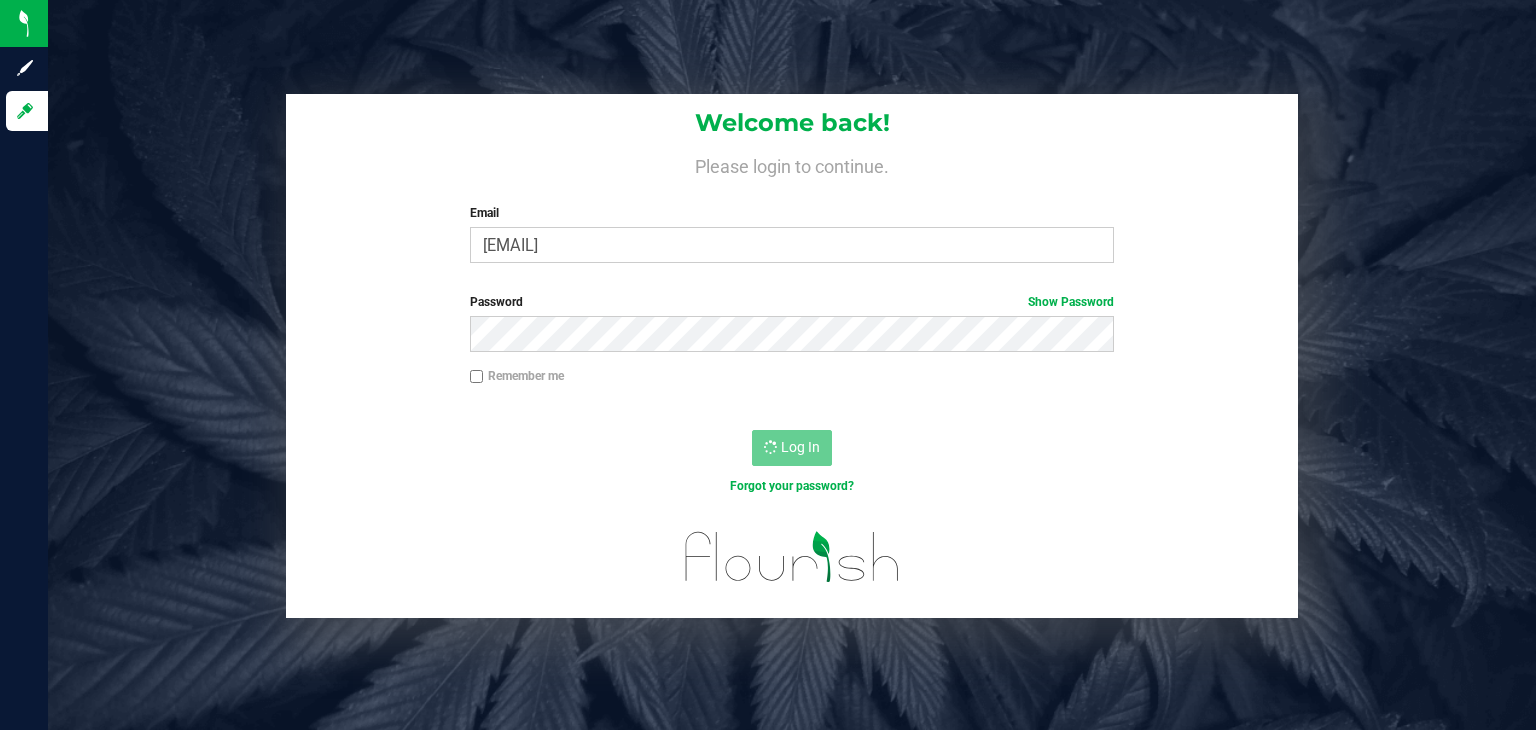 scroll, scrollTop: 0, scrollLeft: 0, axis: both 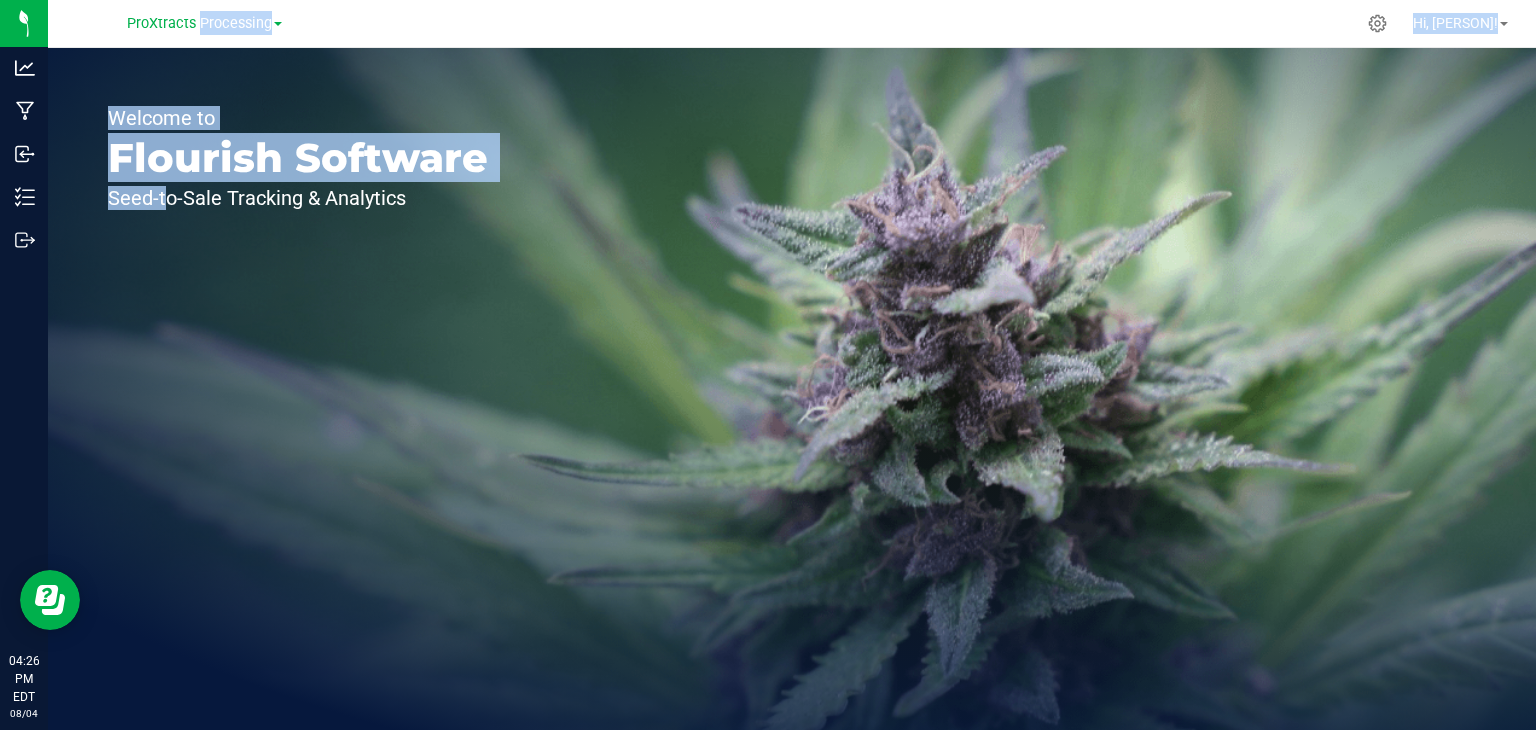 drag, startPoint x: 192, startPoint y: 21, endPoint x: 160, endPoint y: 385, distance: 365.4039 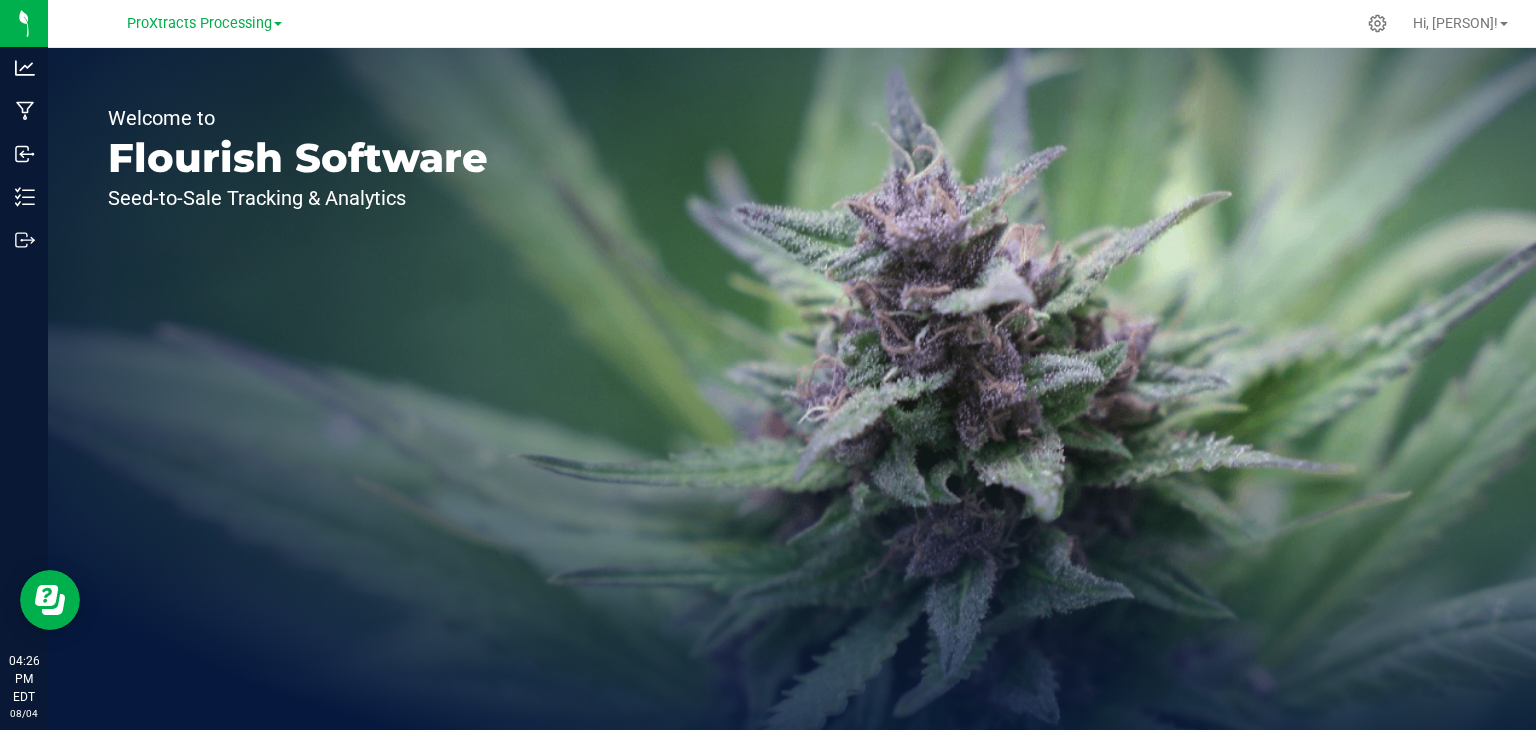 click on "ProXtracts Processing" at bounding box center [204, 22] 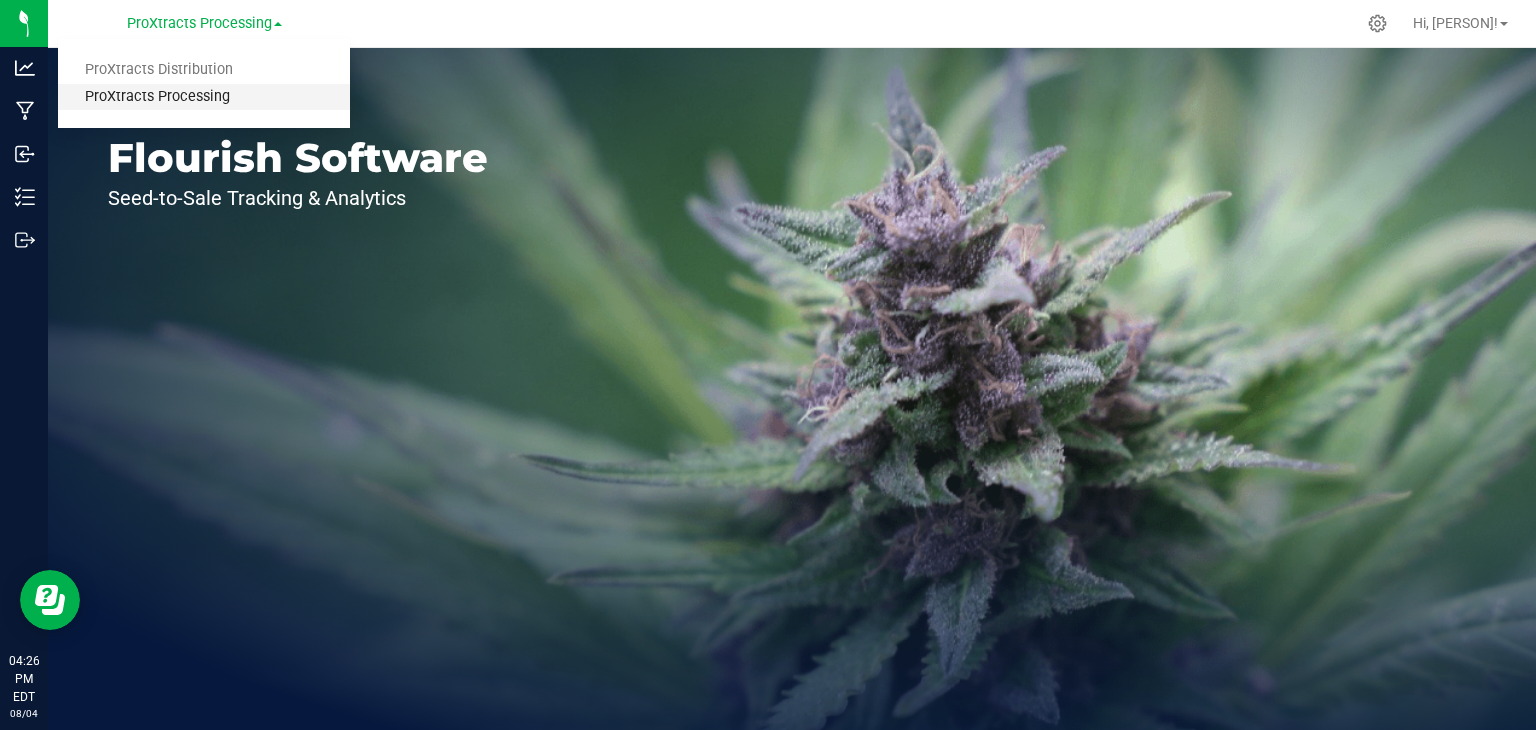 click on "ProXtracts Processing" at bounding box center [204, 97] 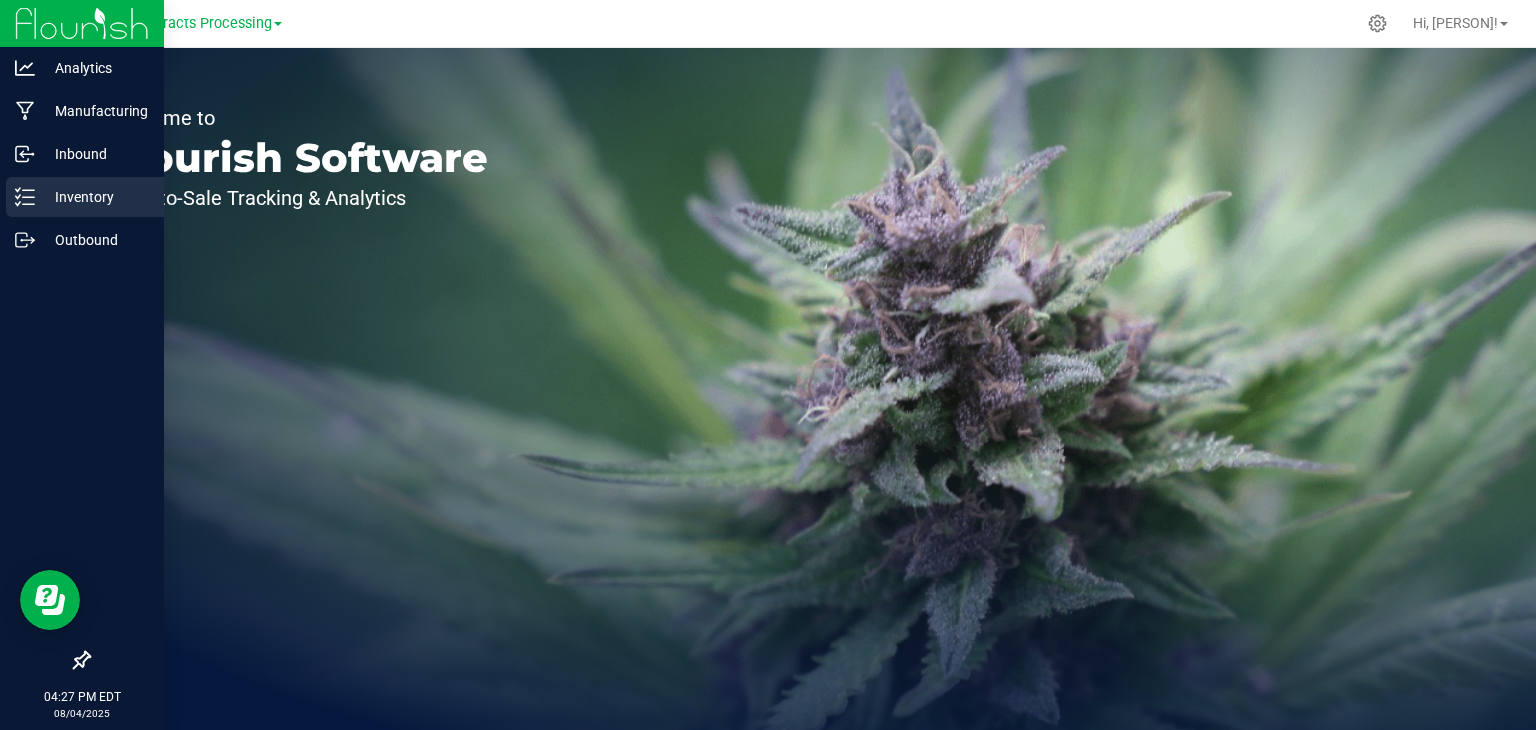 click on "Inventory" at bounding box center (95, 197) 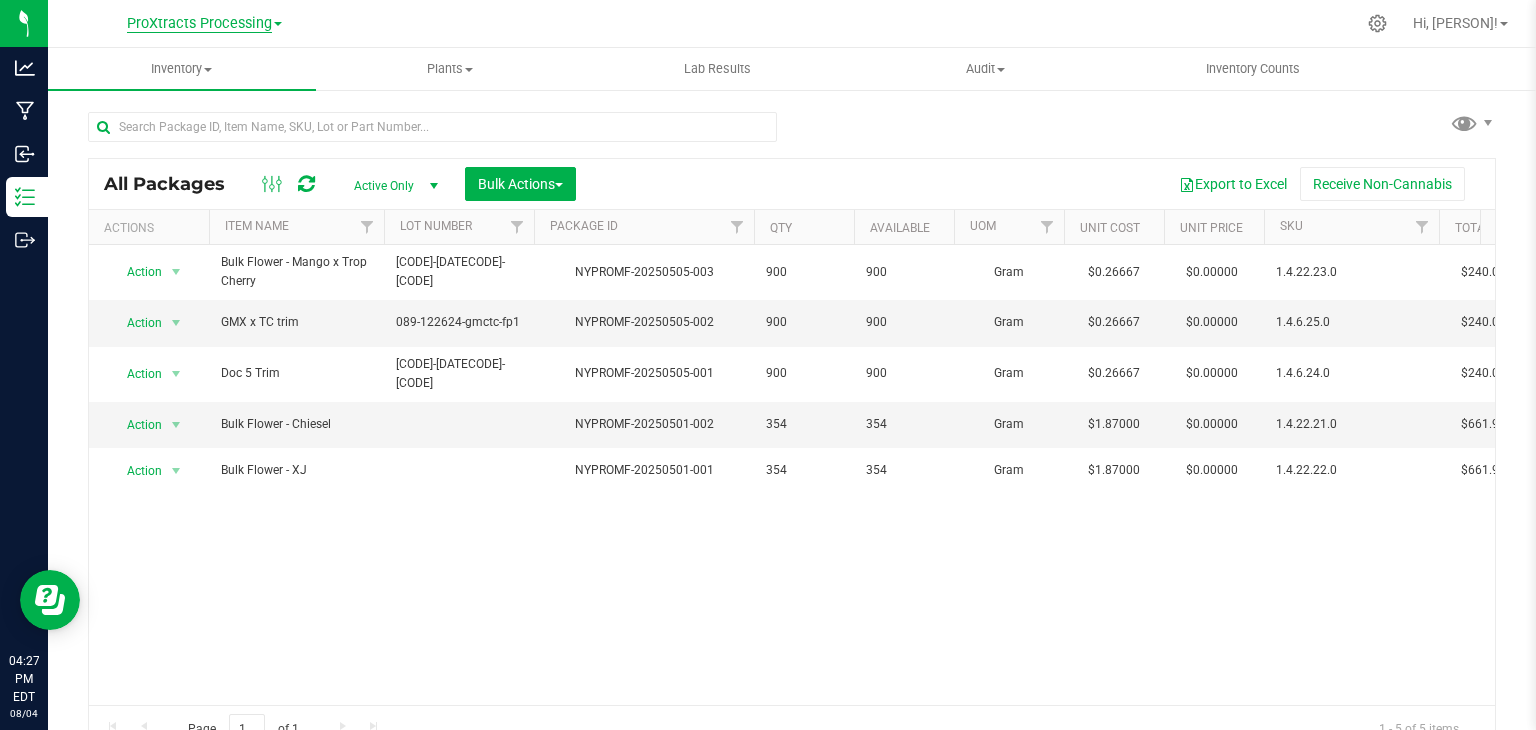 click on "ProXtracts Processing" at bounding box center (199, 24) 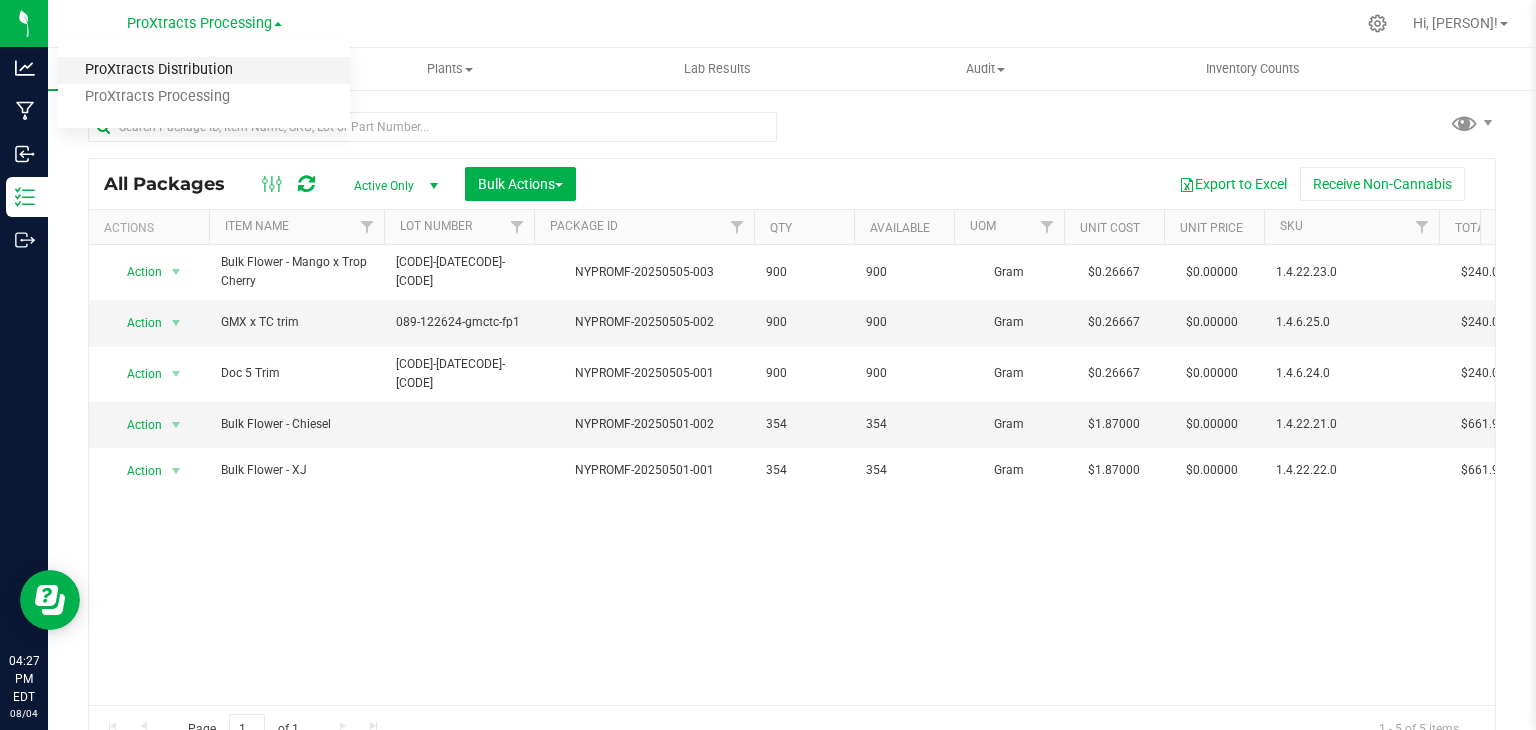 click on "ProXtracts Distribution" at bounding box center (204, 70) 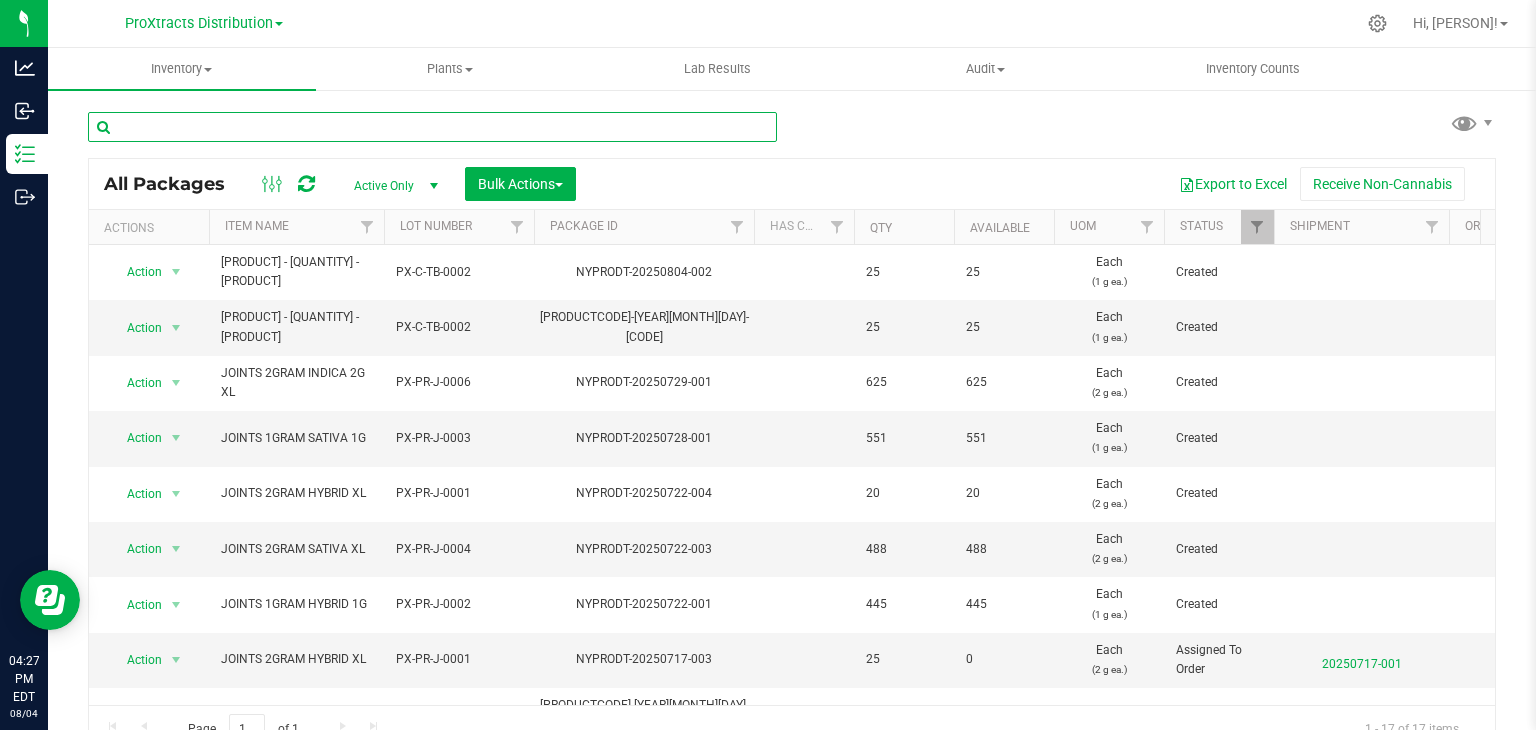 click at bounding box center [432, 127] 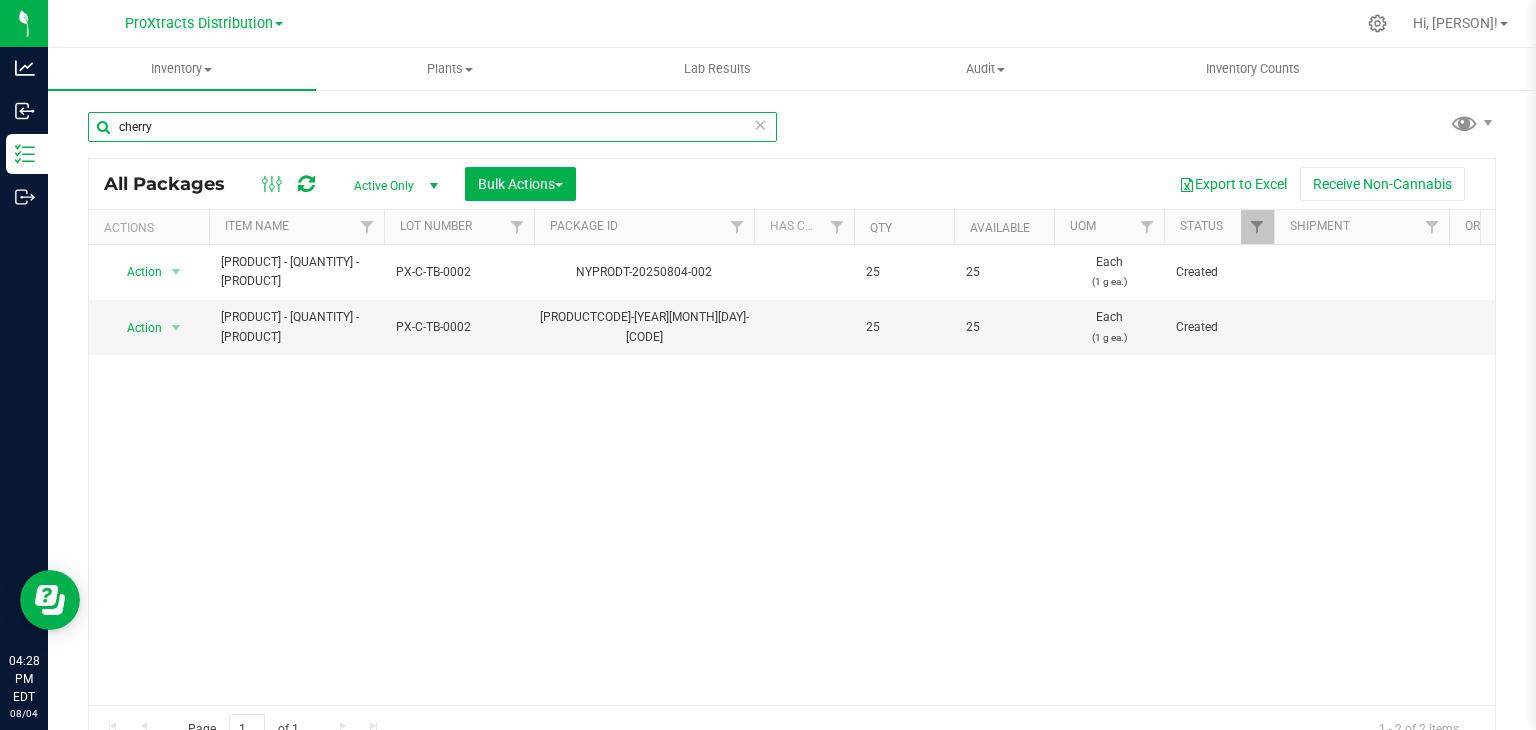 click on "cherry" at bounding box center (432, 127) 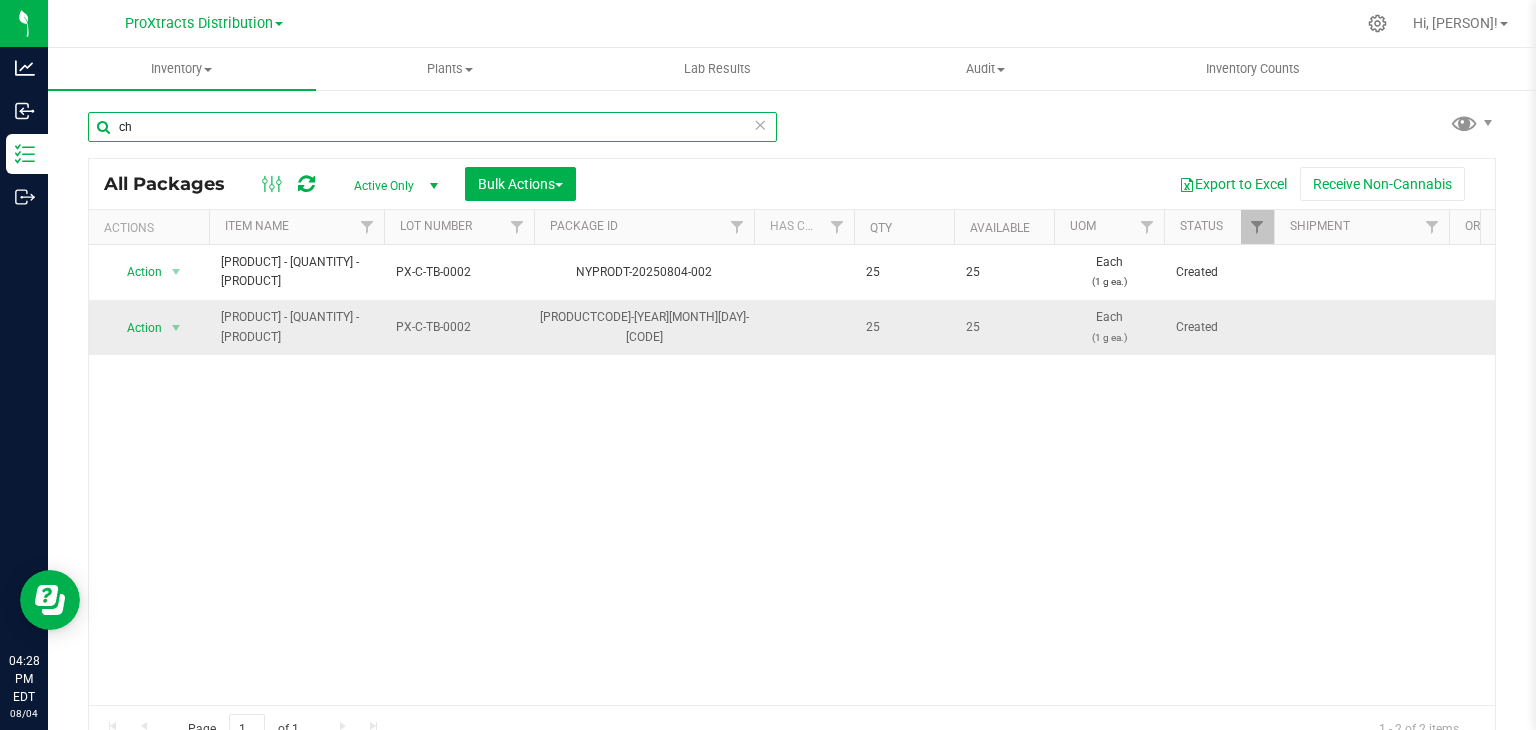 type on "c" 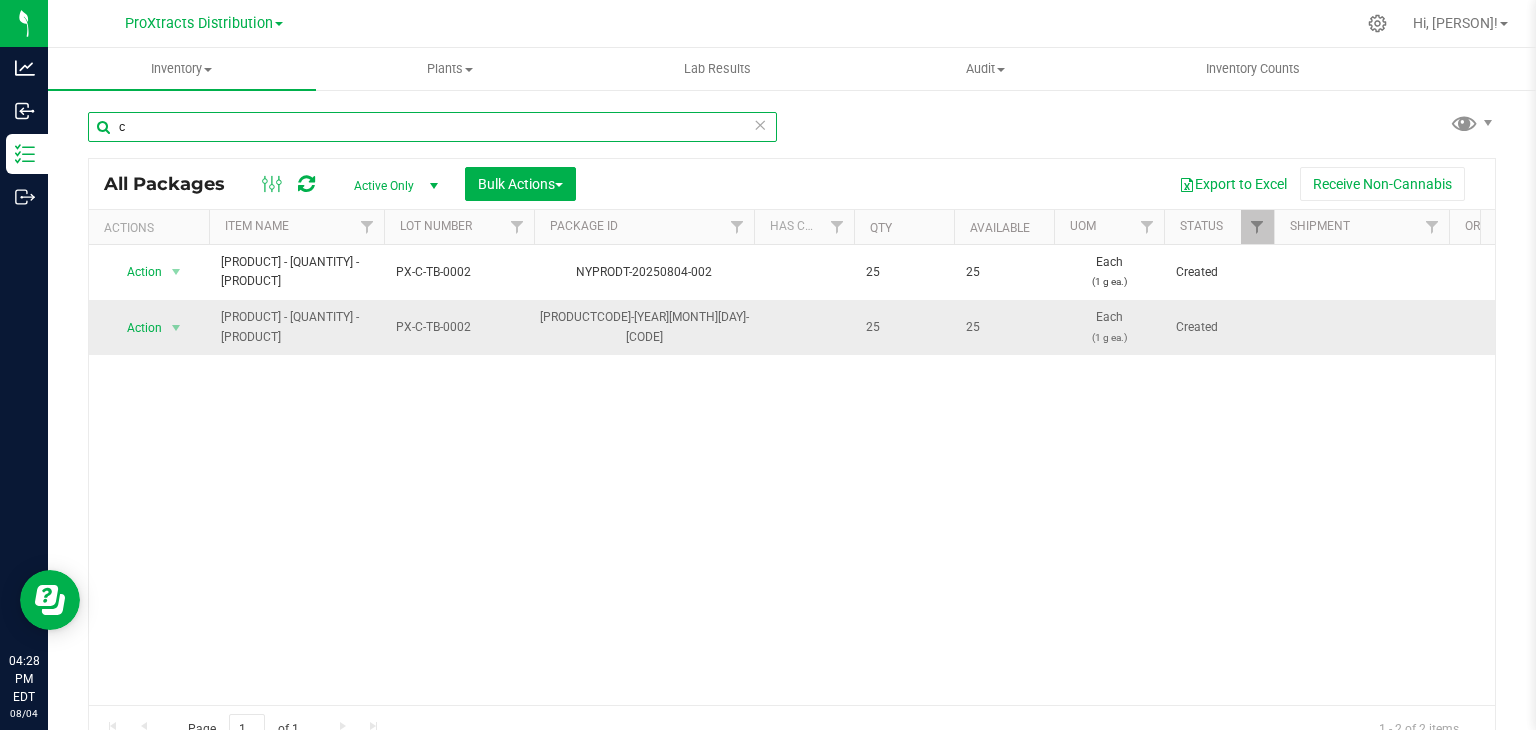 type 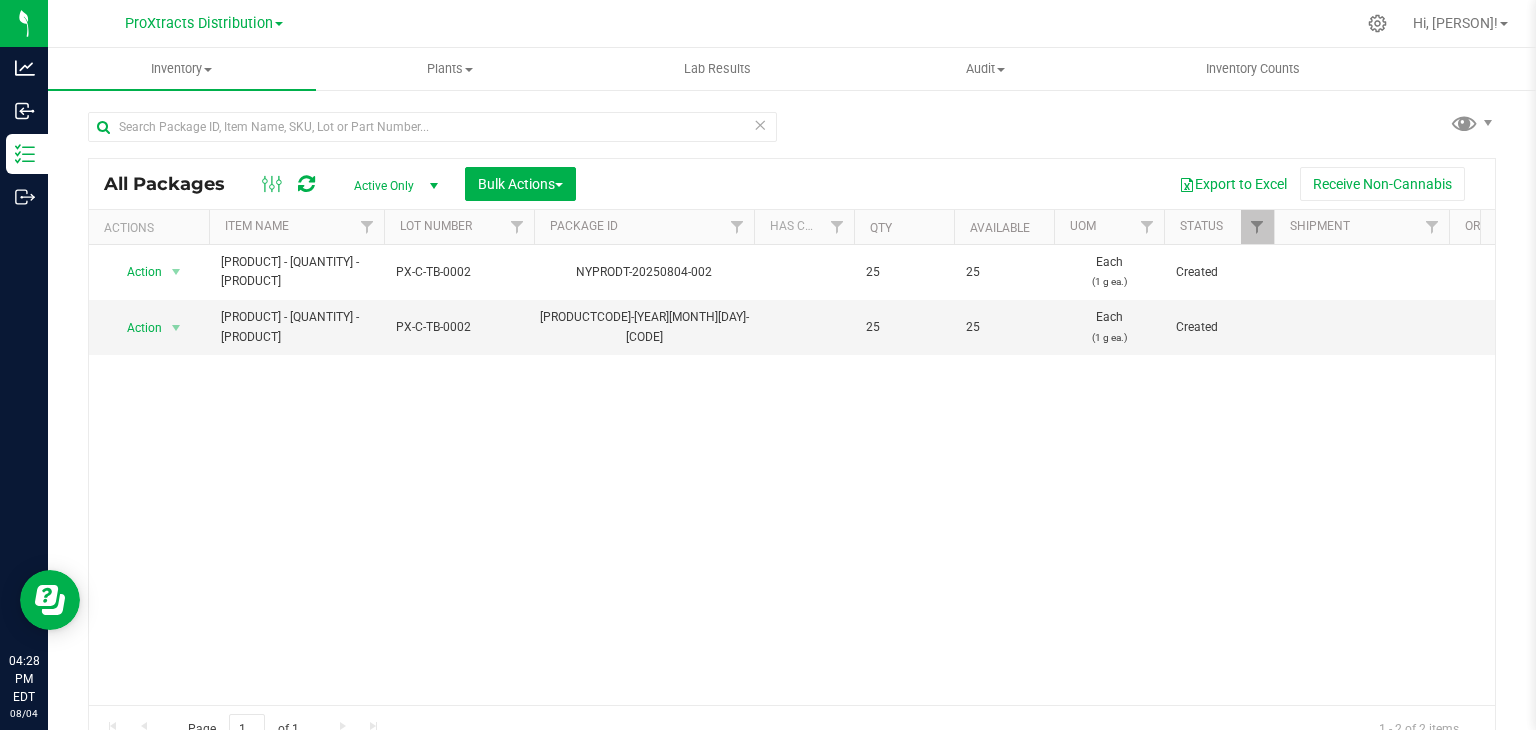 click on "Action Action Adjust qty Create package Edit attributes Global inventory Locate package Lock package Mark as sample Package audit log Print package label Record a lab result See history Take lab sample
[PRODUCT] - [QUANTITY] - [PRODUCT]
[PRODUCTCODE]
[PRODUCTCODE]-[YEAR][MONTH][DAY]-[CODE]
[NUMBER]
[NUMBER]
Each
(1 g ea.)
Created
[PRICE] [PRICE]
[SKU]
[PRICE] [PRICE] [PRICE] [PRICE] [MONTH] [DAY], [YEAR] [HOUR]:[MINUTE]:[SECOND] [TIMEZONE]
Now
End Products" at bounding box center [792, 475] 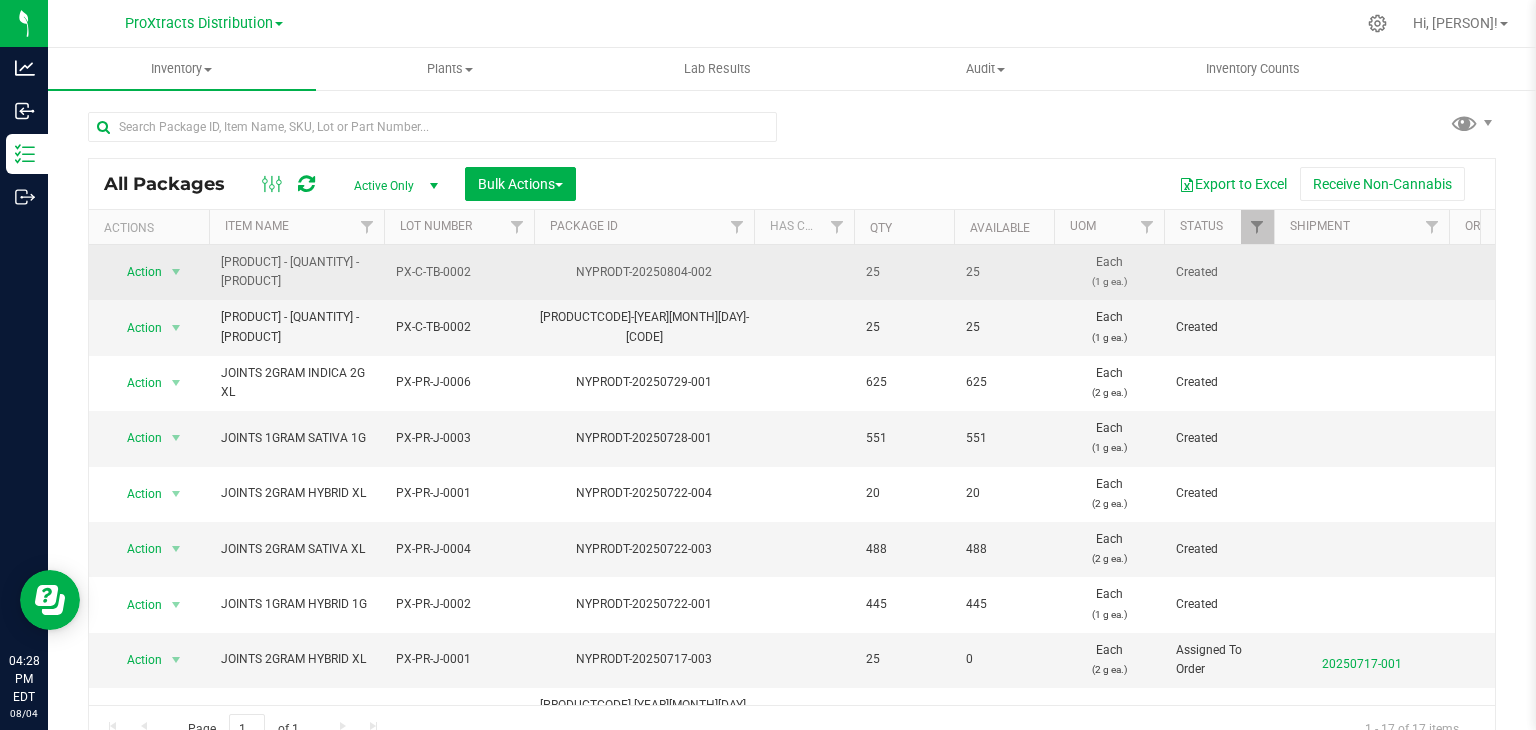 click on "Created" at bounding box center (1219, 272) 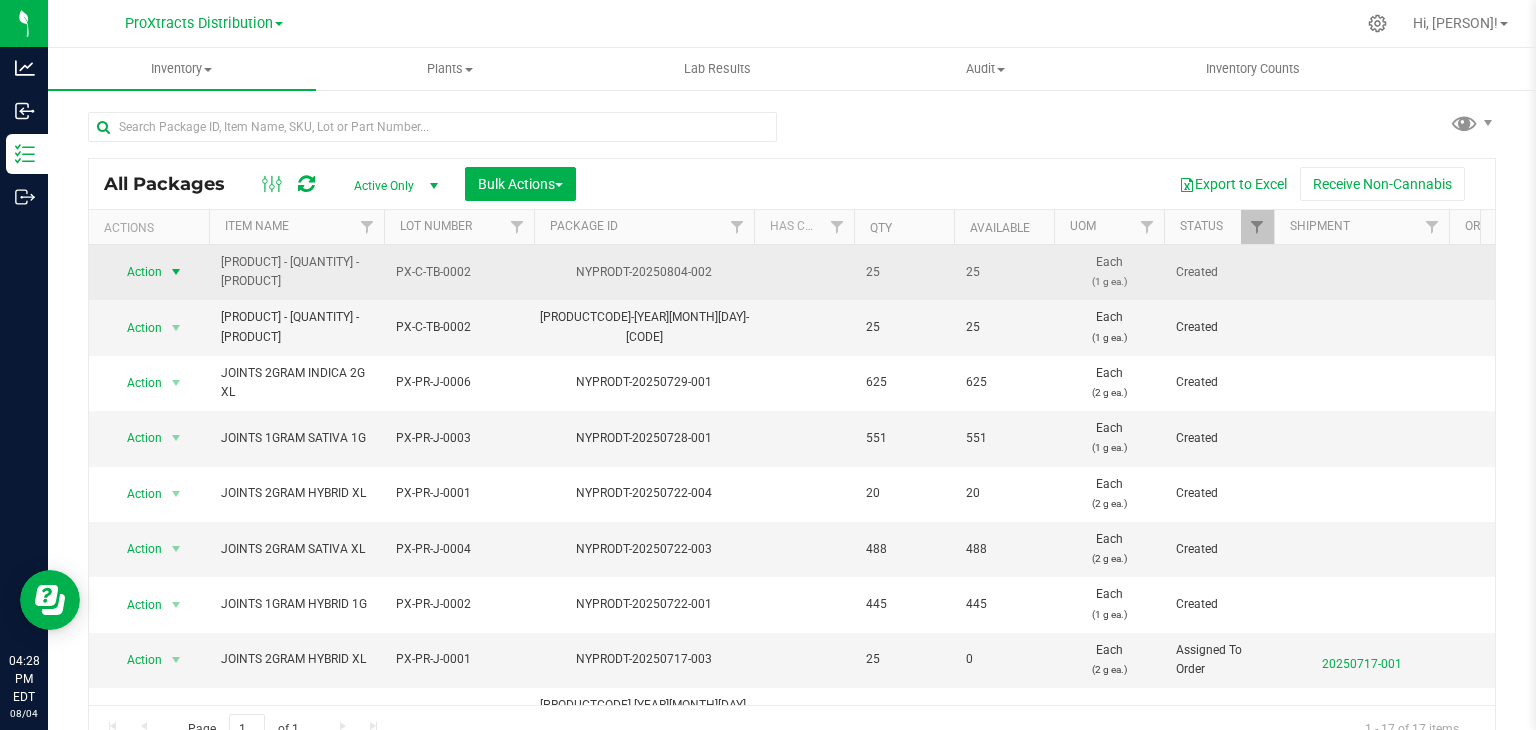 click at bounding box center [176, 272] 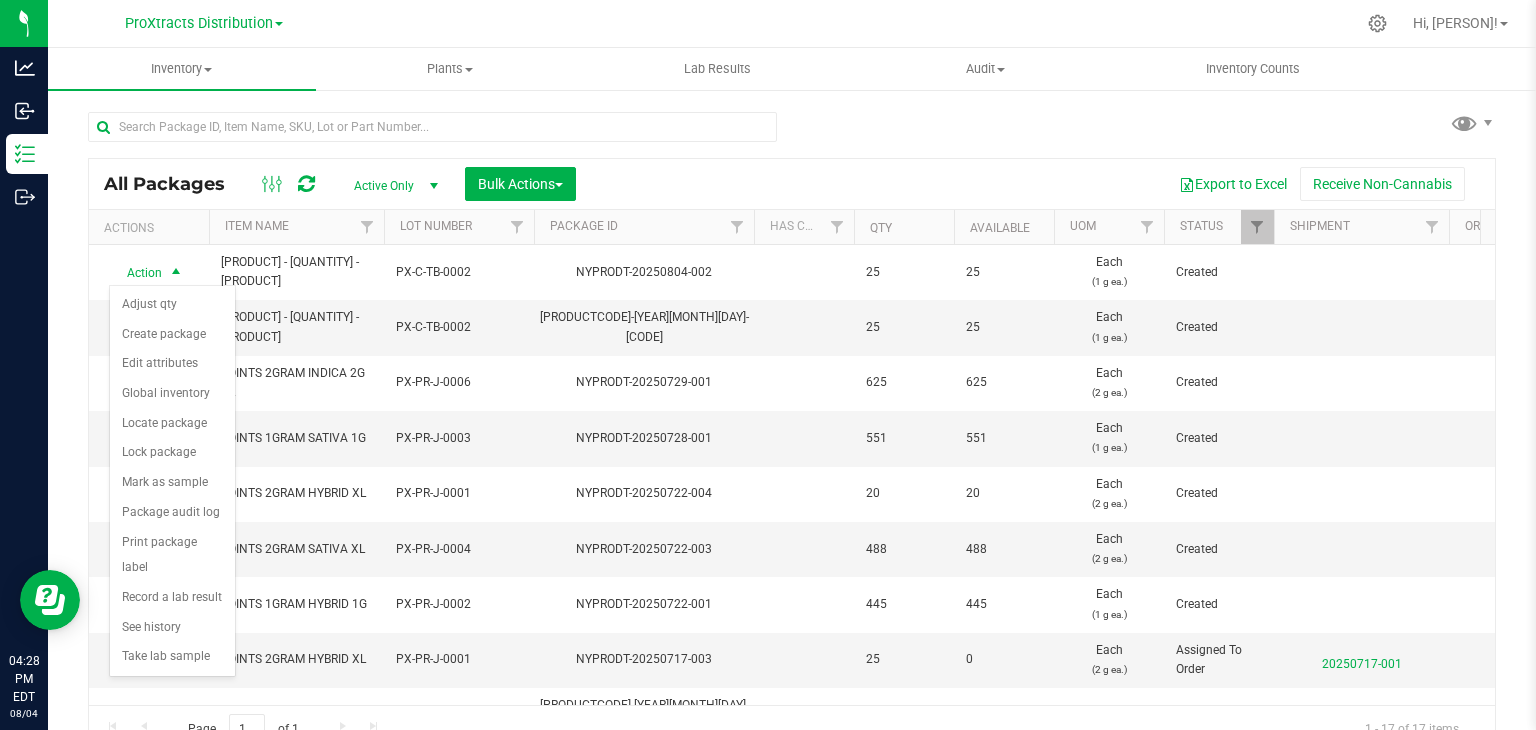 click on "All Packages
Active Only Active Only Lab Samples Locked All
Bulk Actions
Add to manufacturing run
Add to outbound order
Combine packages" at bounding box center (792, 423) 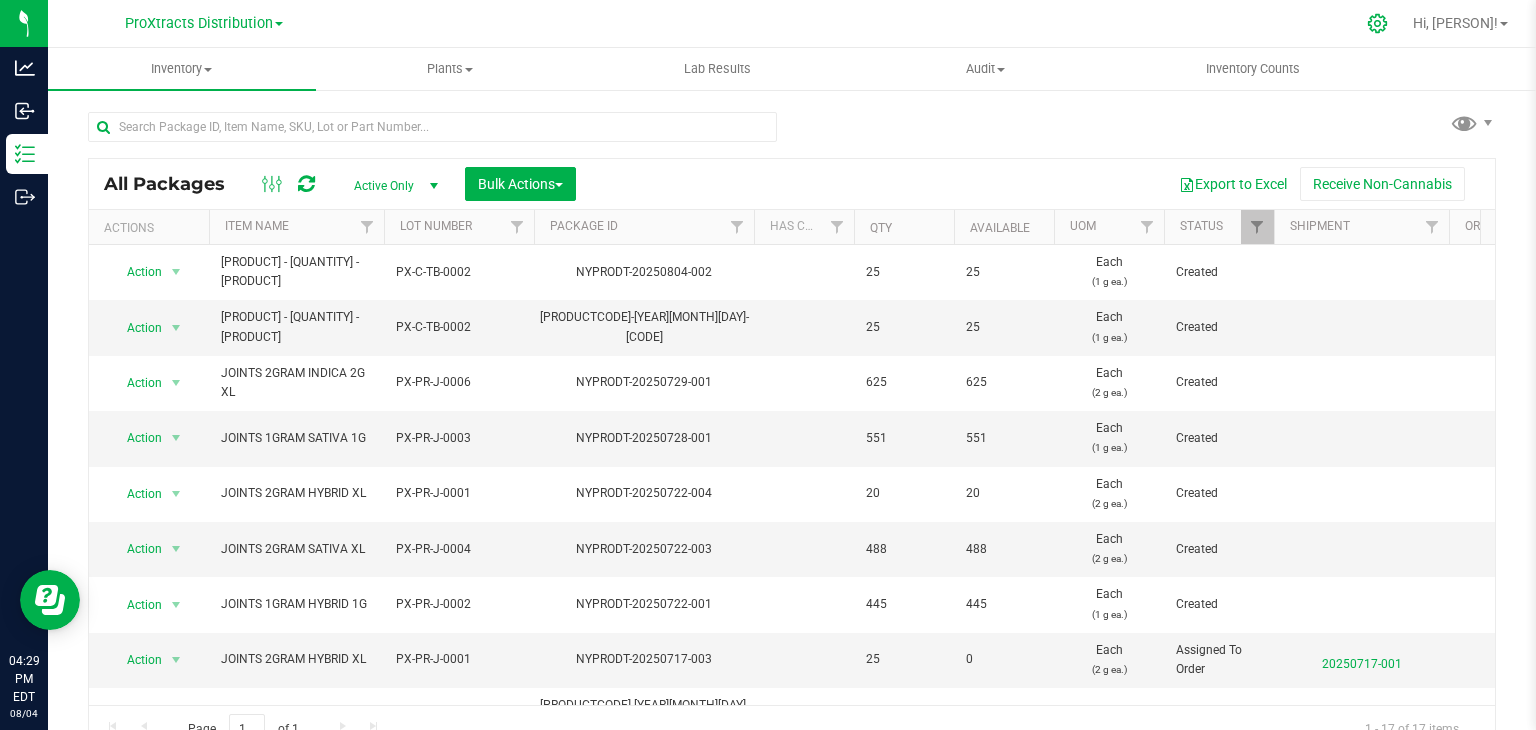 click 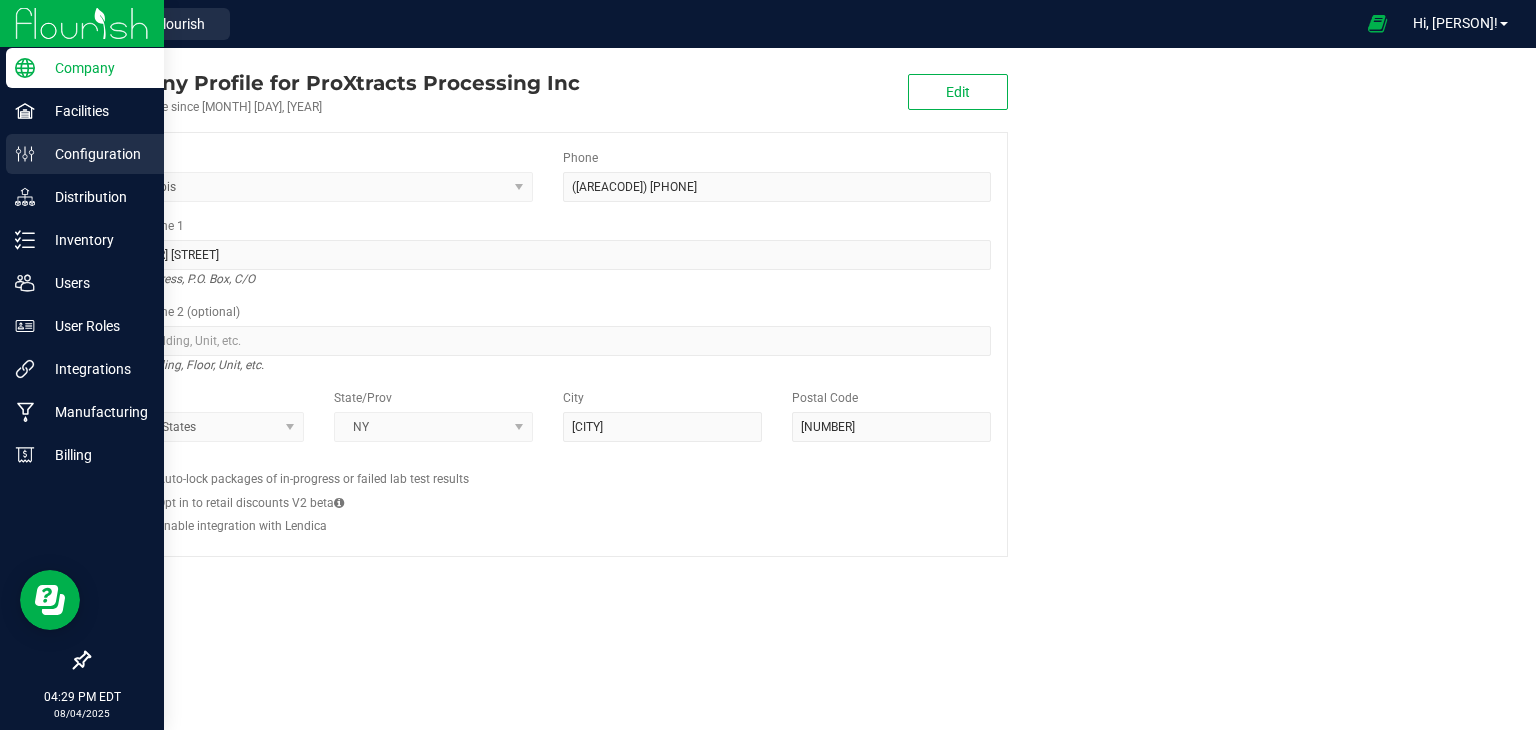 click on "Configuration" at bounding box center (95, 154) 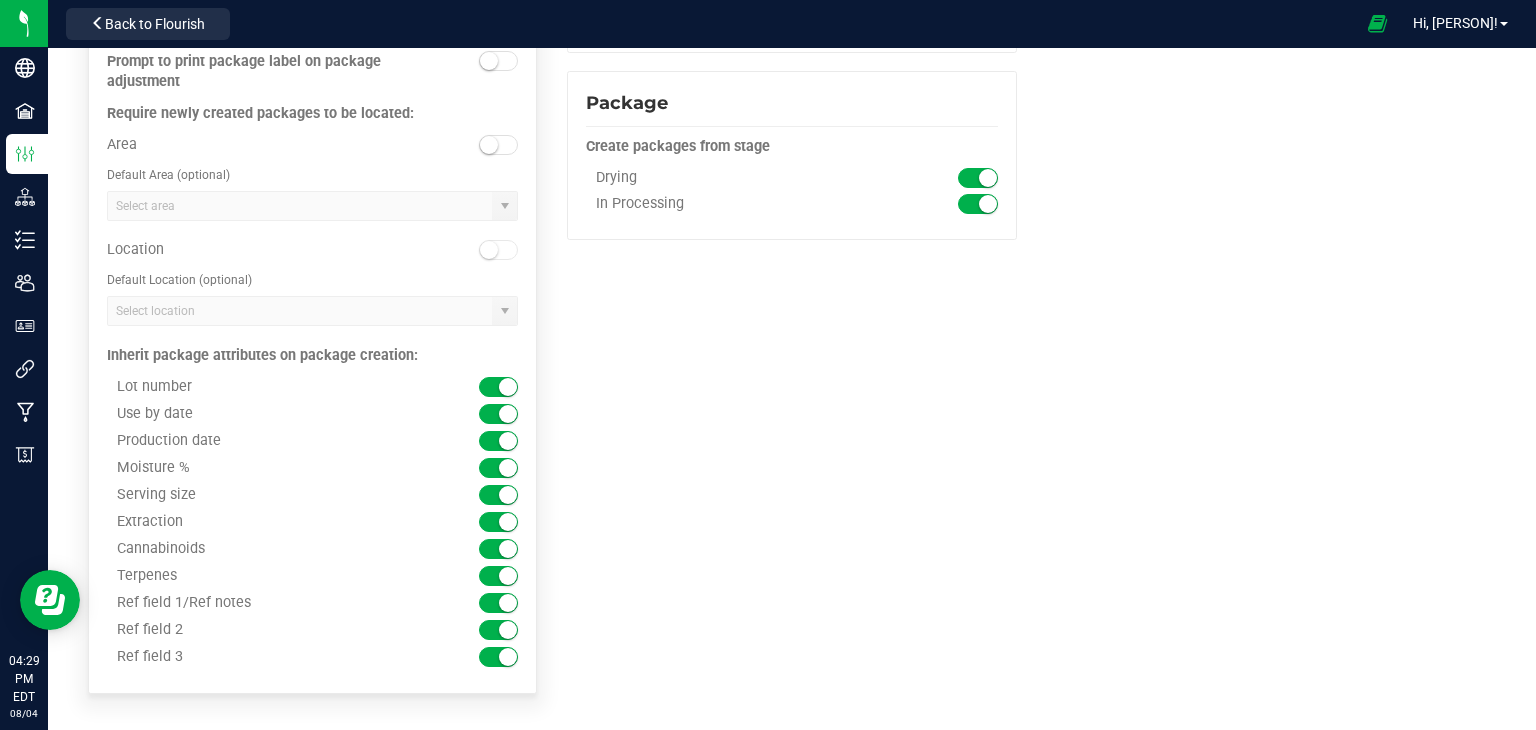 scroll, scrollTop: 2201, scrollLeft: 0, axis: vertical 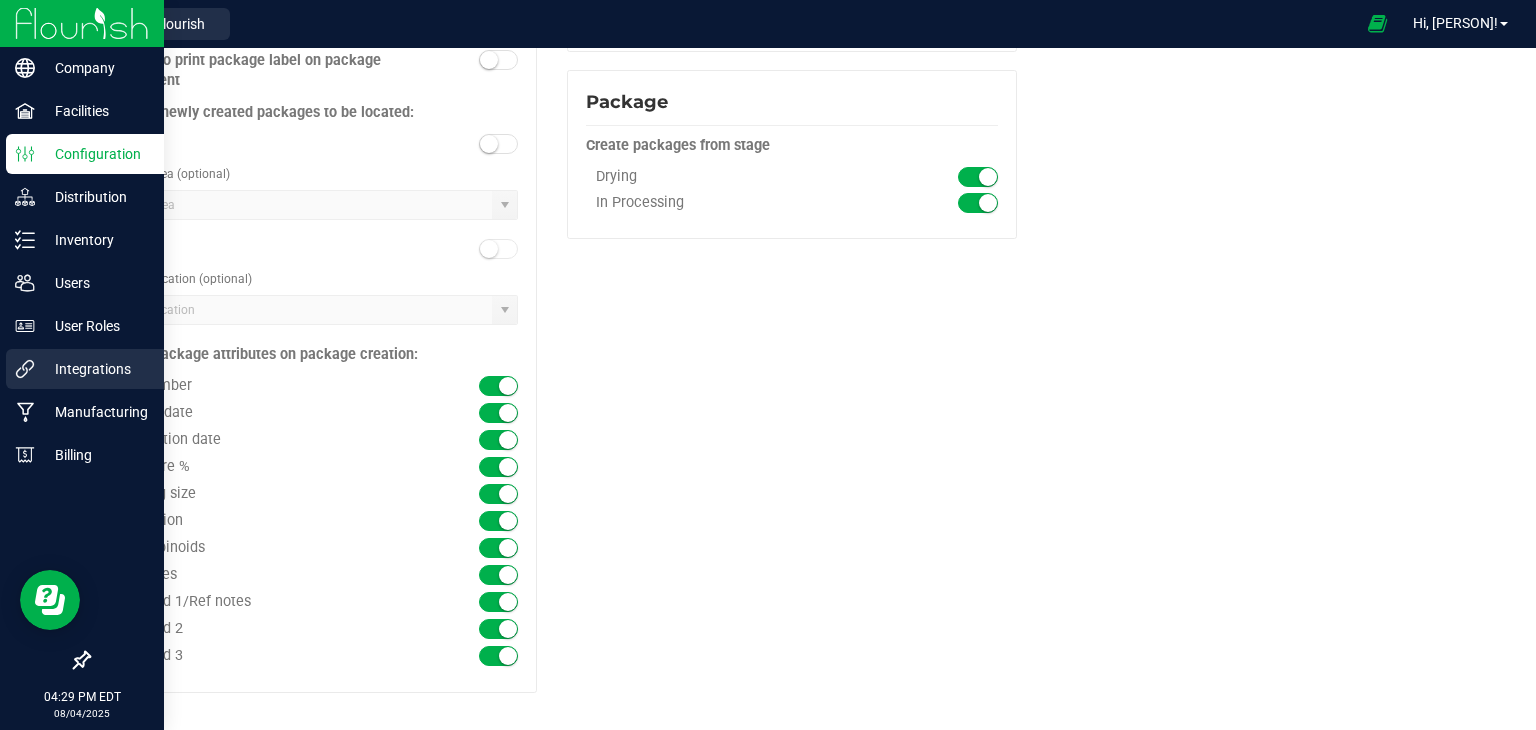 click on "Integrations" at bounding box center [95, 369] 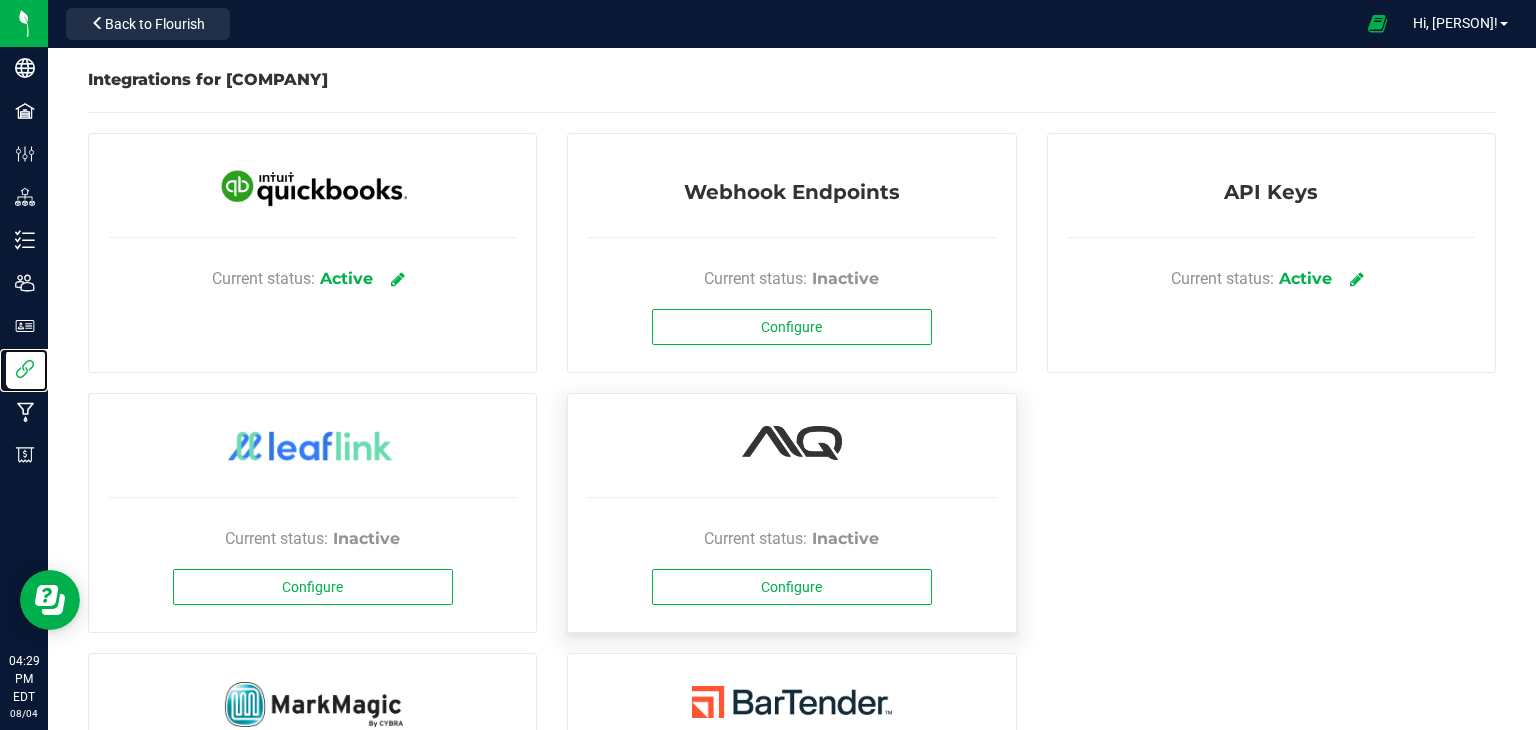 scroll, scrollTop: 0, scrollLeft: 0, axis: both 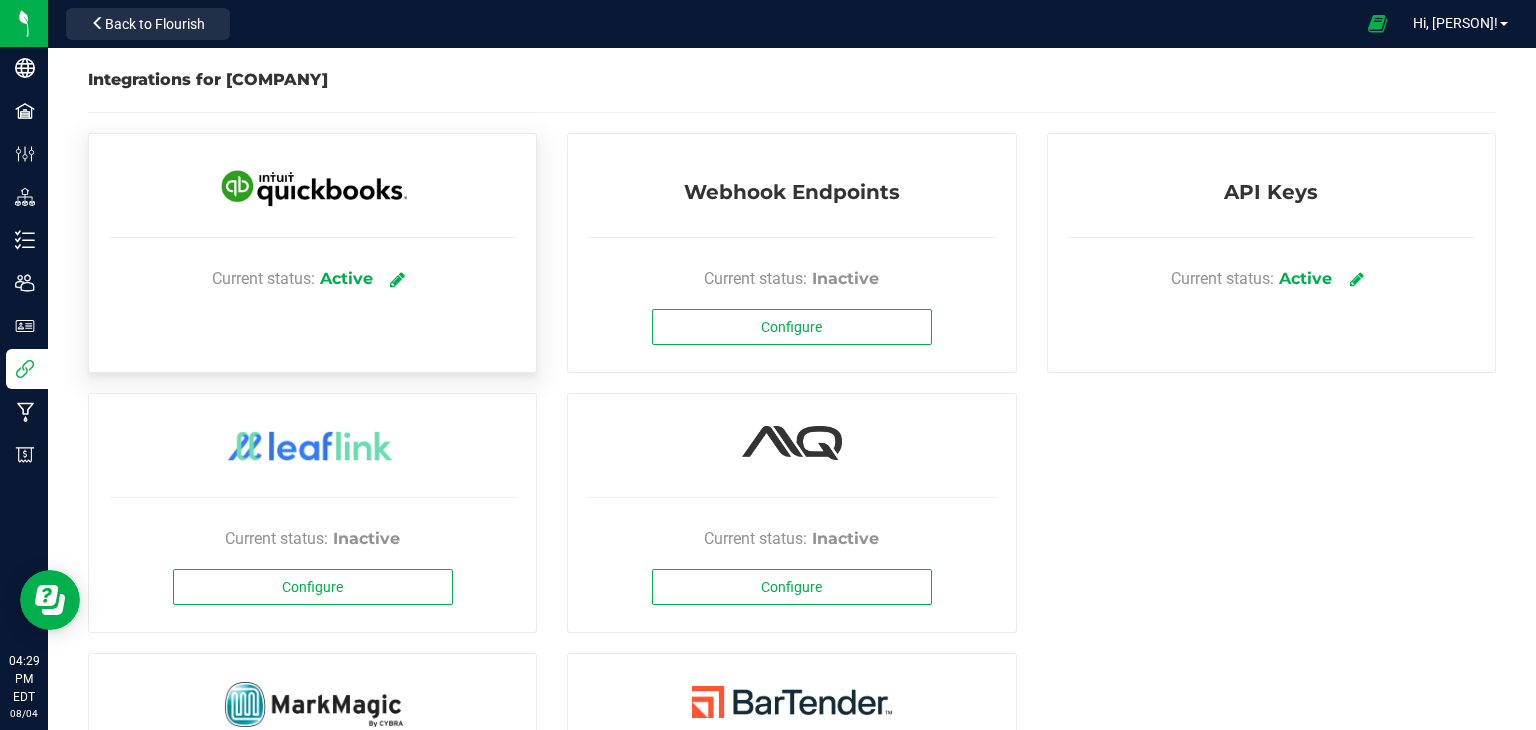 click at bounding box center (397, 279) 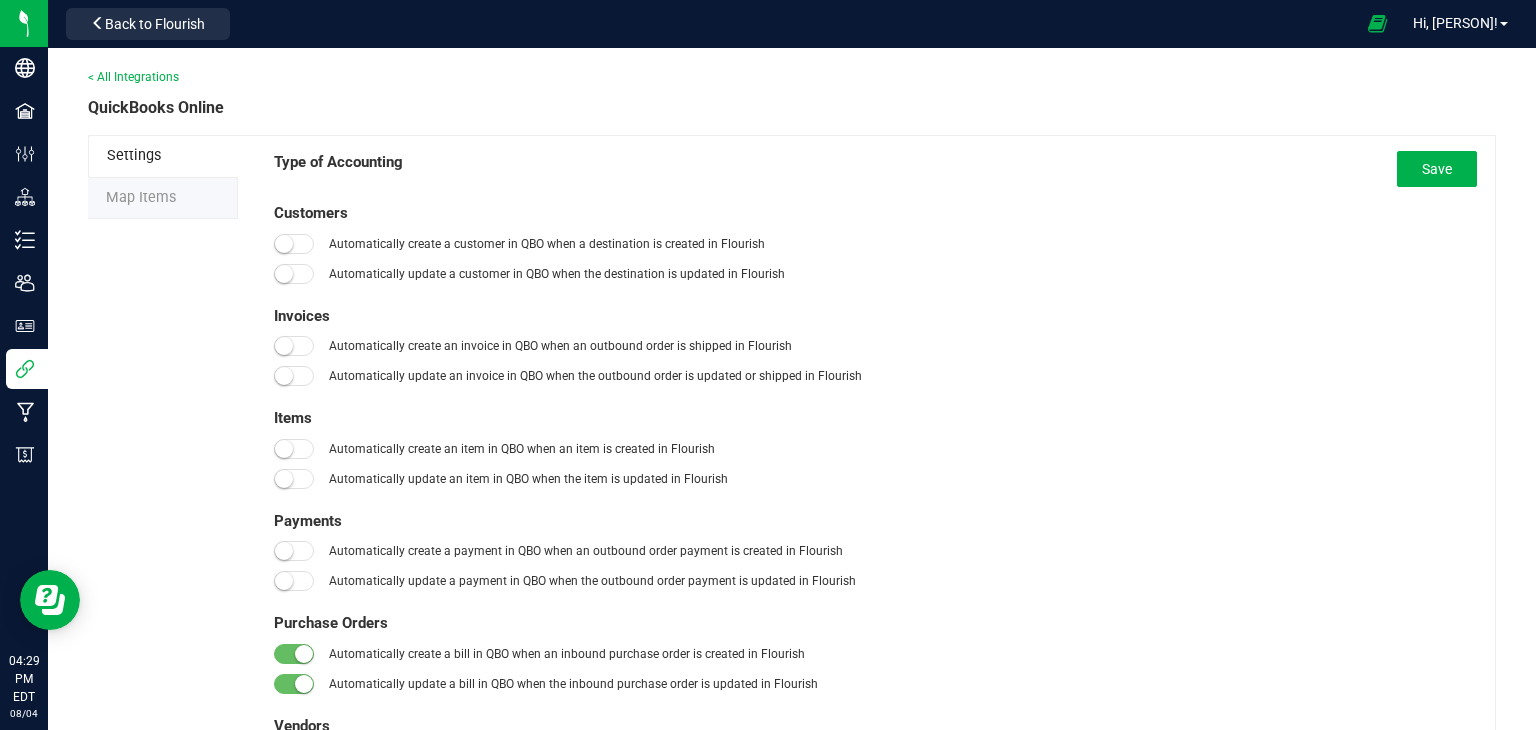 click at bounding box center [284, 449] 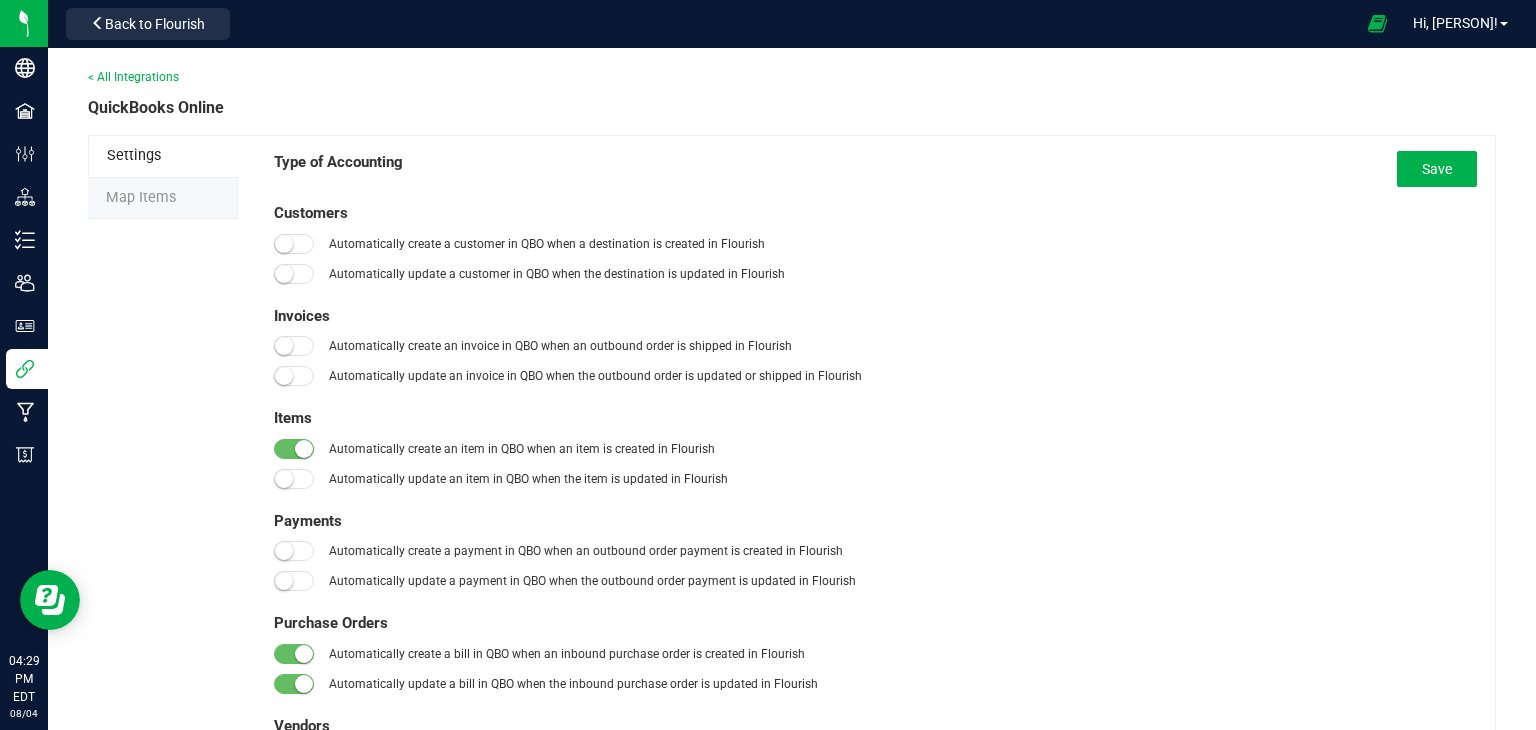 click at bounding box center [284, 479] 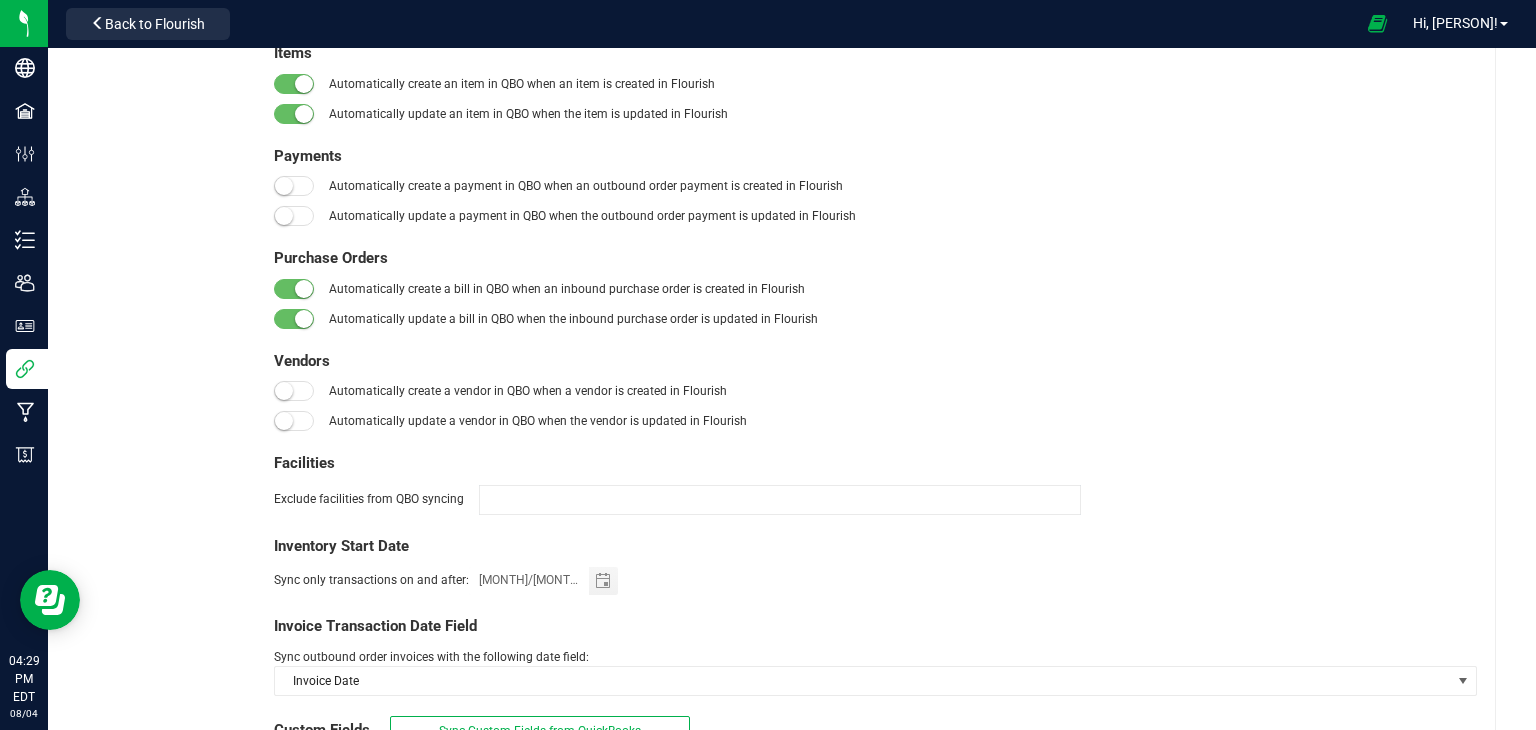 scroll, scrollTop: 400, scrollLeft: 0, axis: vertical 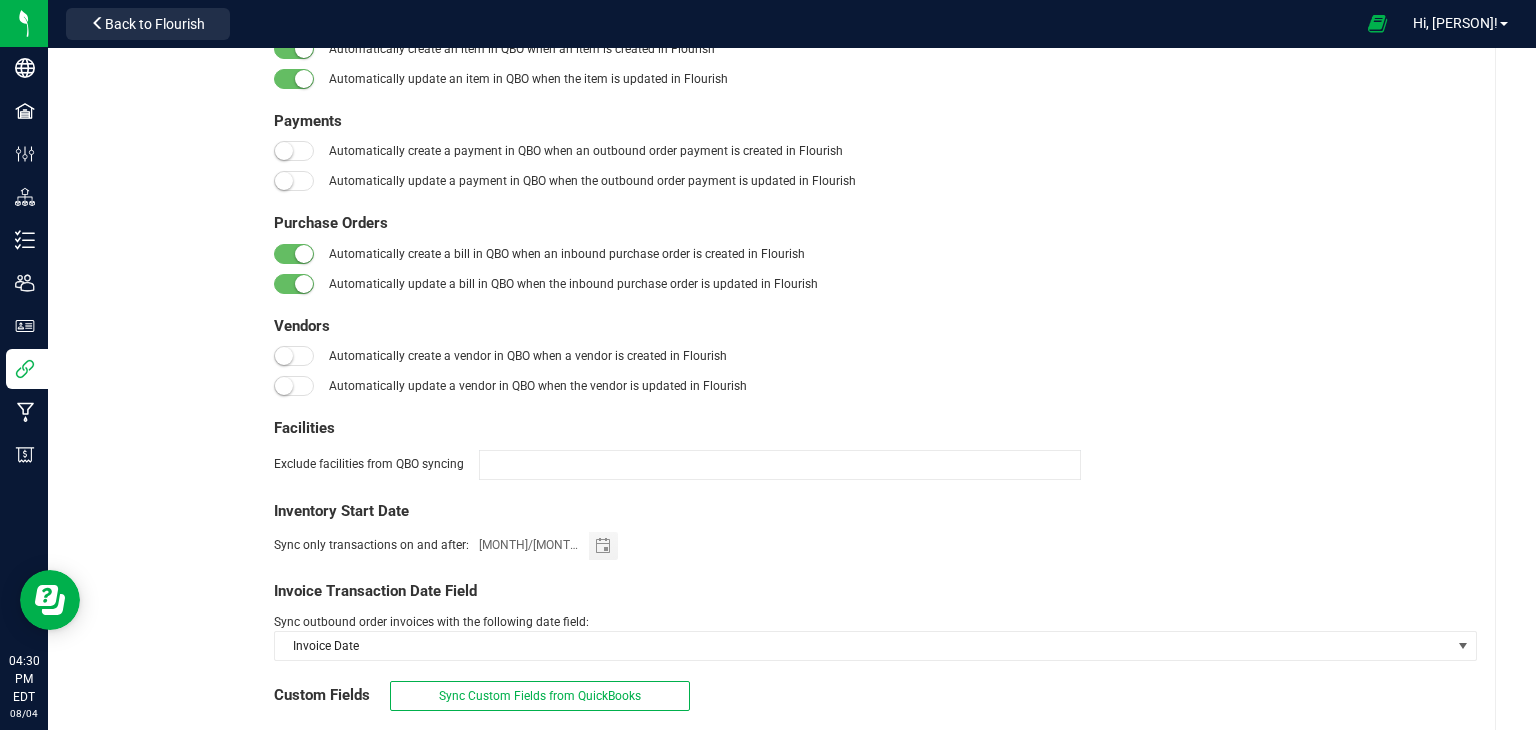 click at bounding box center (284, 356) 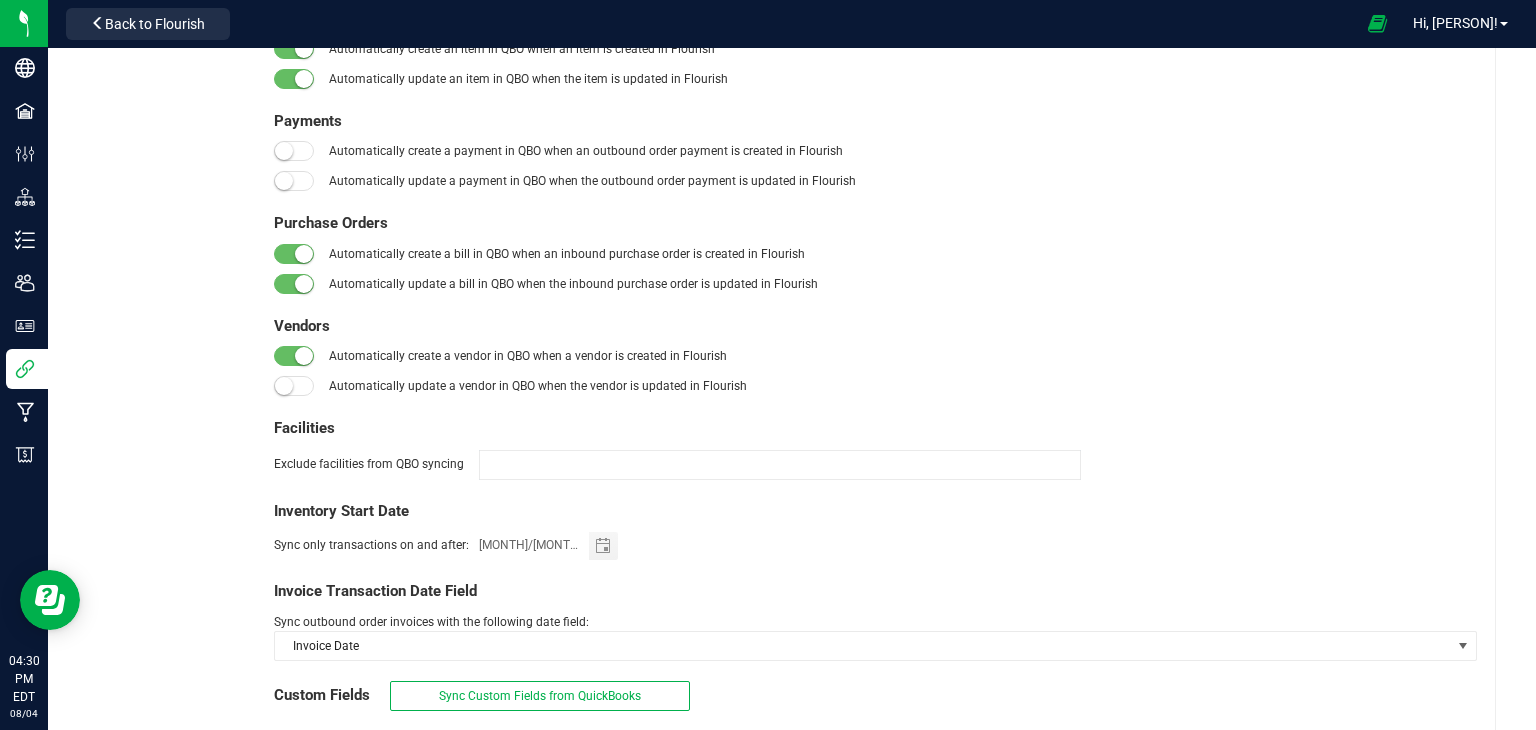 click at bounding box center [284, 386] 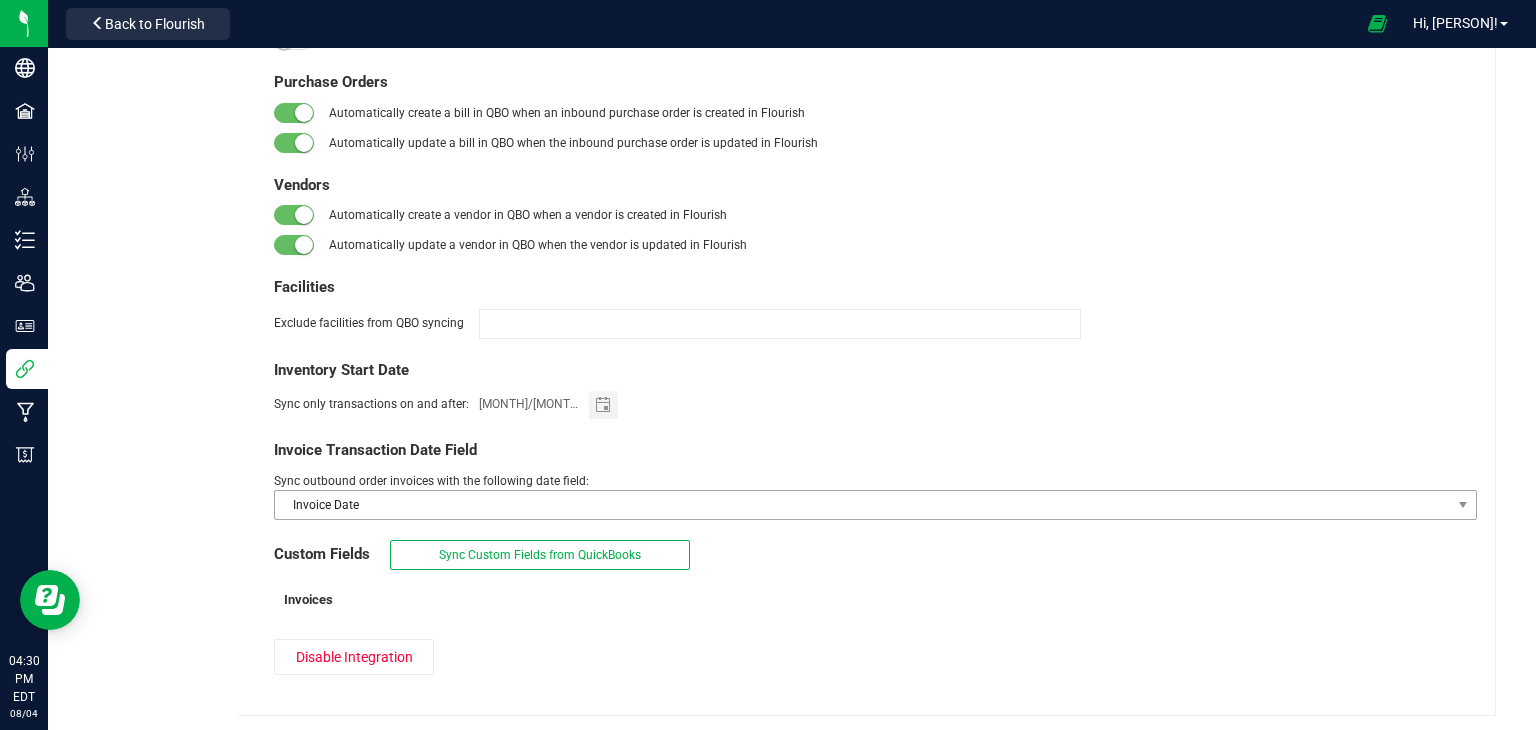 scroll, scrollTop: 0, scrollLeft: 0, axis: both 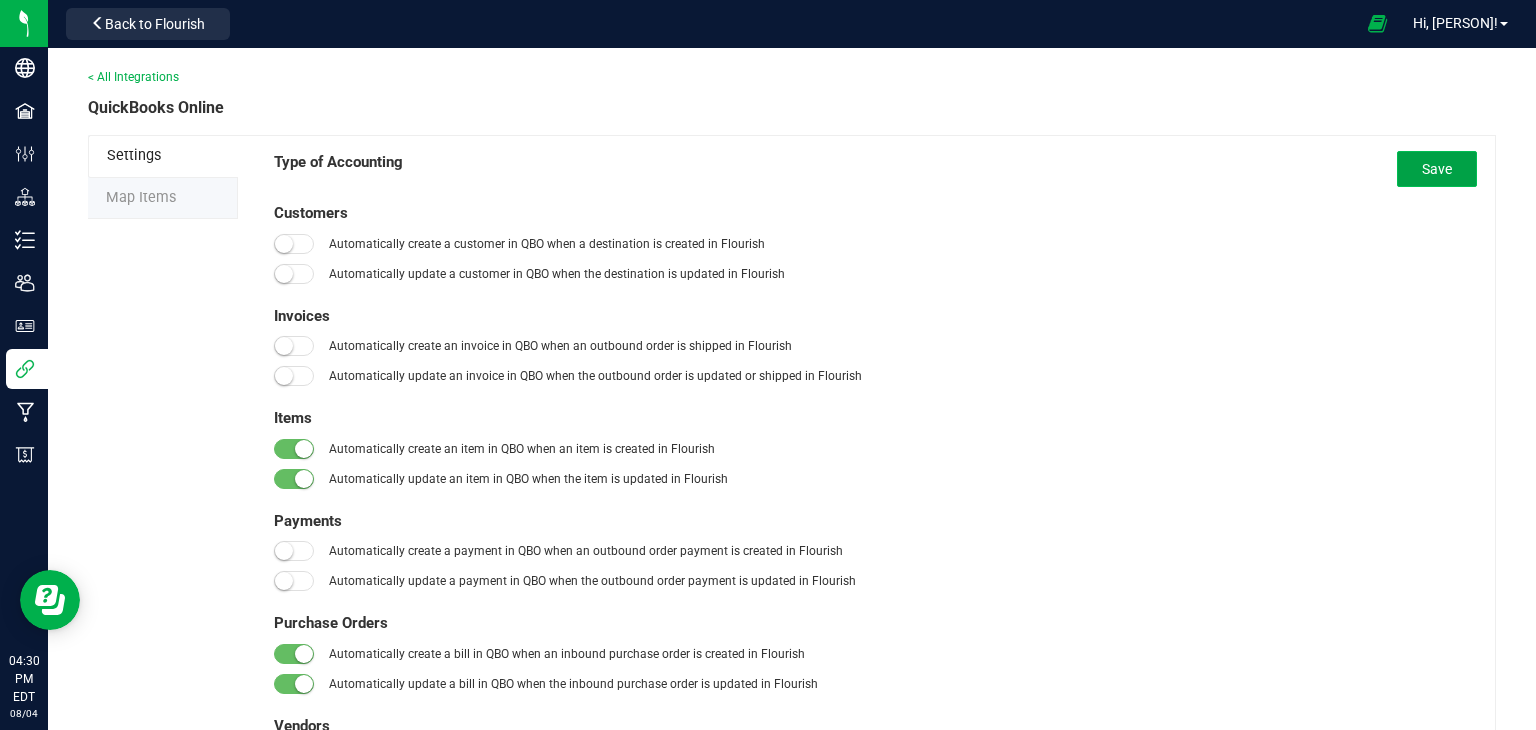 click on "Save" at bounding box center [1437, 169] 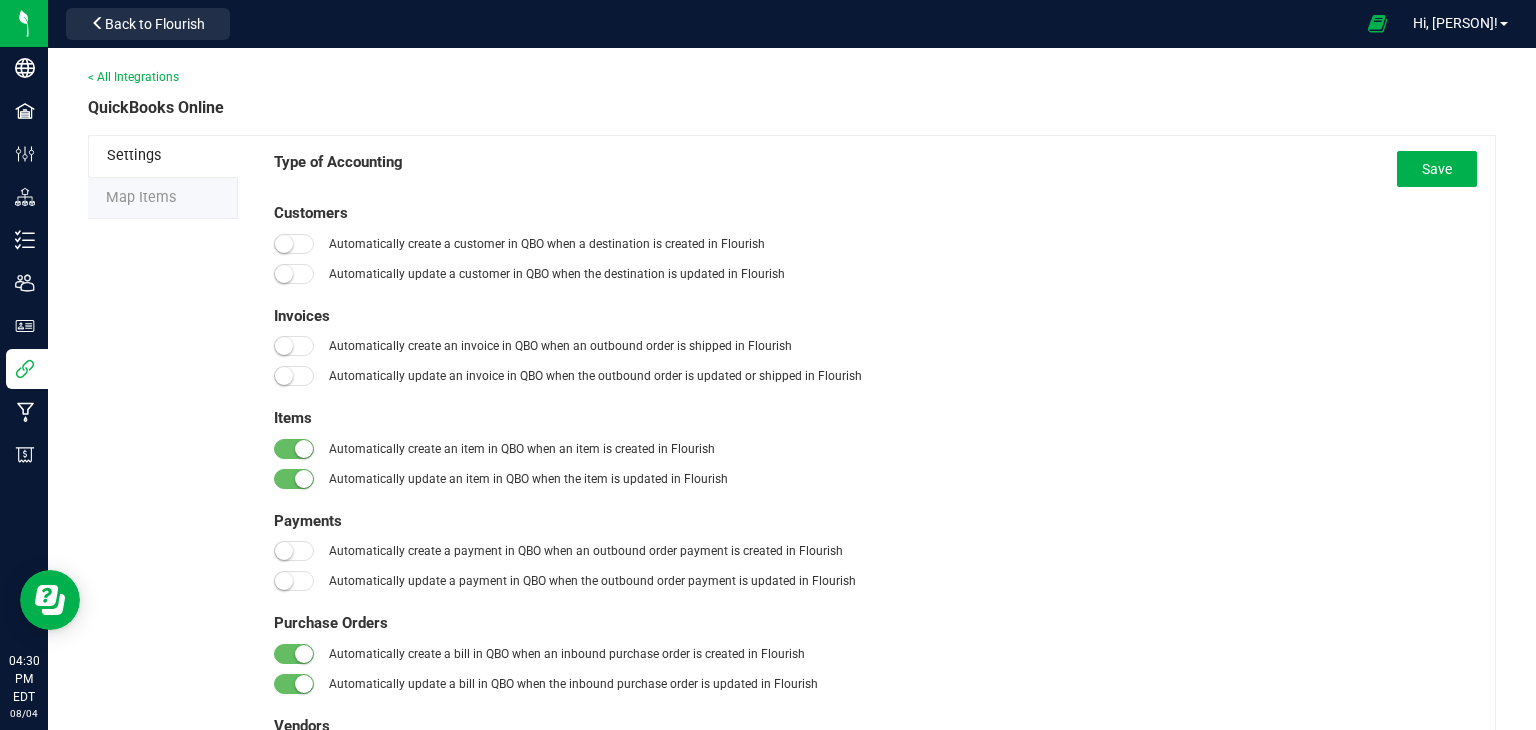 click on "Map Items" at bounding box center (141, 197) 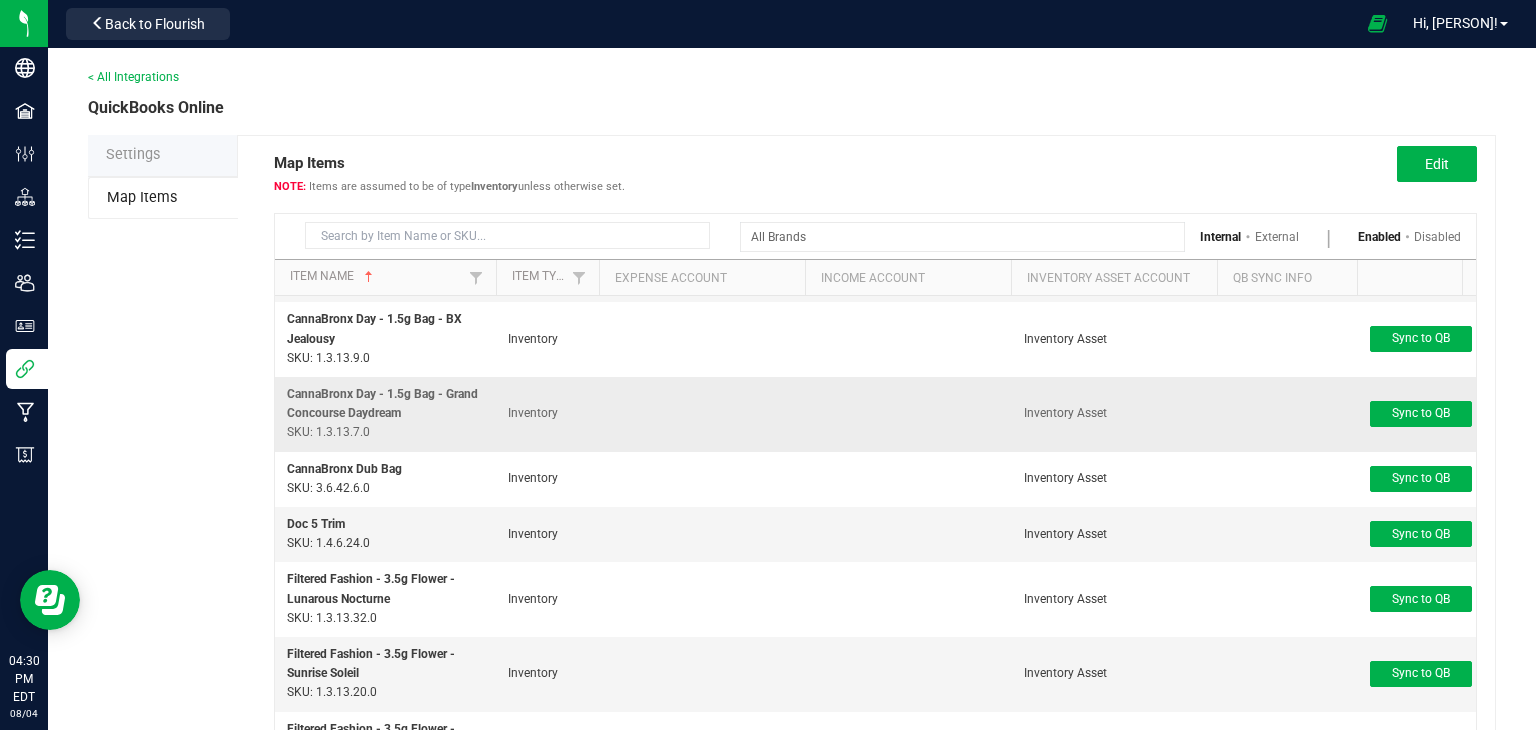 scroll, scrollTop: 468, scrollLeft: 0, axis: vertical 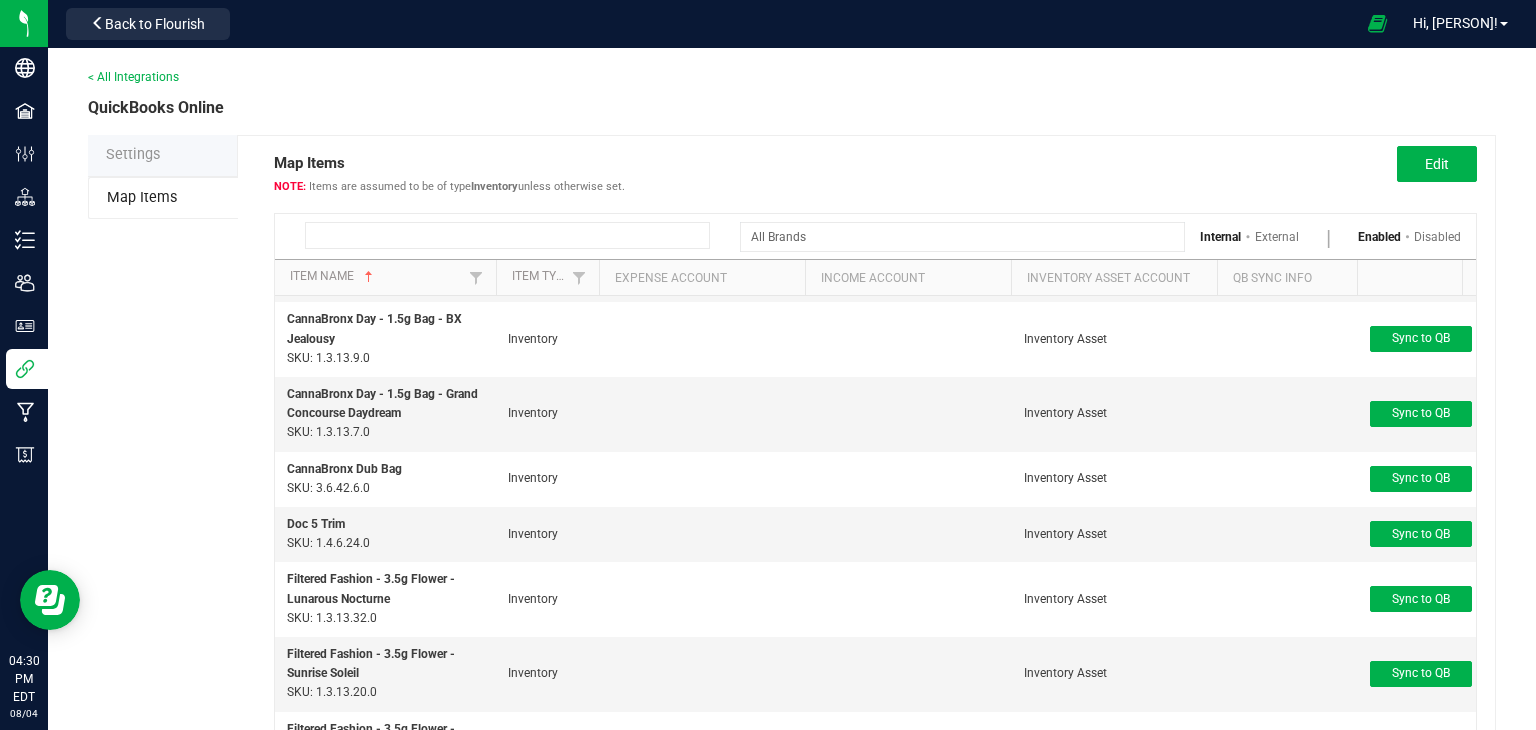 click at bounding box center (507, 235) 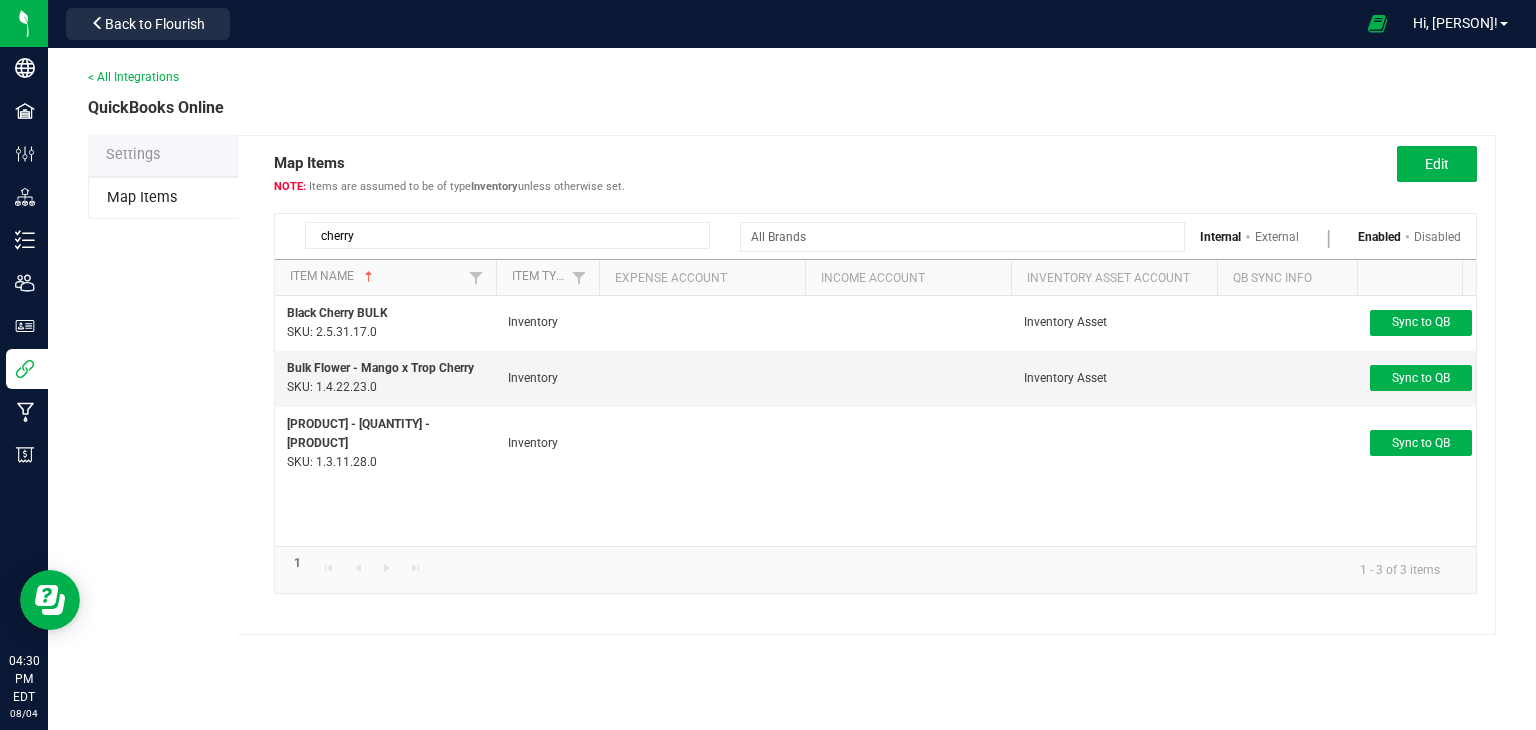 scroll, scrollTop: 0, scrollLeft: 0, axis: both 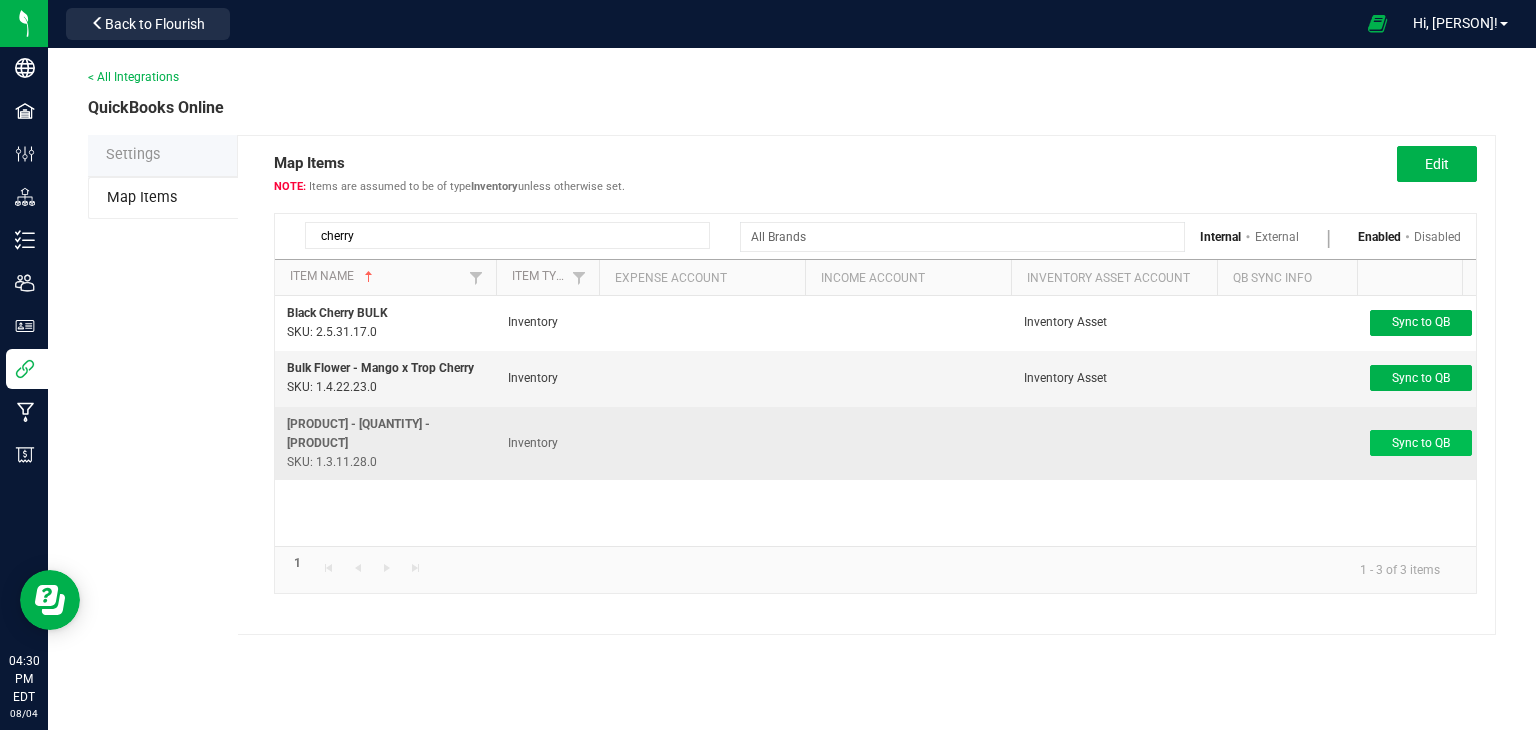 type on "cherry" 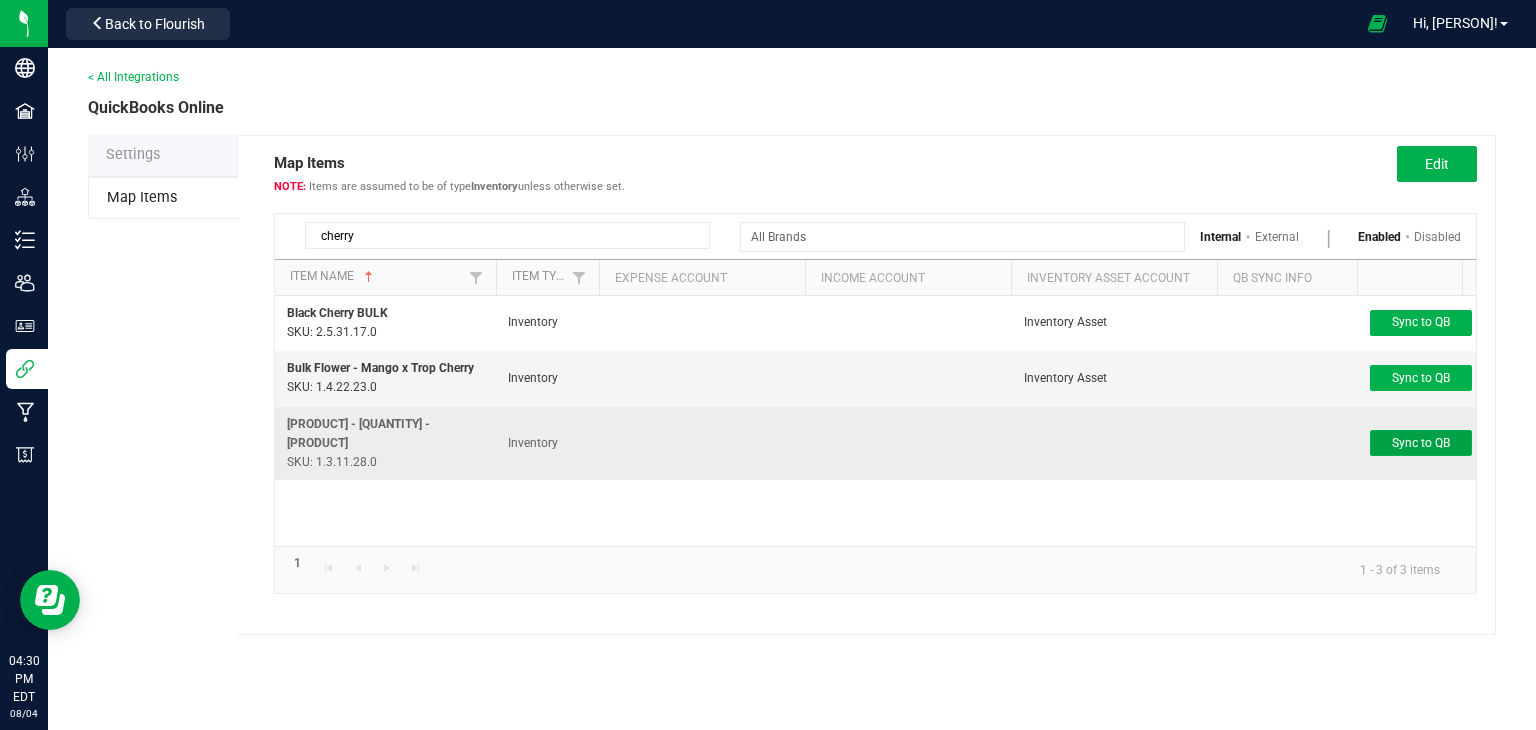 drag, startPoint x: 1425, startPoint y: 446, endPoint x: 1444, endPoint y: 469, distance: 29.832869 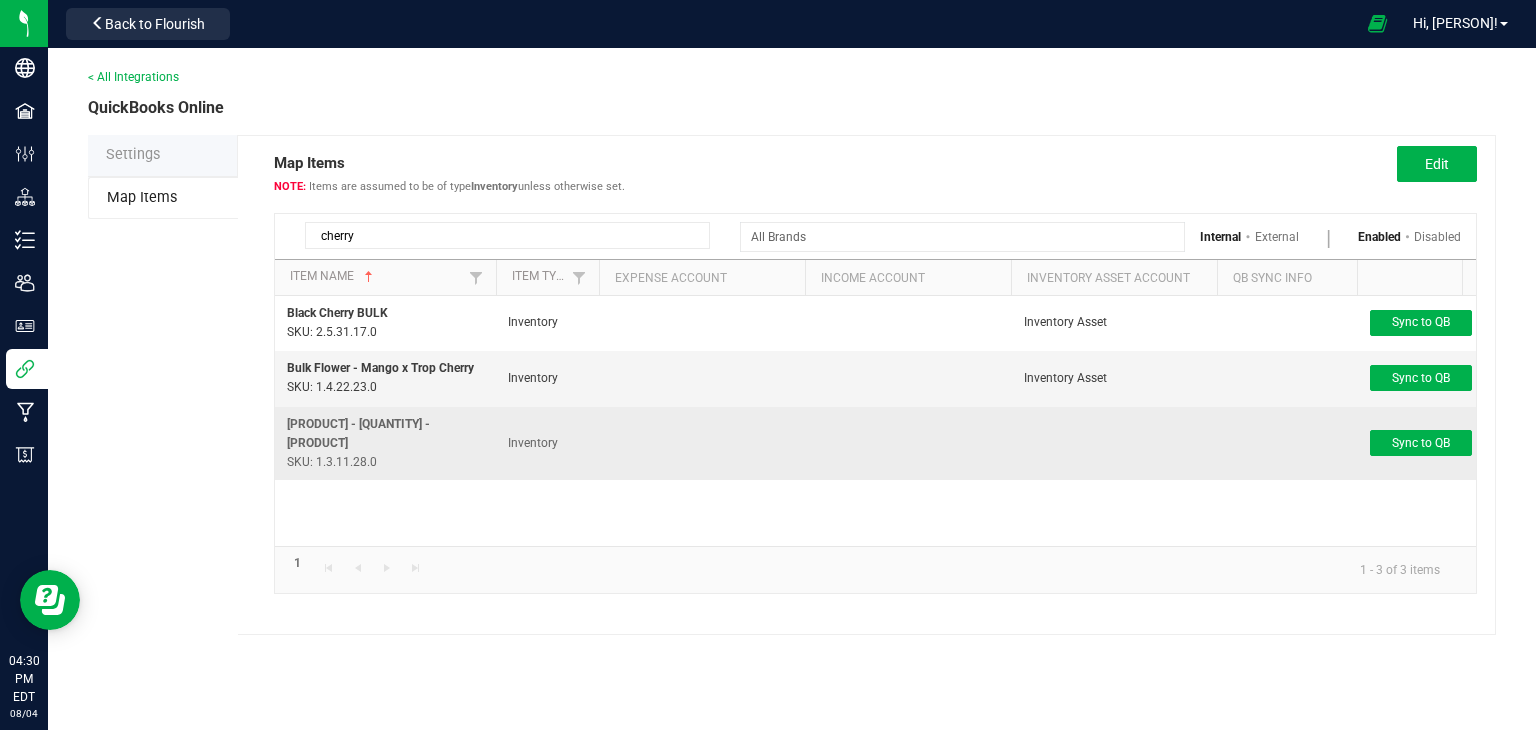 click on "[PRODUCT] - [QUANTITY] - [PRODUCT]" at bounding box center (358, 433) 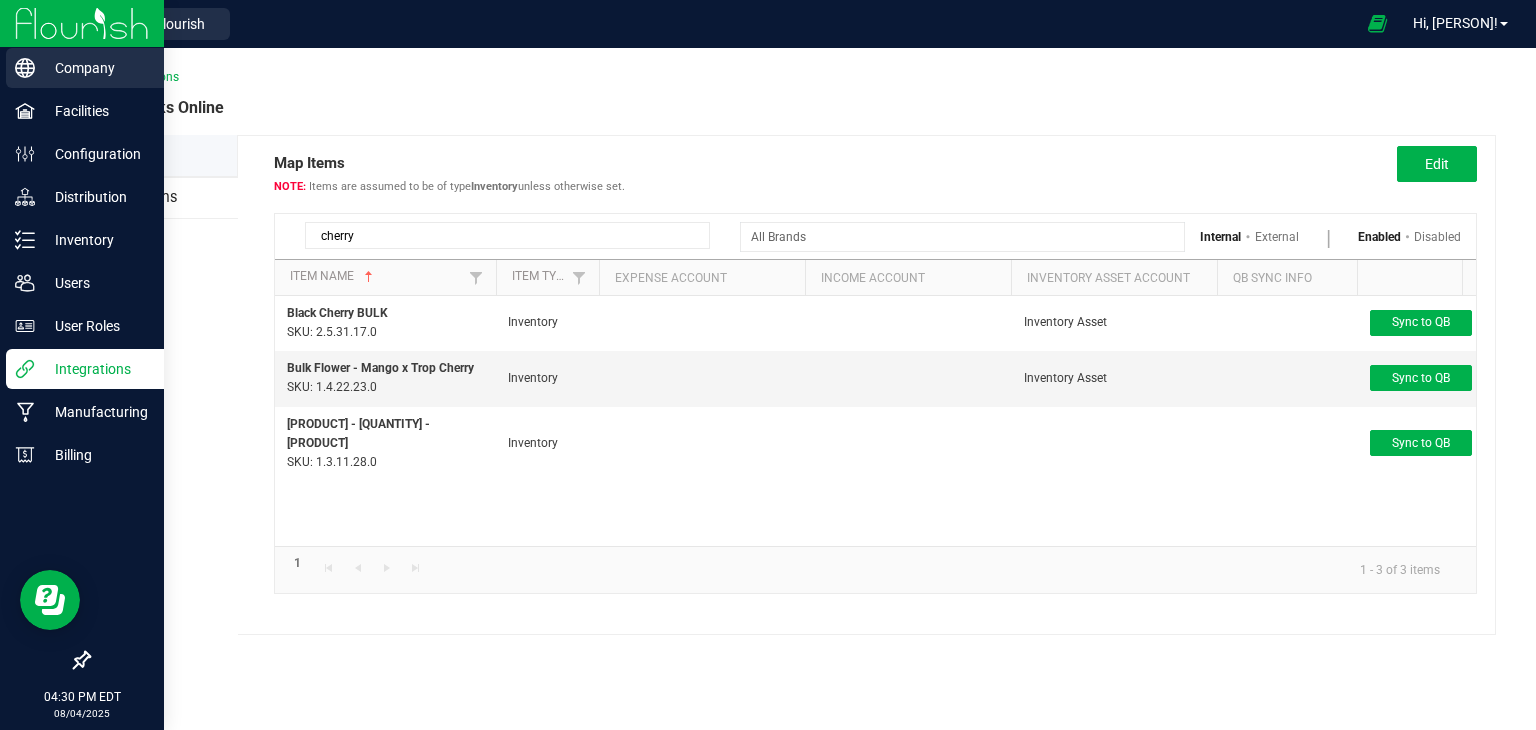 click on "Company" at bounding box center (95, 68) 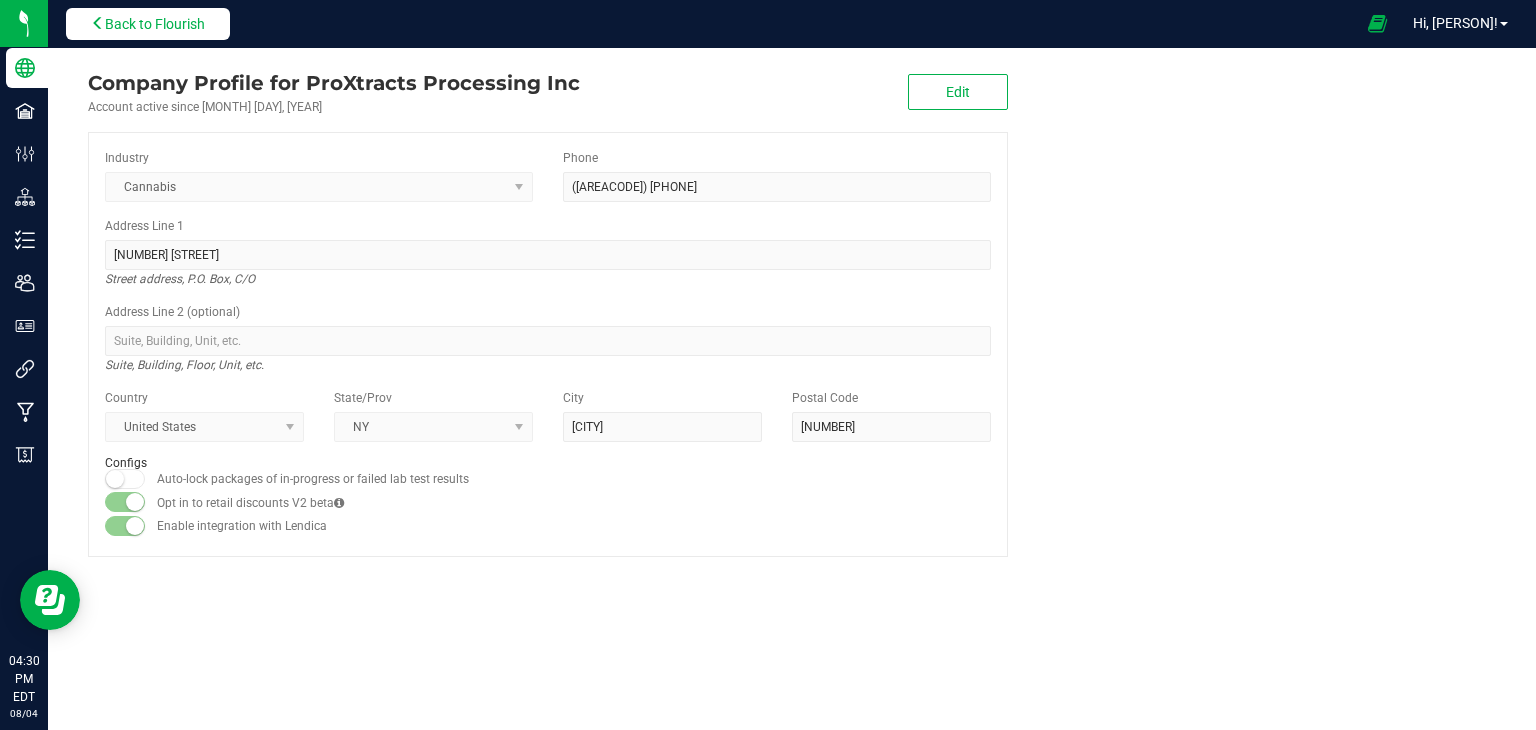 click on "Back to Flourish" at bounding box center (155, 24) 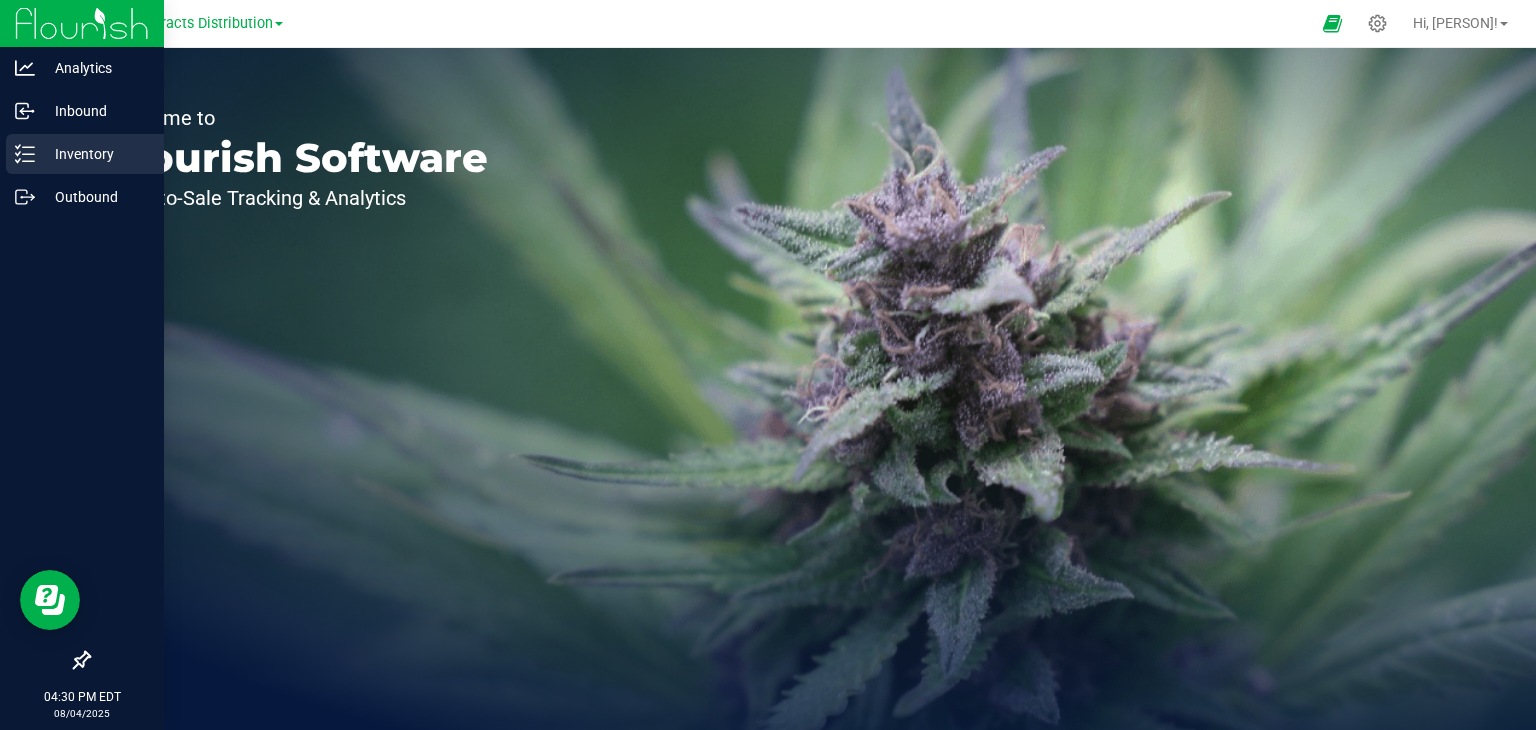 click on "Inventory" at bounding box center (95, 154) 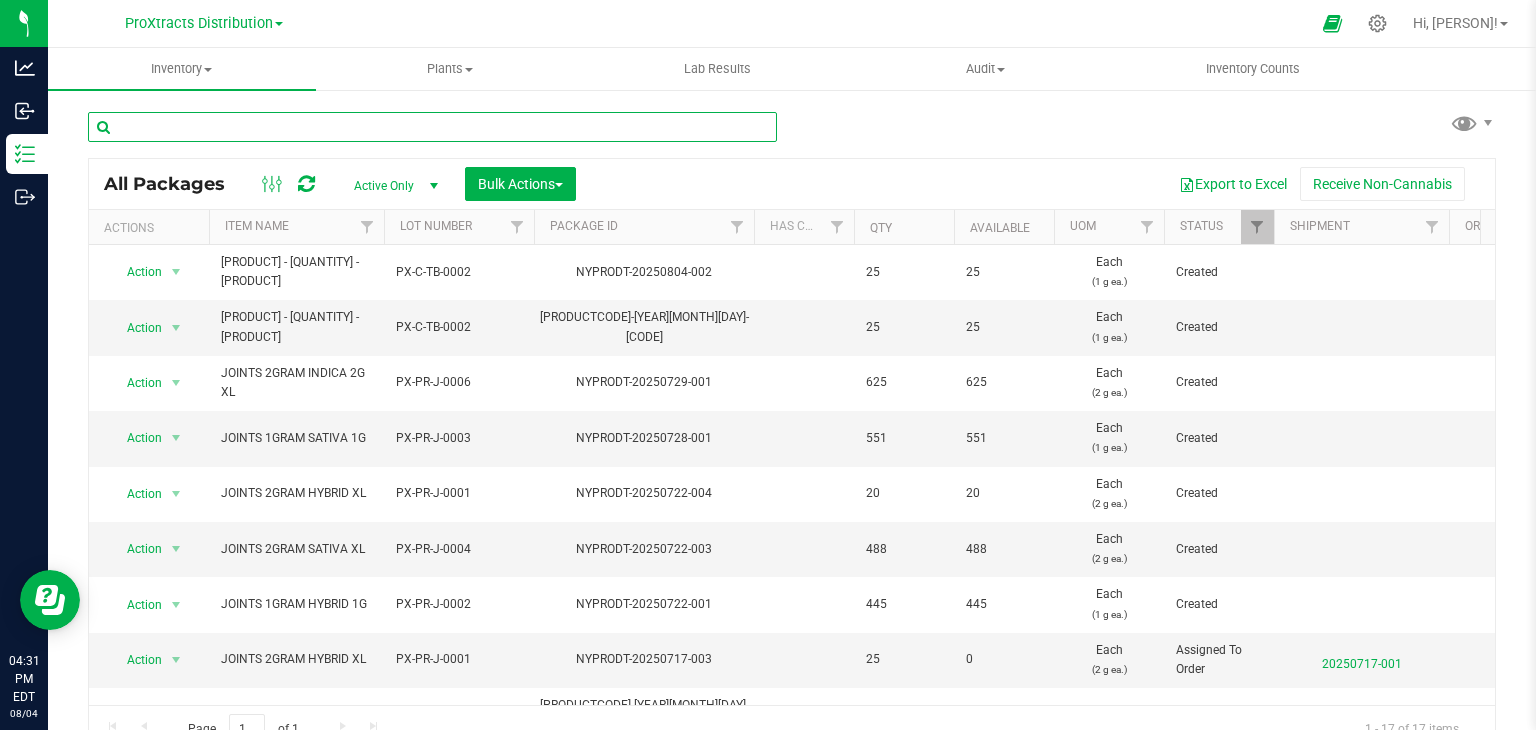 click at bounding box center [432, 127] 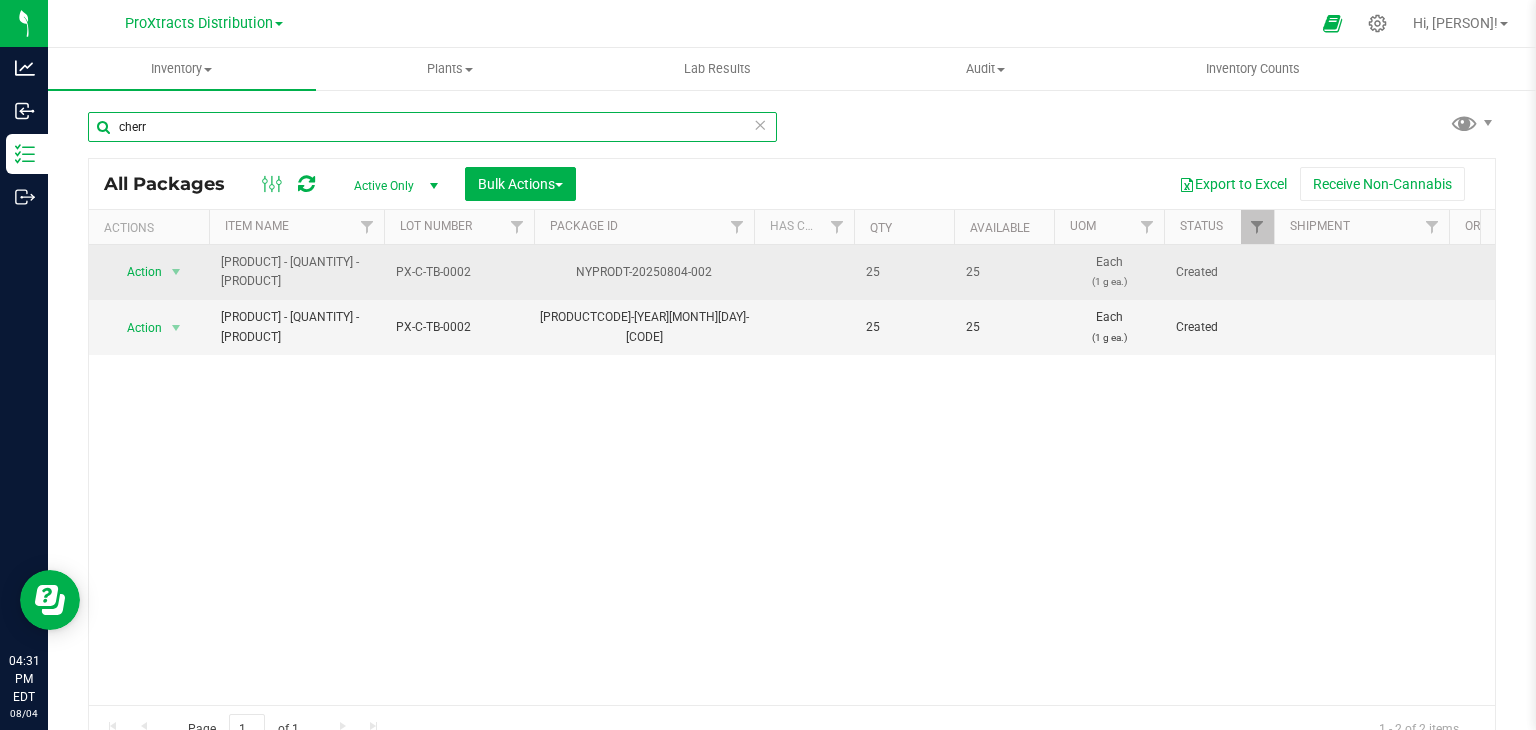 type on "cherr" 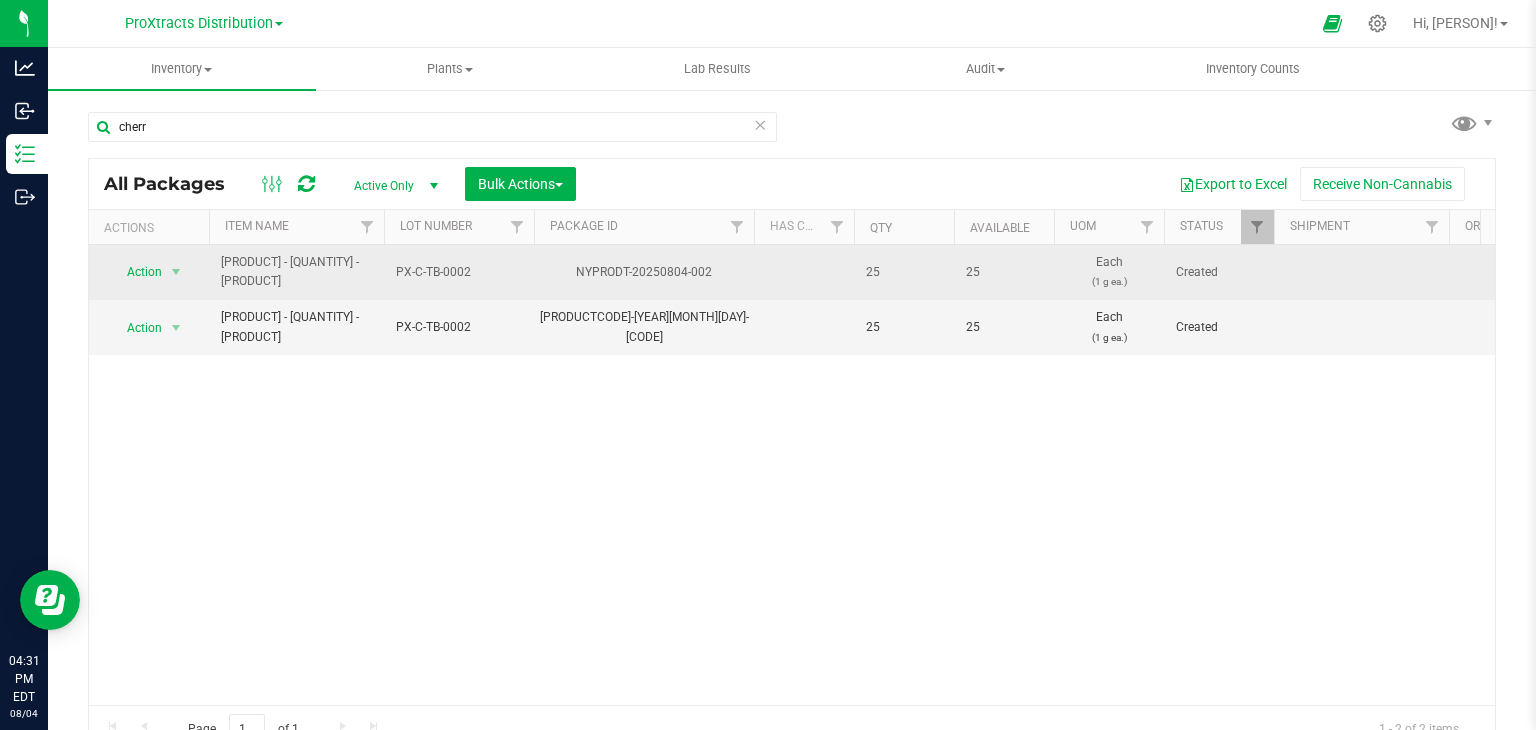 click on "[PRODUCT] - [QUANTITY] - [PRODUCT]" at bounding box center (296, 272) 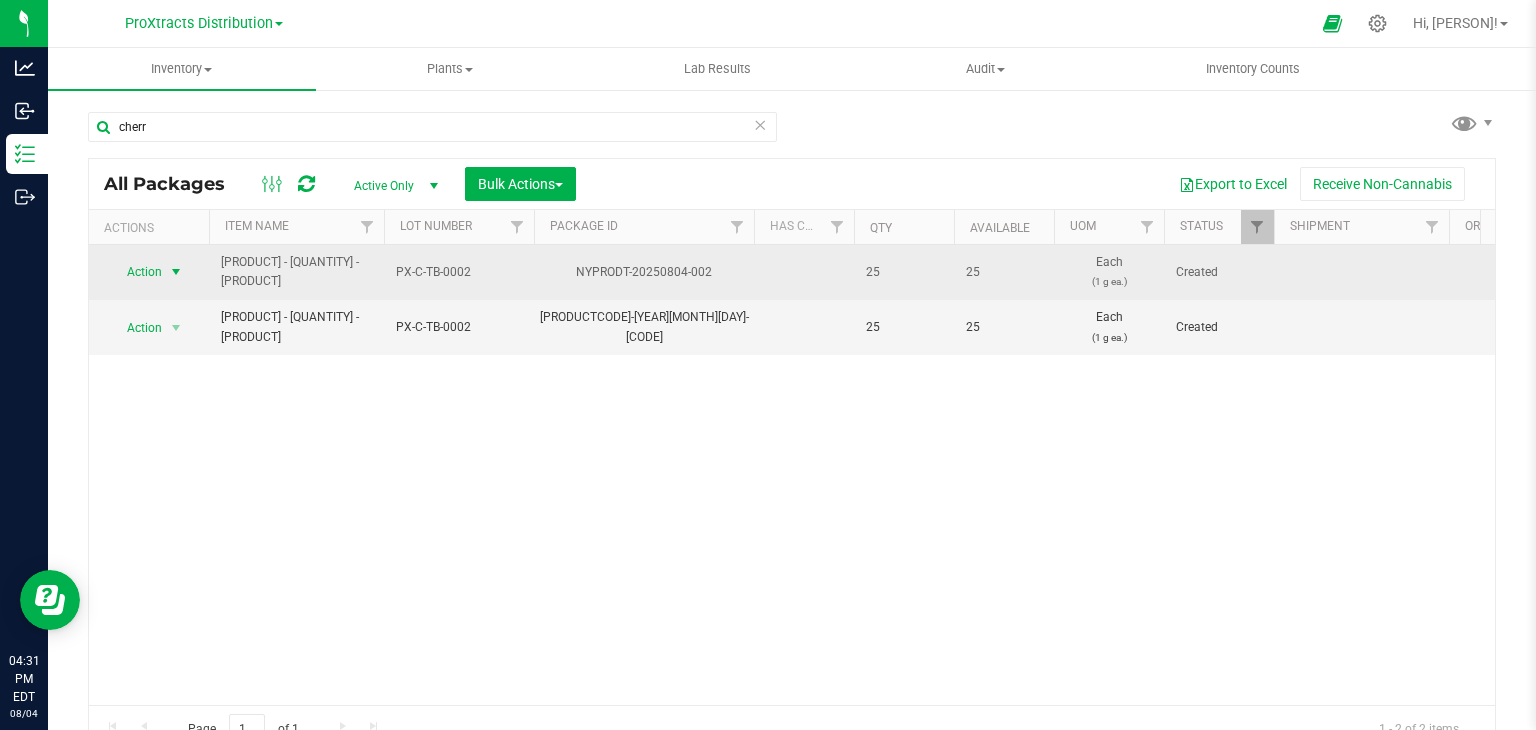 click on "Action" at bounding box center (136, 272) 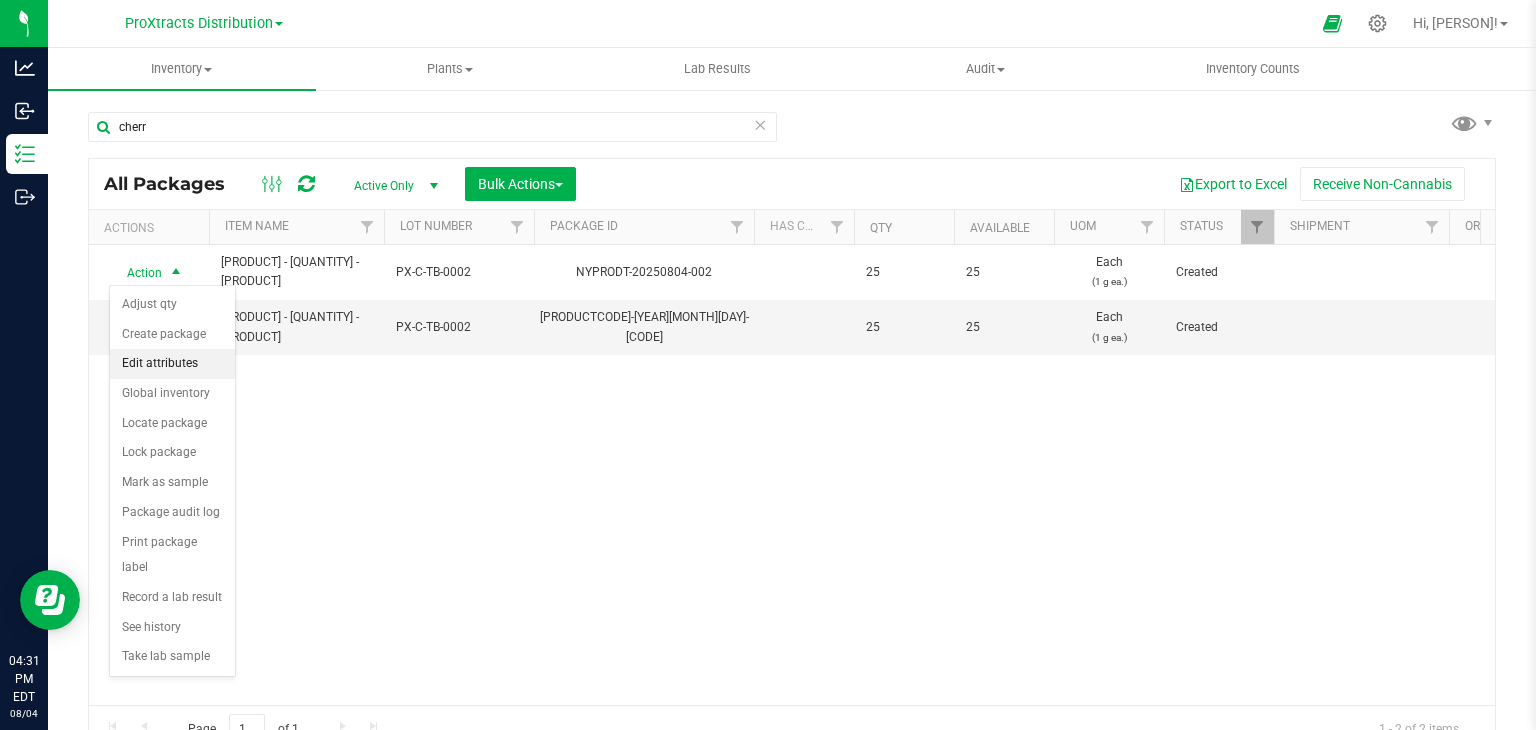click on "Edit attributes" at bounding box center [172, 364] 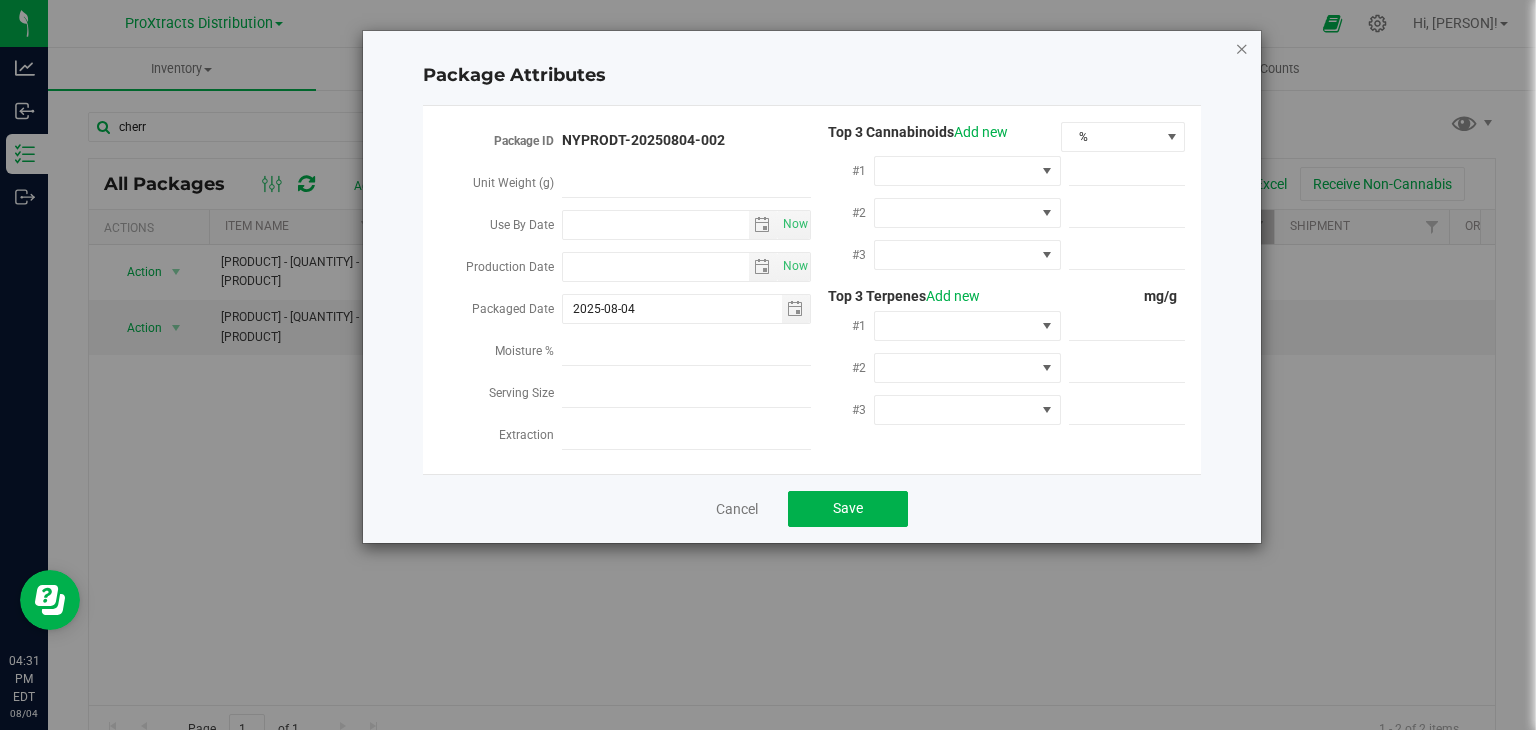 click at bounding box center (1242, 48) 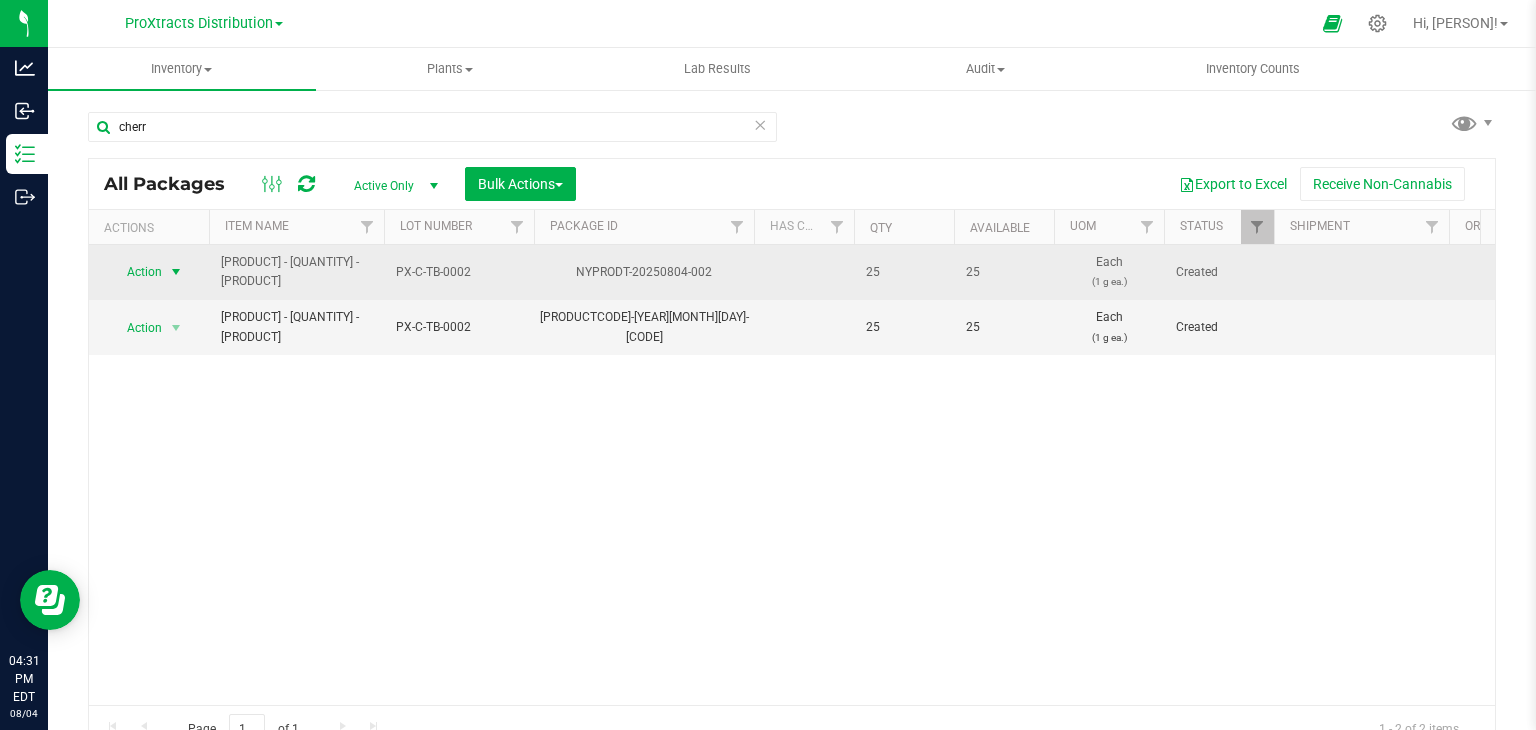 click at bounding box center [176, 272] 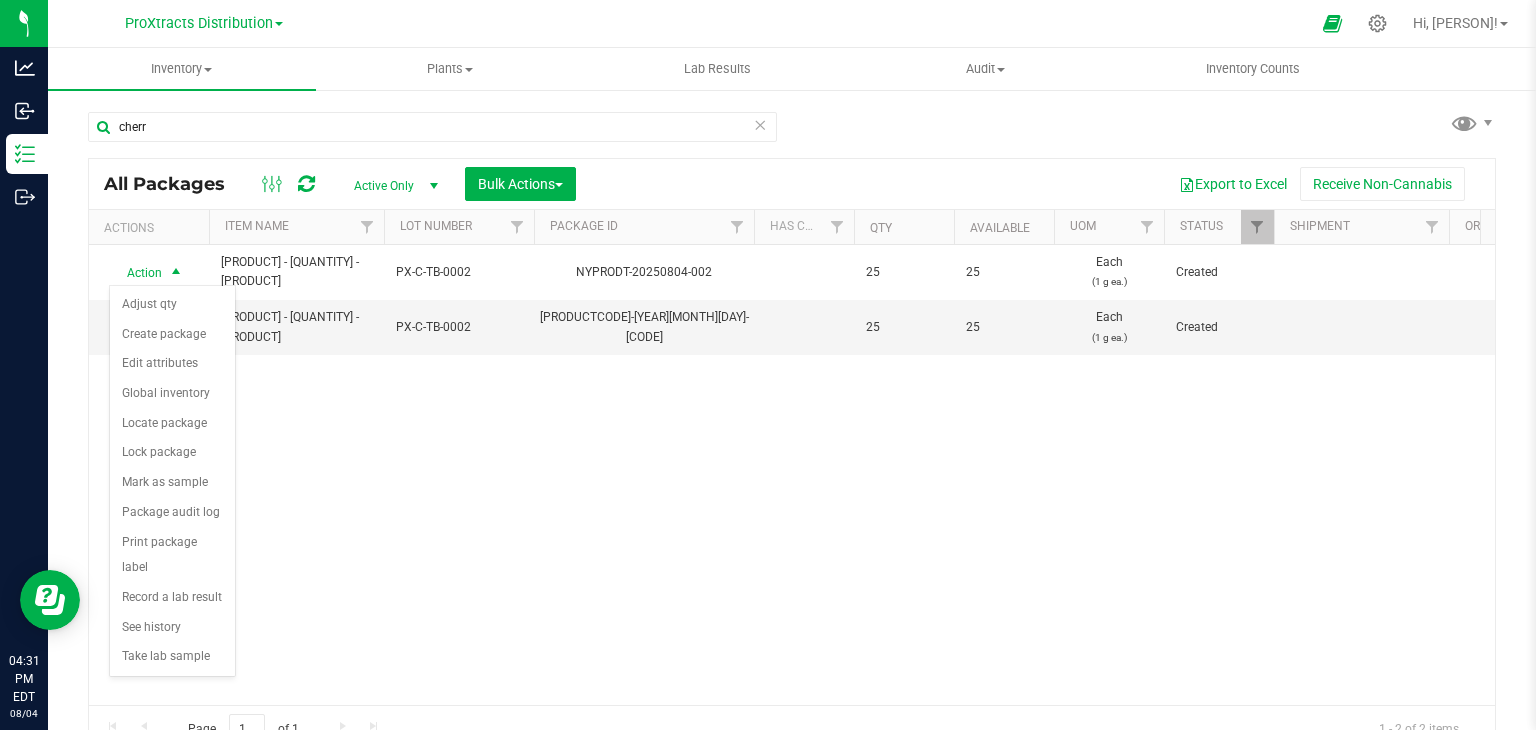 click on "Action Action Adjust qty Create package Edit attributes Global inventory Locate package Lock package Mark as sample Package audit log Print package label Record a lab result See history Take lab sample
[PRODUCT] - [QUANTITY] - [PRODUCT]
[PRODUCTCODE]
[PRODUCTCODE]-[YEAR][MONTH][DAY]-[CODE]
[NUMBER]
[NUMBER]
Each
(1 g ea.)
Created
[PRICE] [PRICE]
[SKU]
[PRICE] [PRICE] [PRICE] [PRICE] [MONTH] [DAY], [YEAR] [HOUR]:[MINUTE]:[SECOND] [TIMEZONE]
Now
End Products" at bounding box center [792, 475] 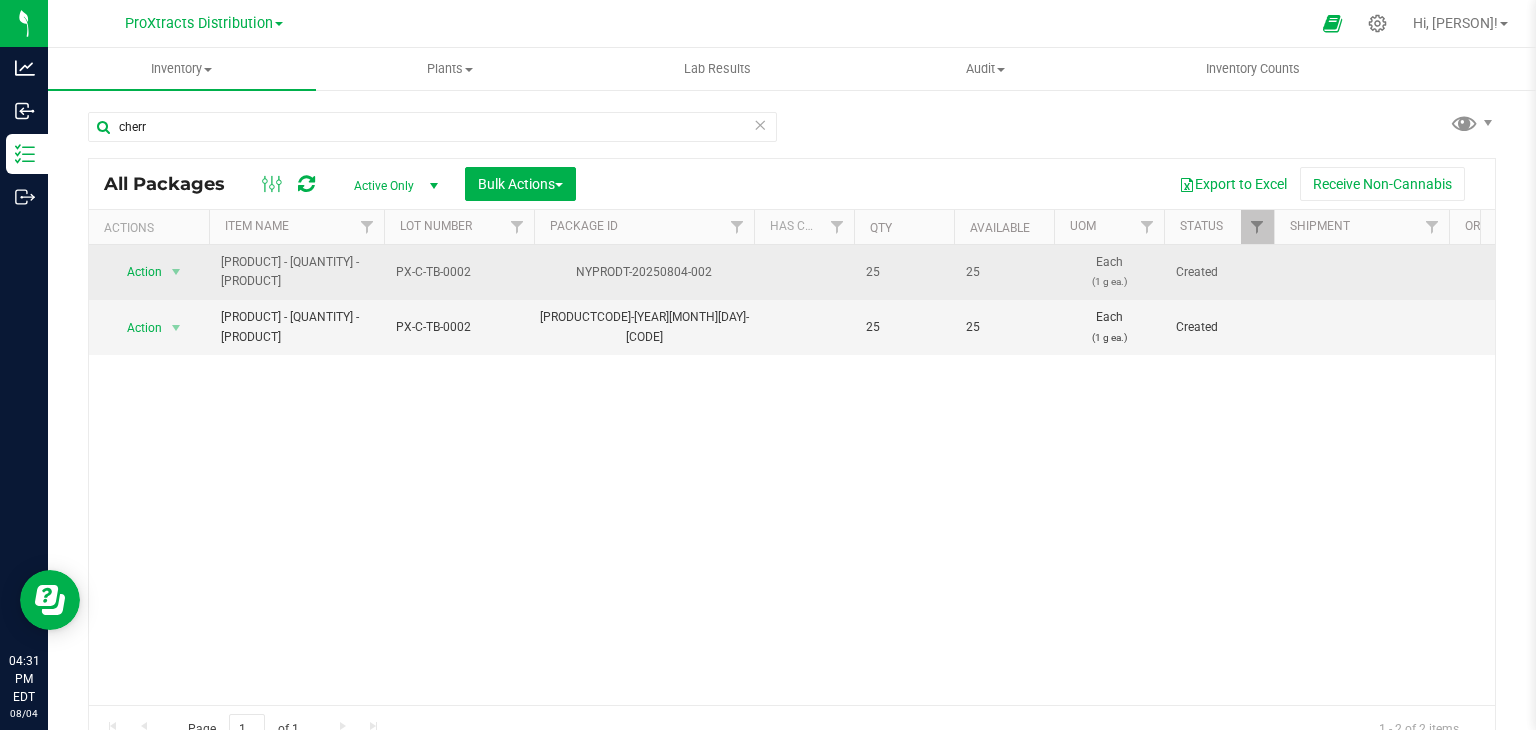 click on "PX-C-TB-0002" at bounding box center [459, 272] 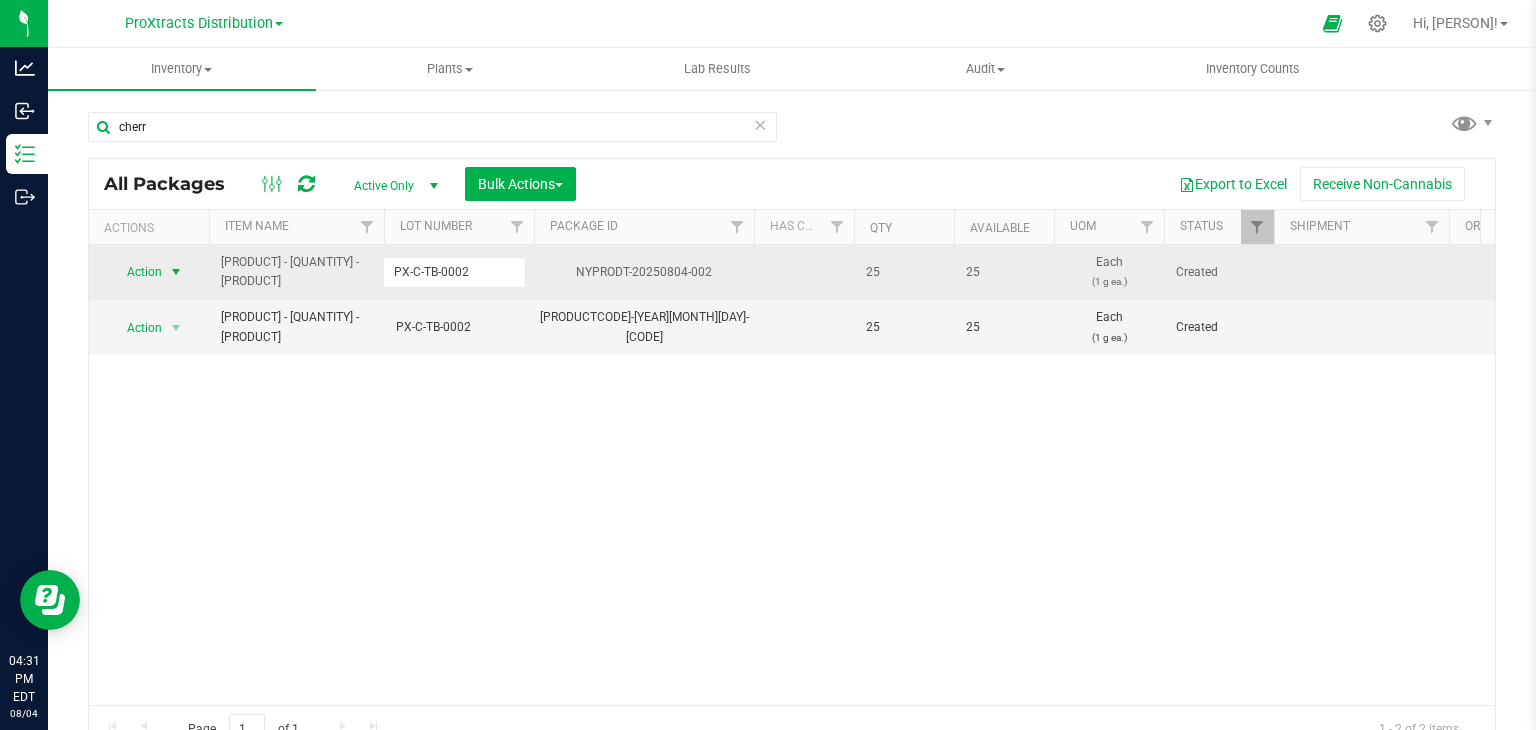 click at bounding box center (176, 272) 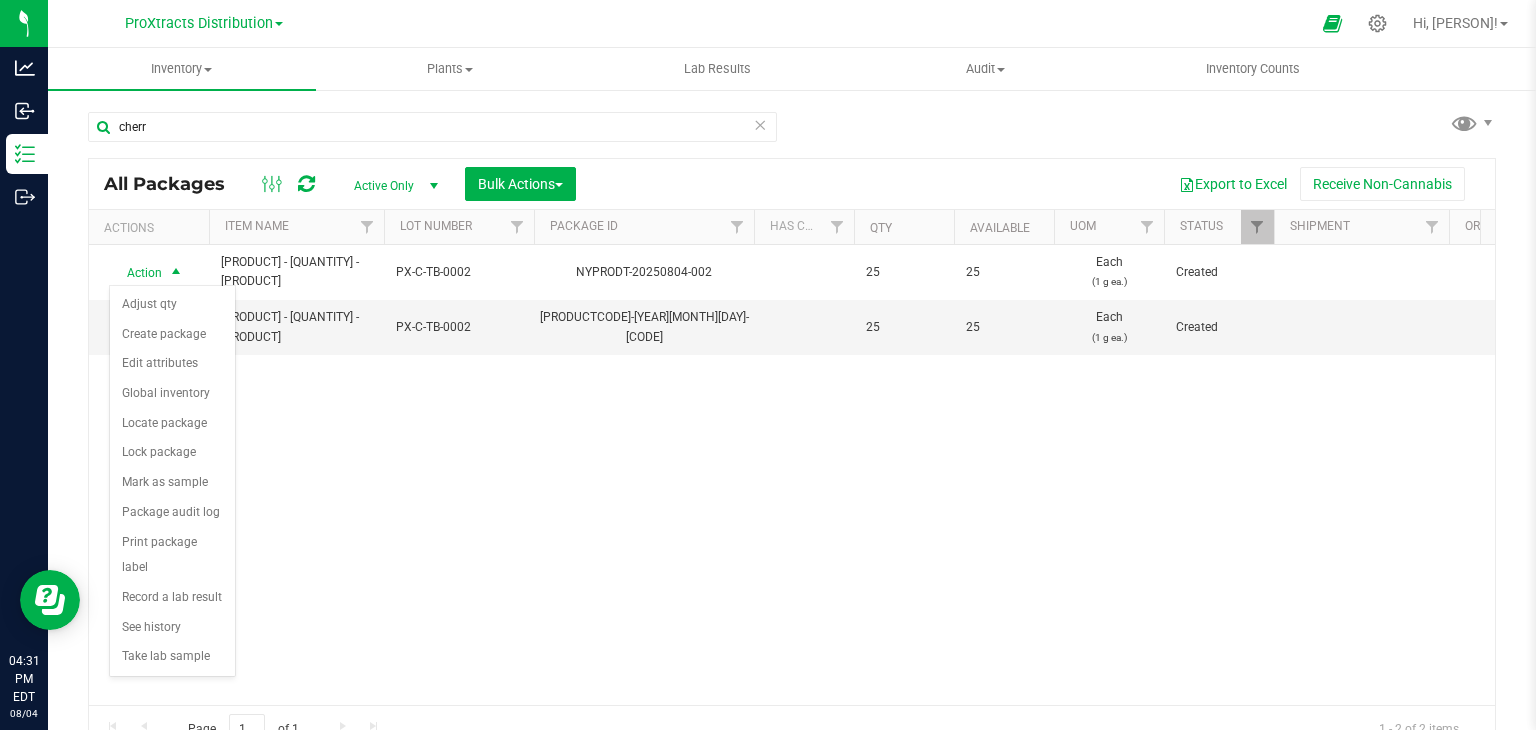 drag, startPoint x: 300, startPoint y: 585, endPoint x: 299, endPoint y: 570, distance: 15.033297 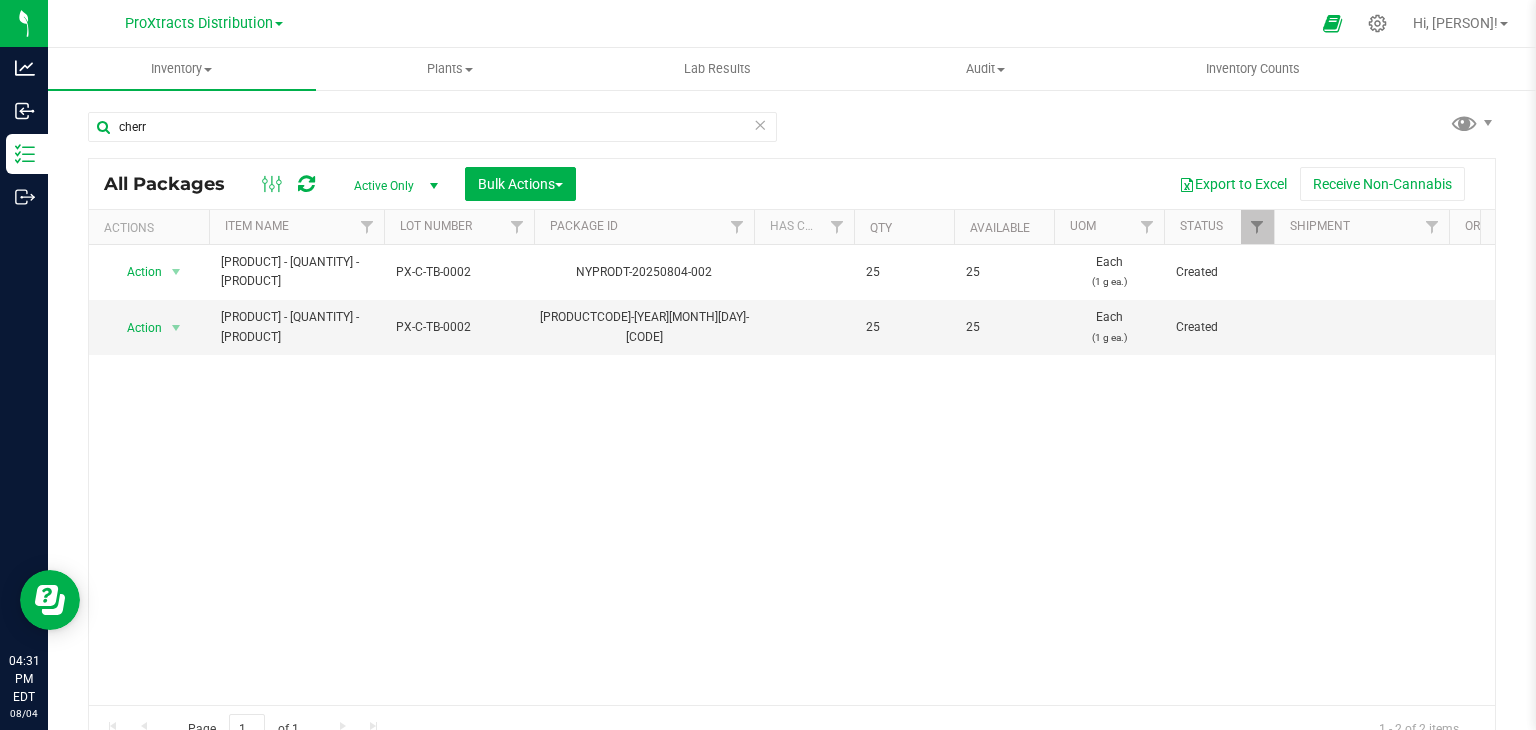click on "[COMPANY] [COMPANY] [COMPANY]" at bounding box center [204, 23] 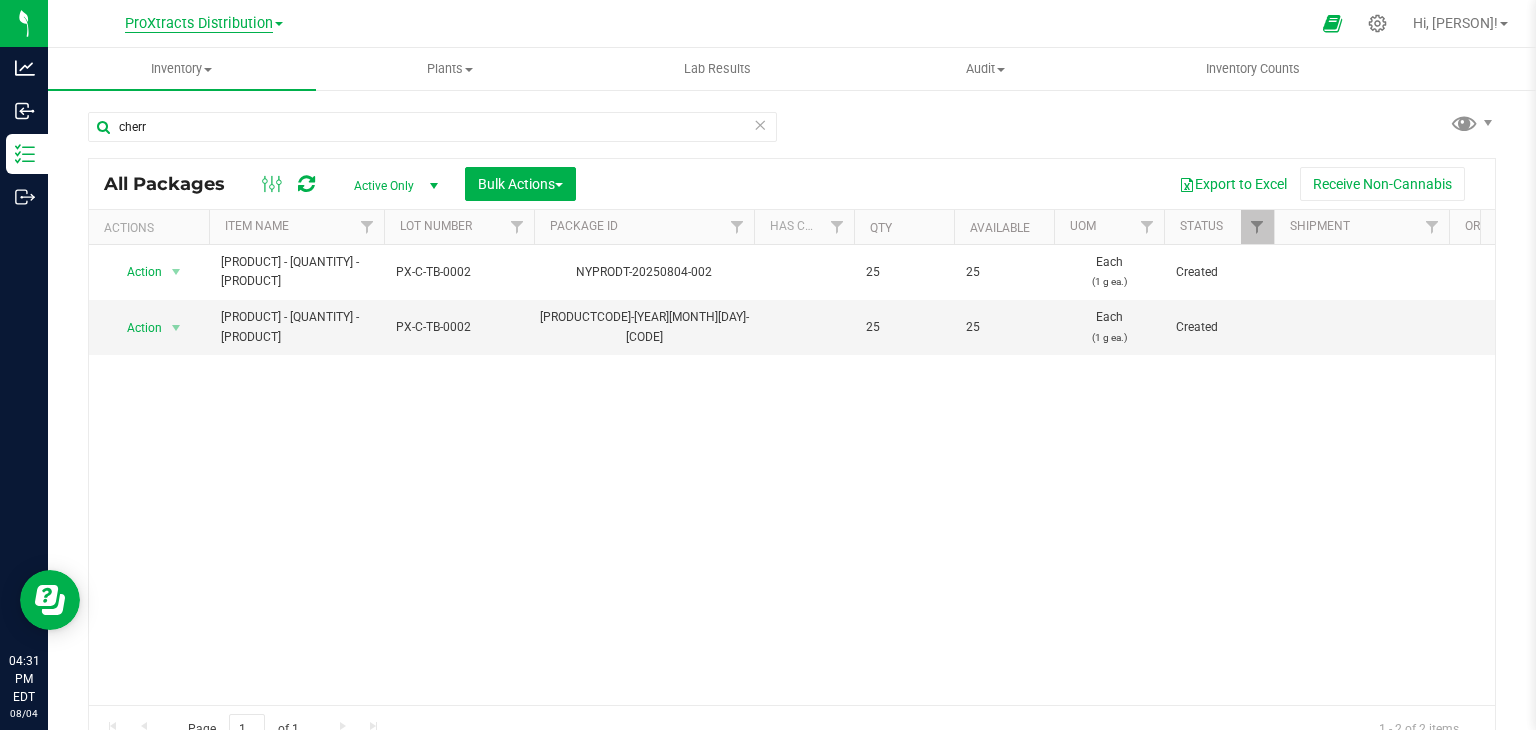 click on "ProXtracts Distribution" at bounding box center (199, 24) 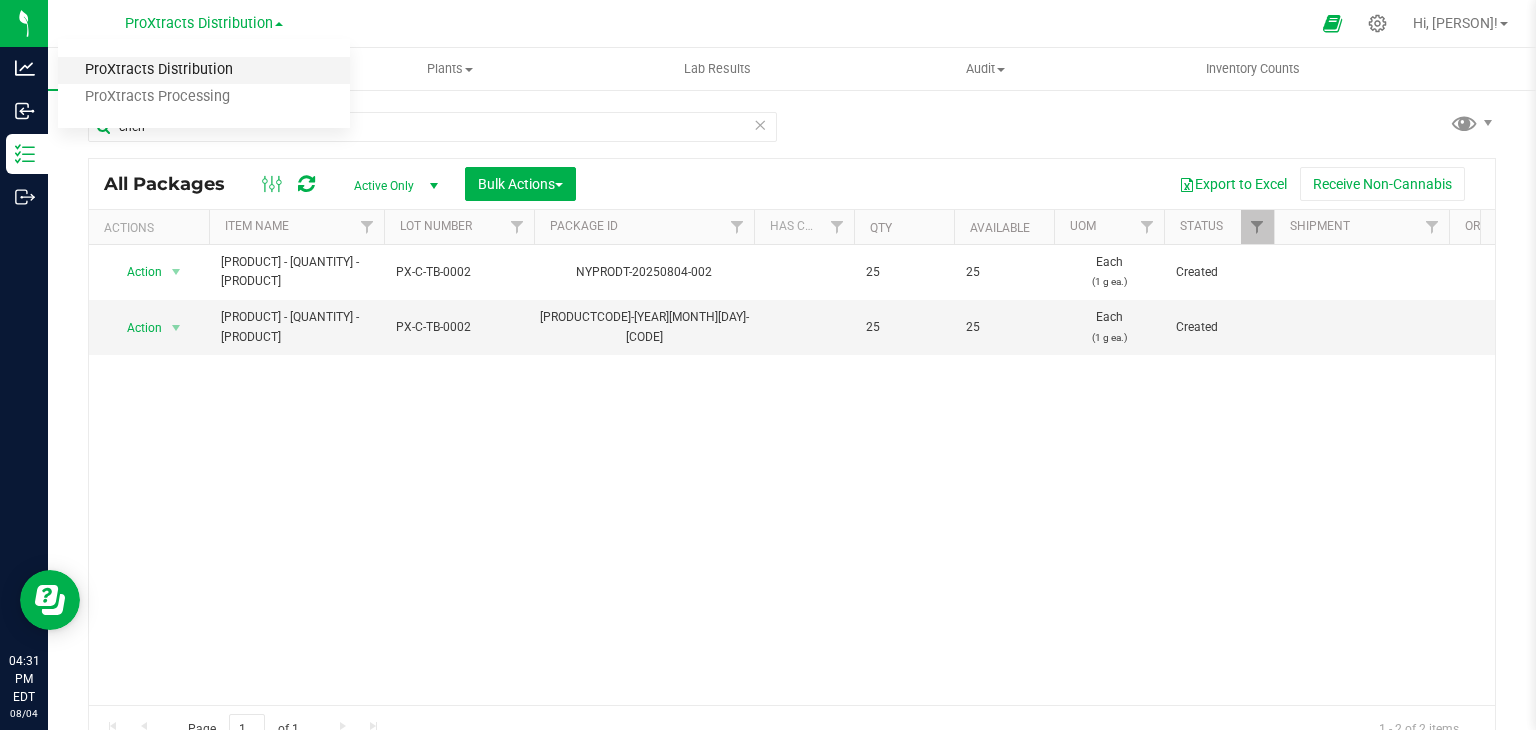click on "ProXtracts Distribution" at bounding box center (204, 70) 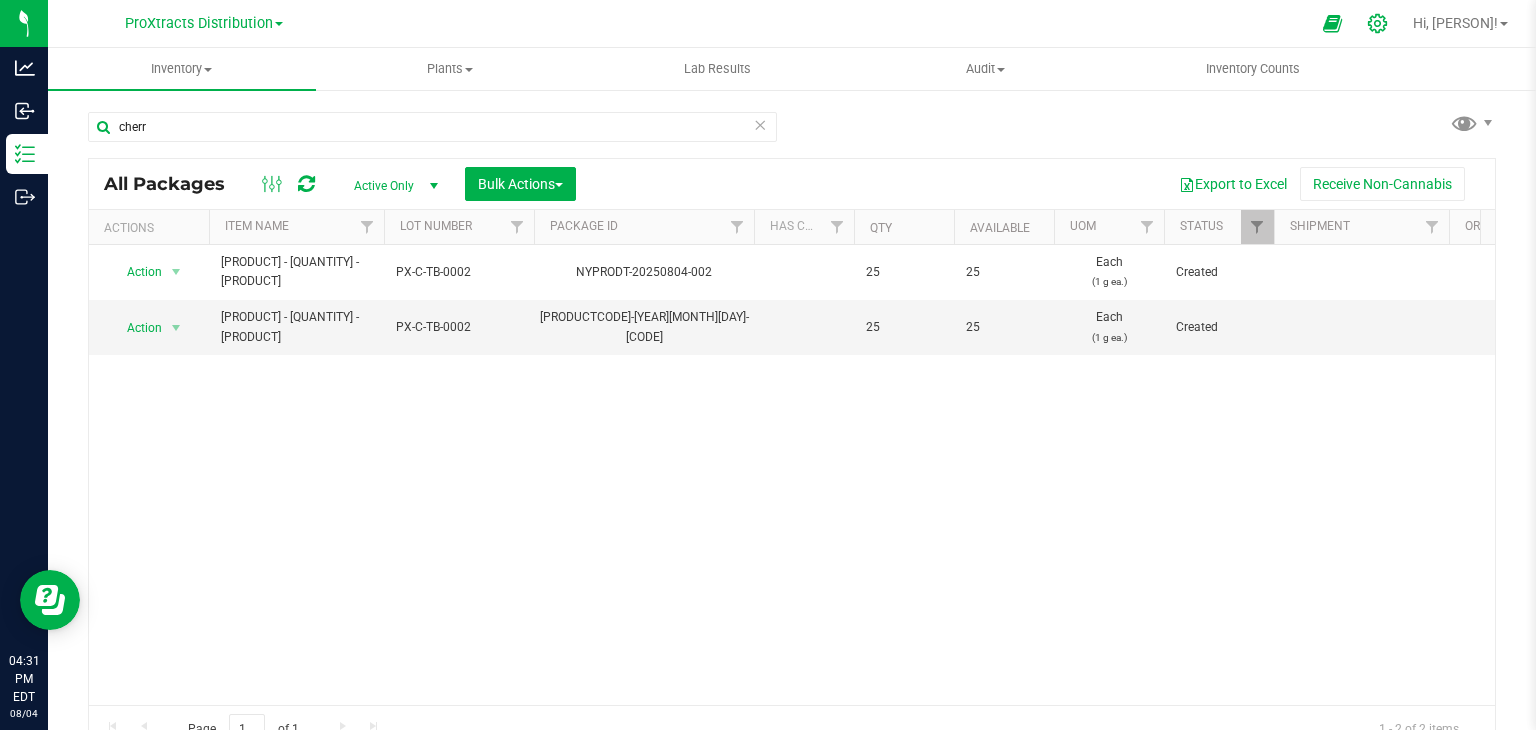 click 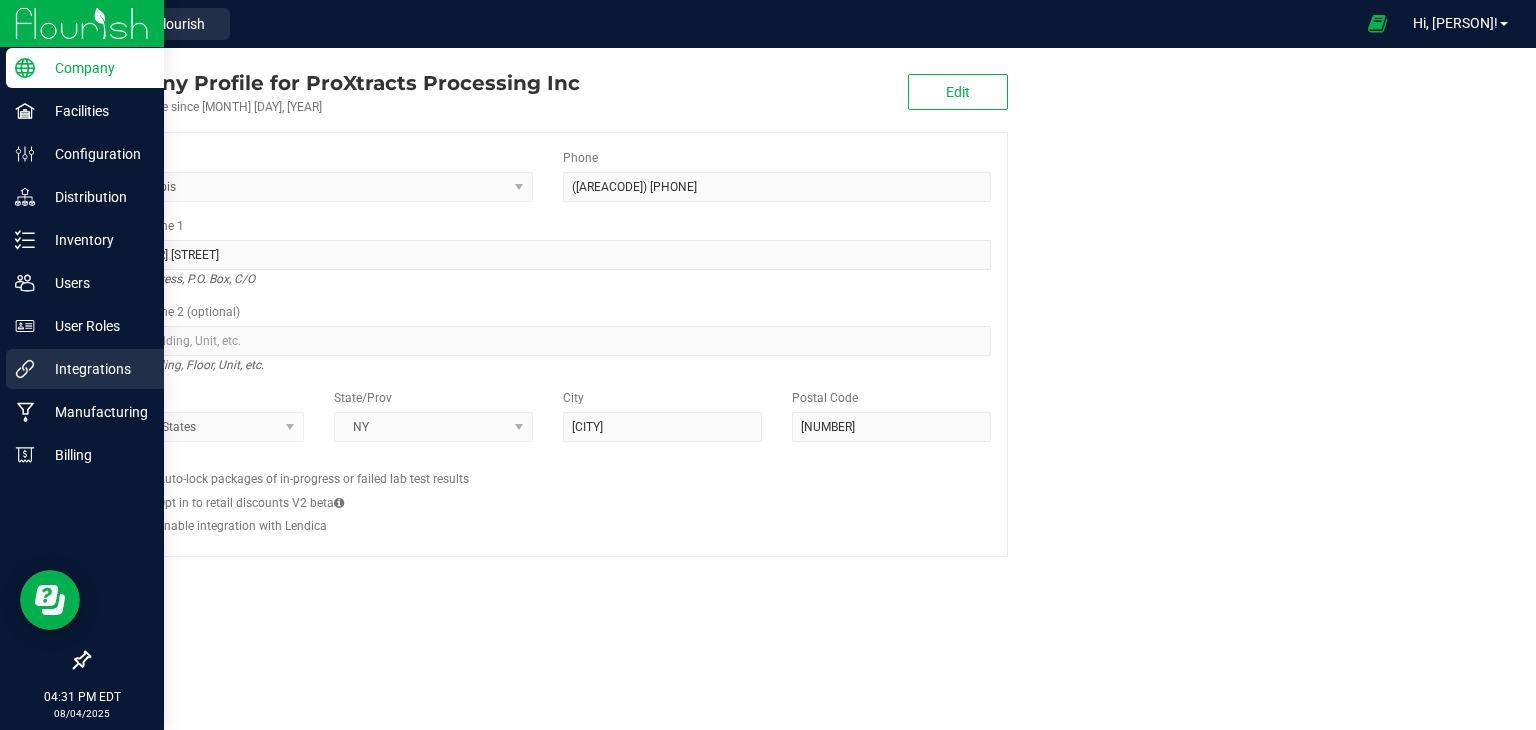 click on "Integrations" at bounding box center (95, 369) 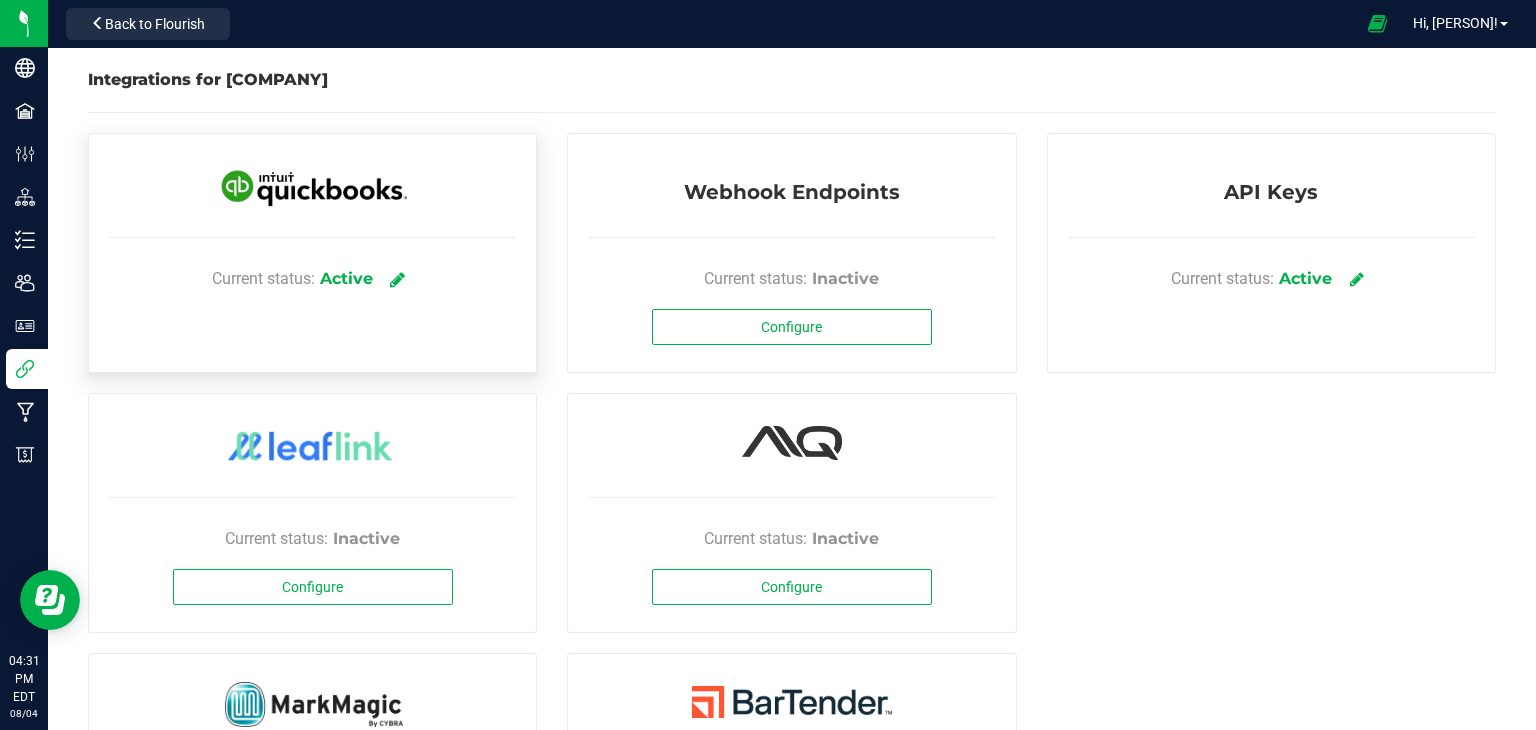 click at bounding box center [397, 279] 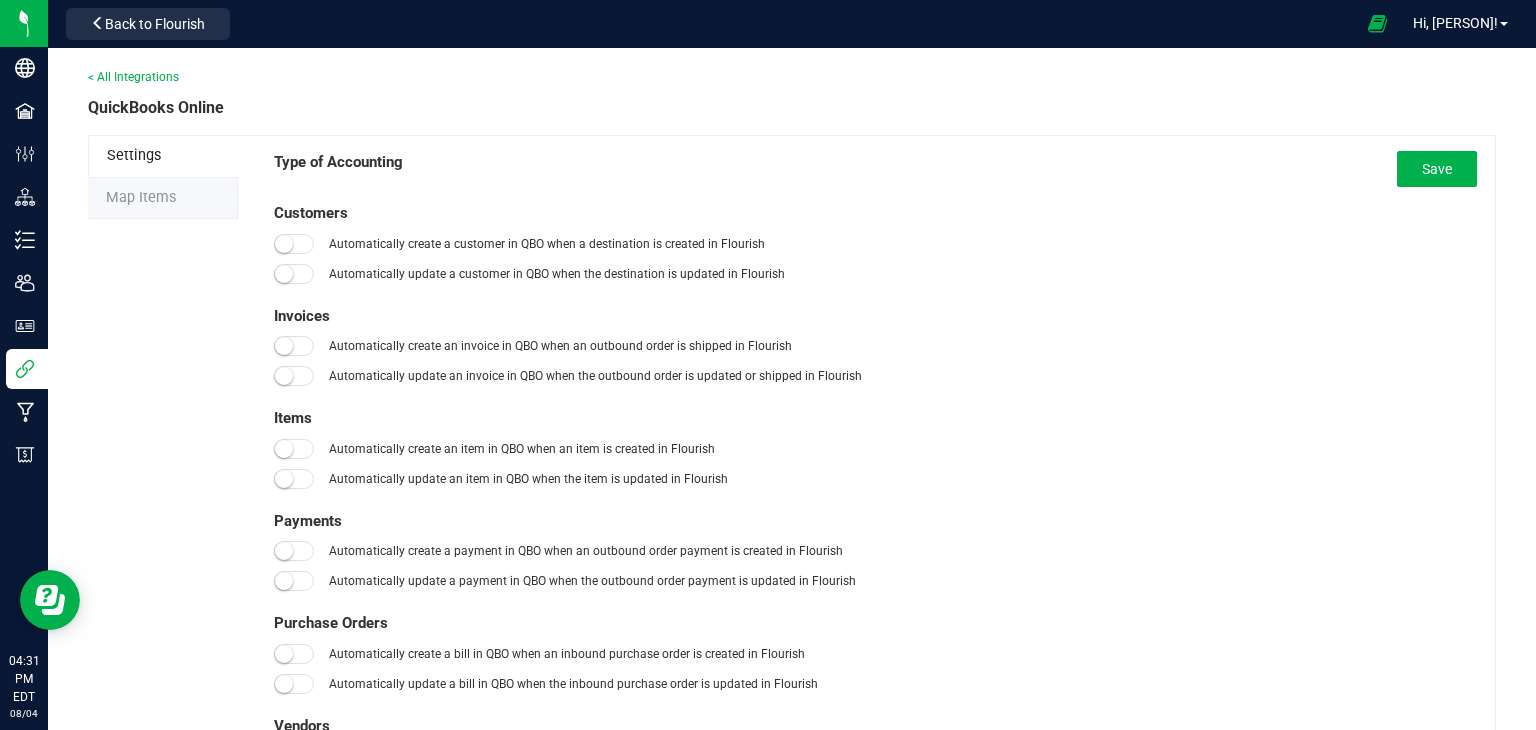 type on "[MONTH]/[MONTH]/[YEAR]" 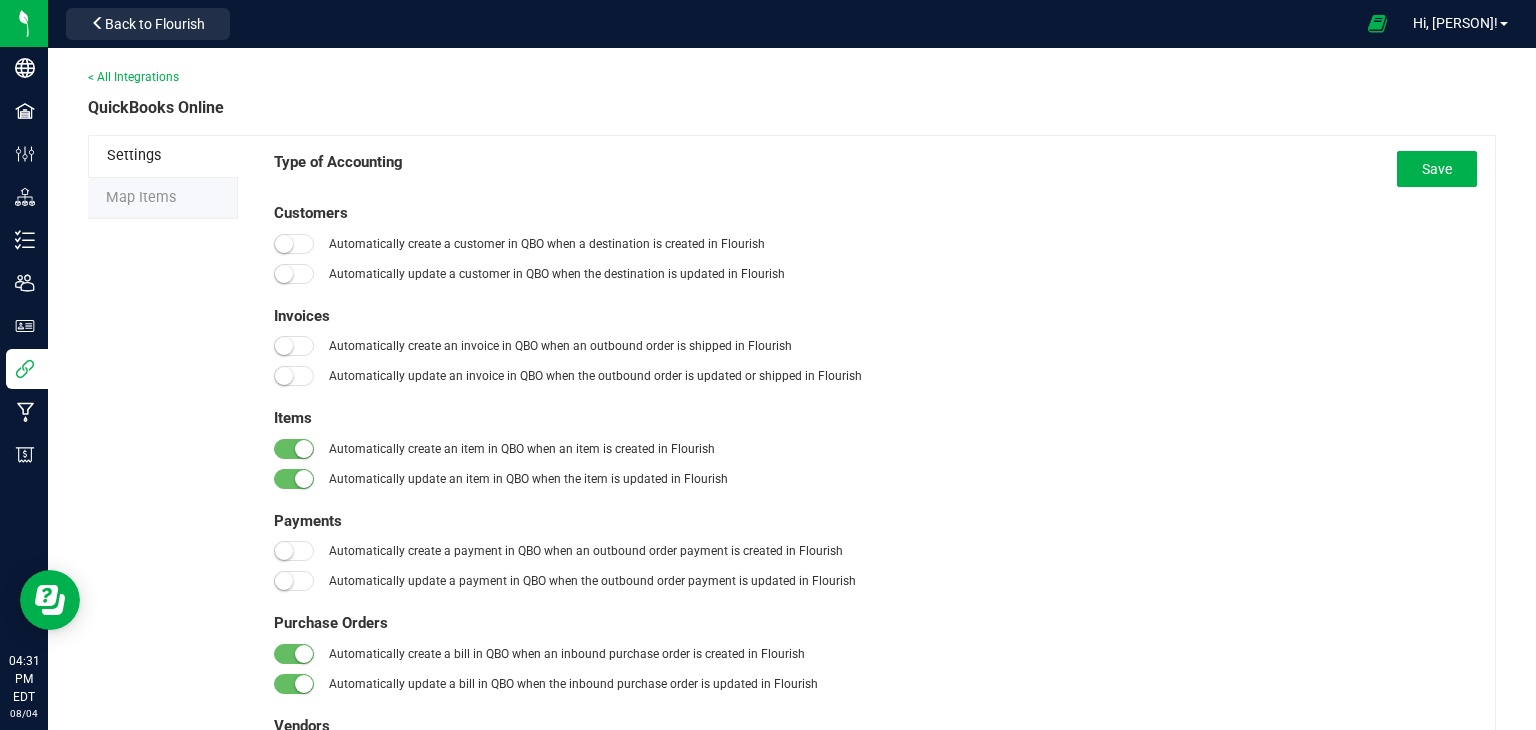 click on "Map Items" at bounding box center [141, 197] 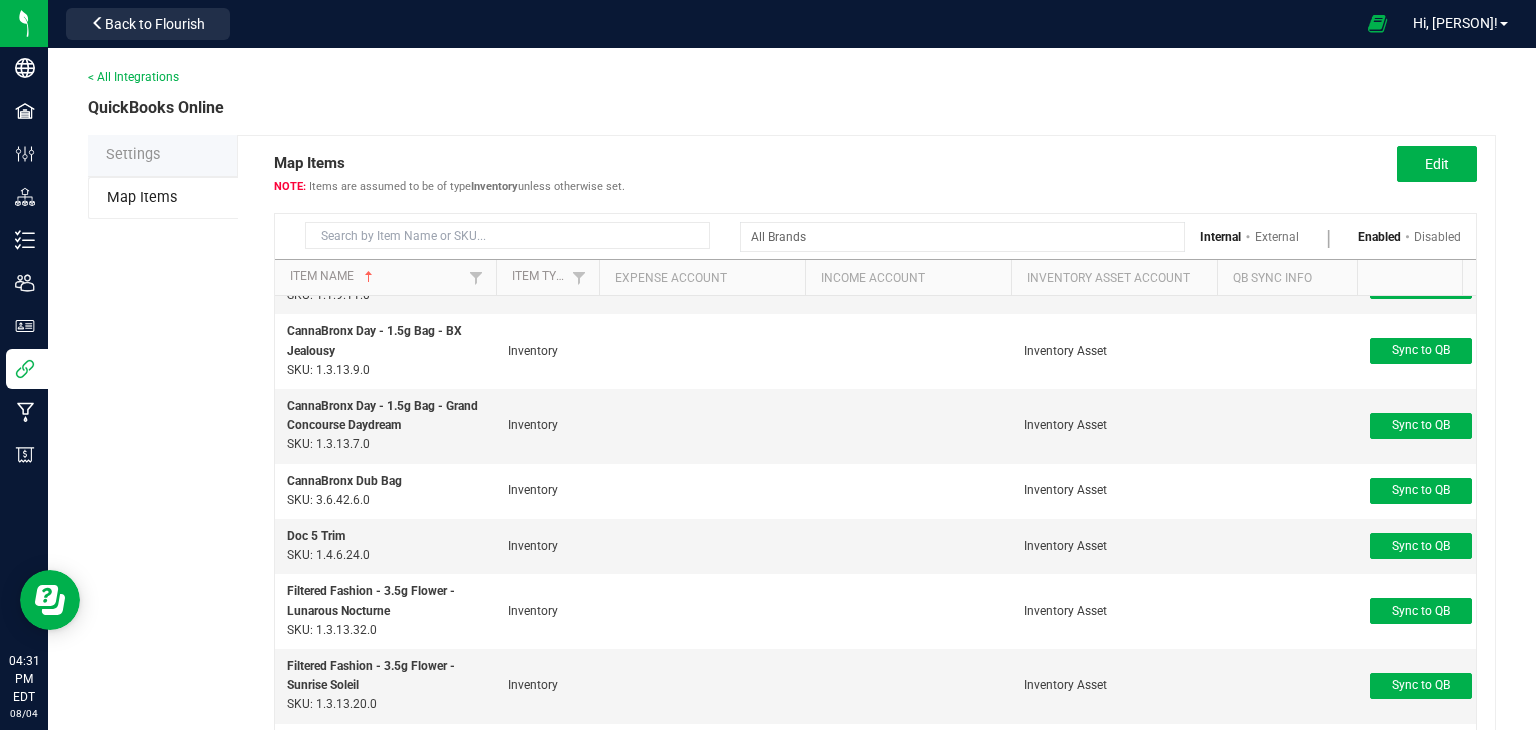 scroll, scrollTop: 468, scrollLeft: 0, axis: vertical 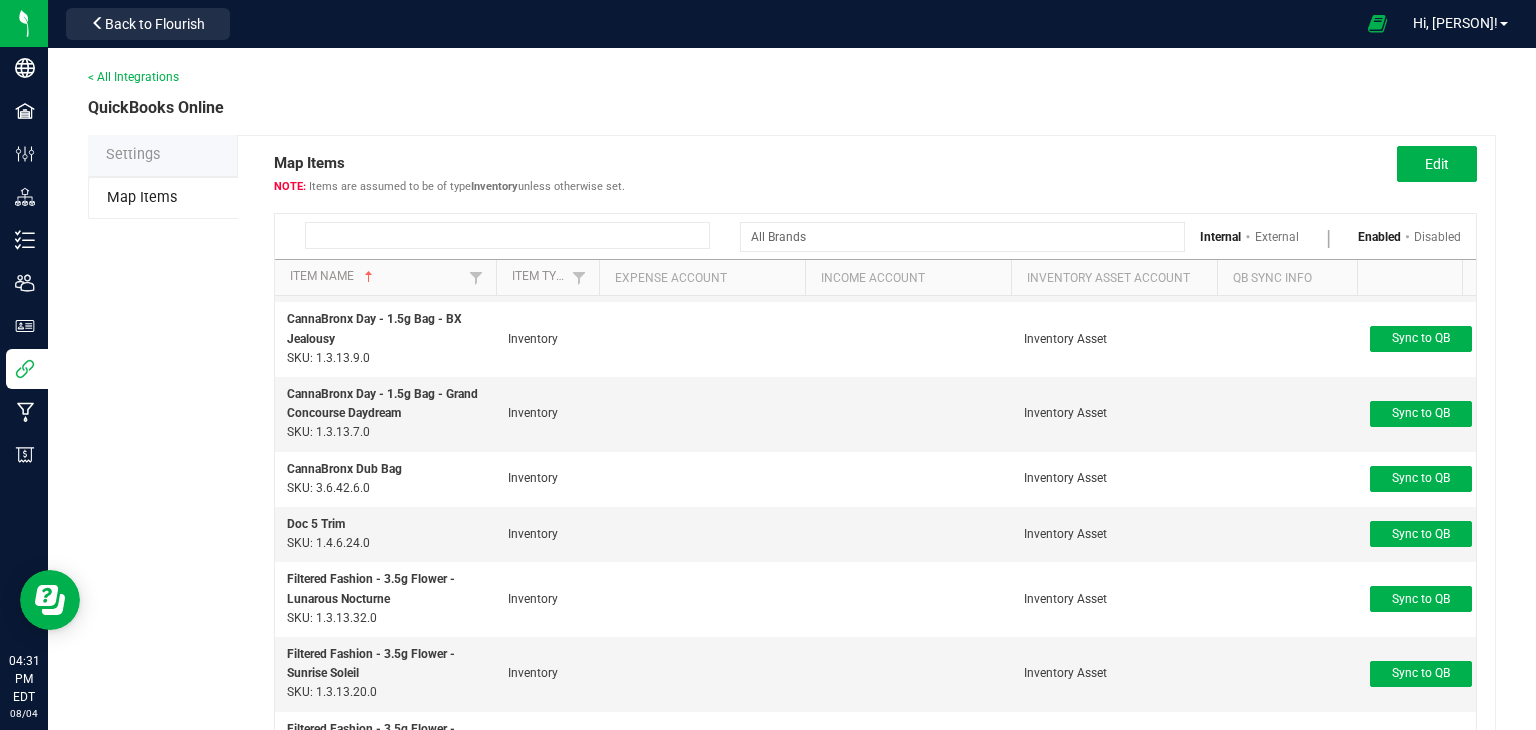 click at bounding box center (507, 235) 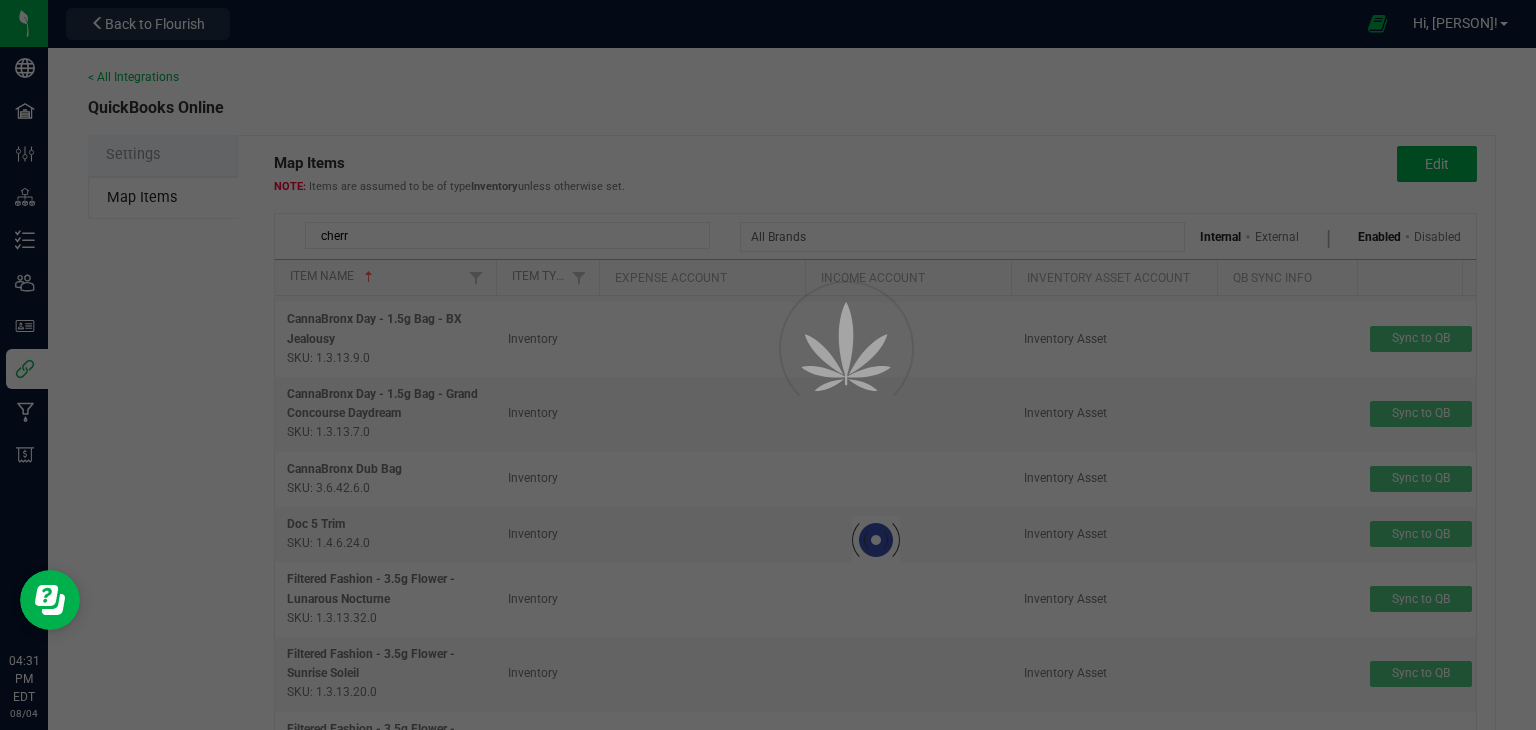 scroll, scrollTop: 0, scrollLeft: 0, axis: both 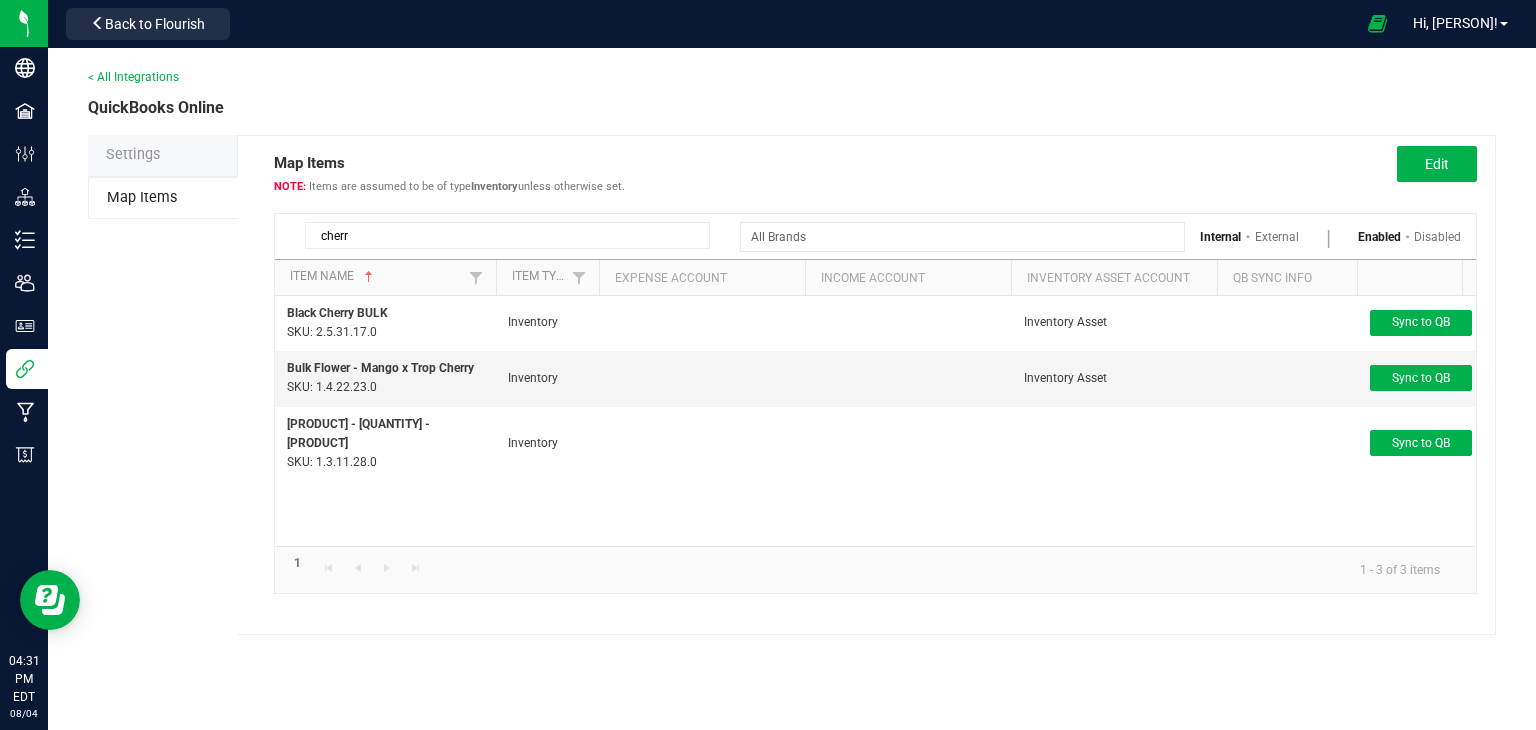 type on "cherr" 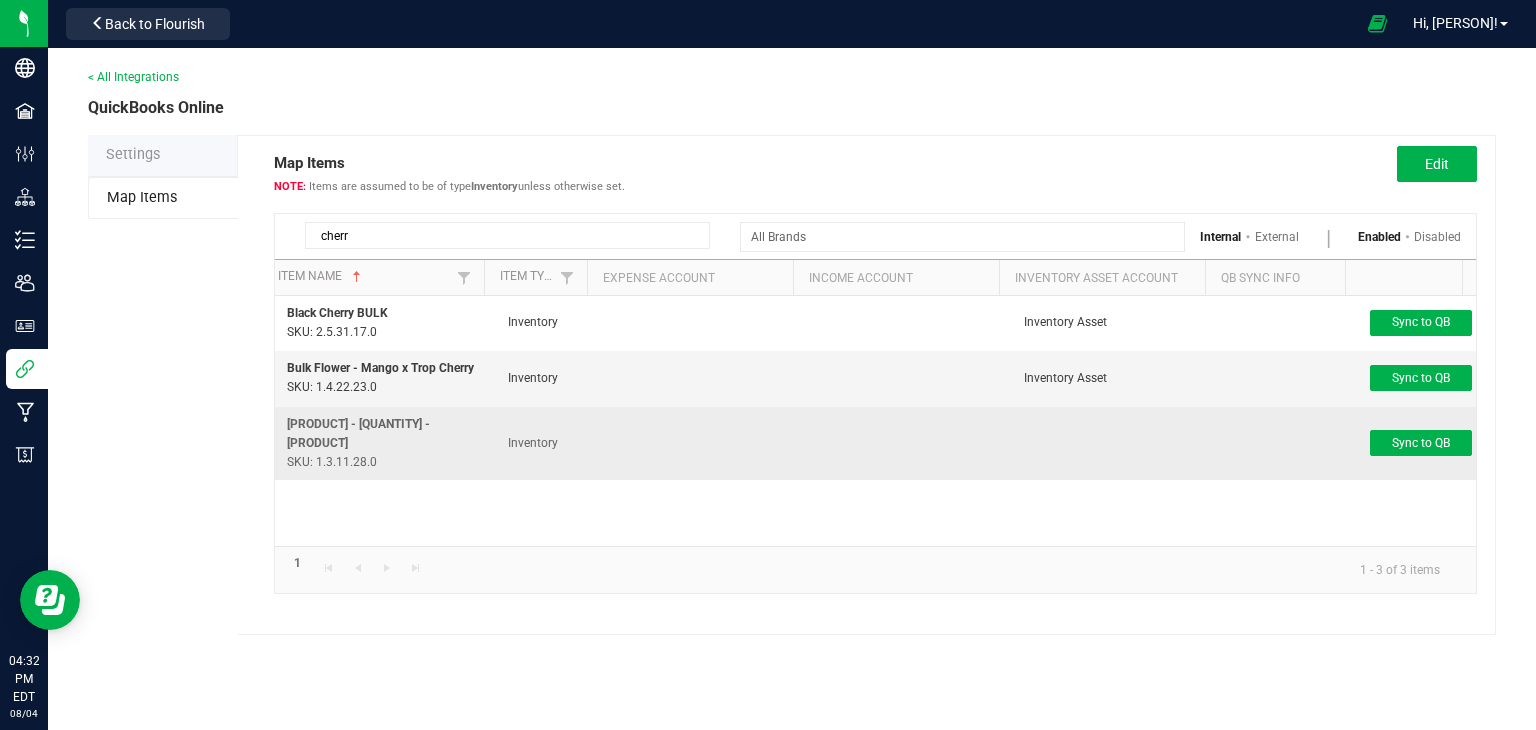 click on "[PRODUCT] - [QUANTITY] - [PRODUCT]" at bounding box center (358, 433) 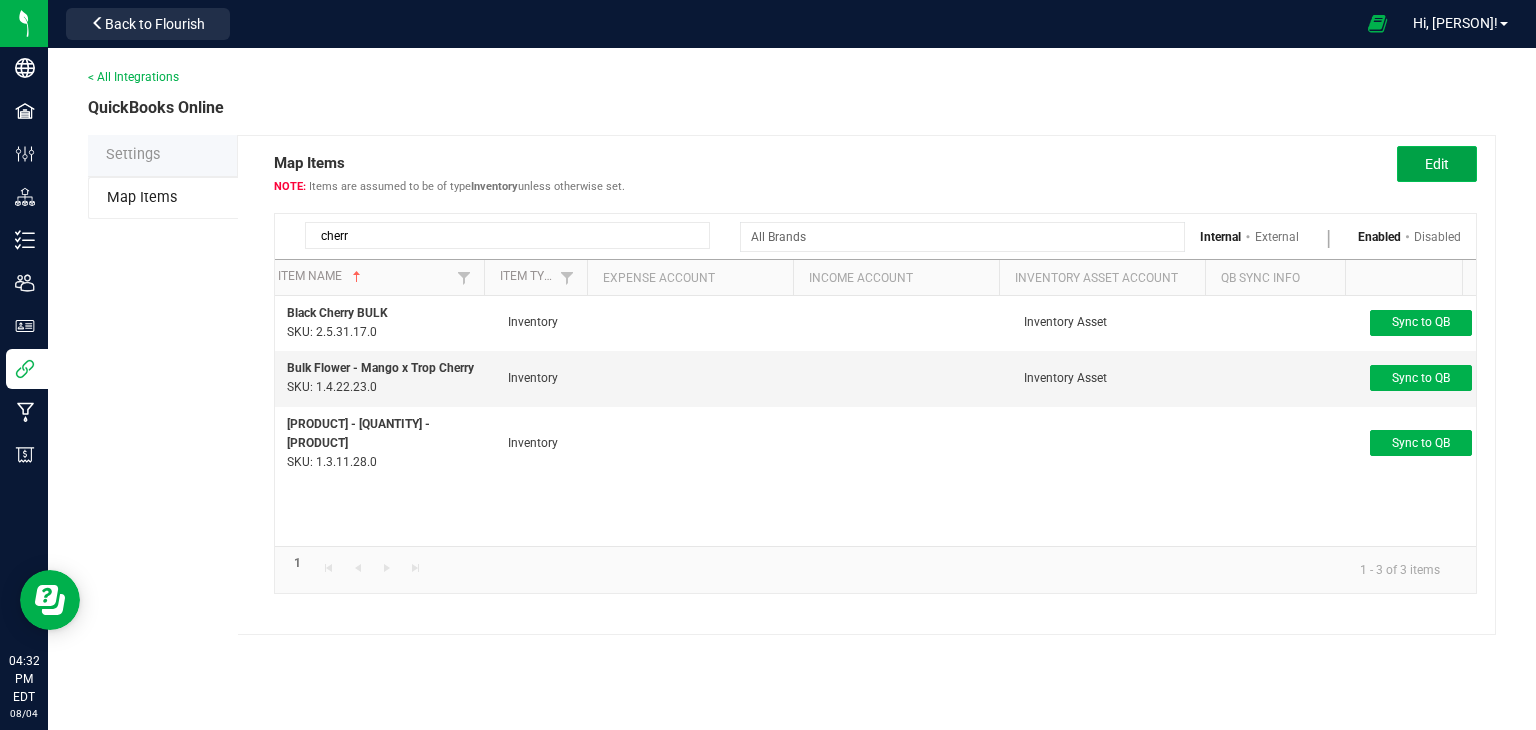 click on "Edit" at bounding box center (1437, 164) 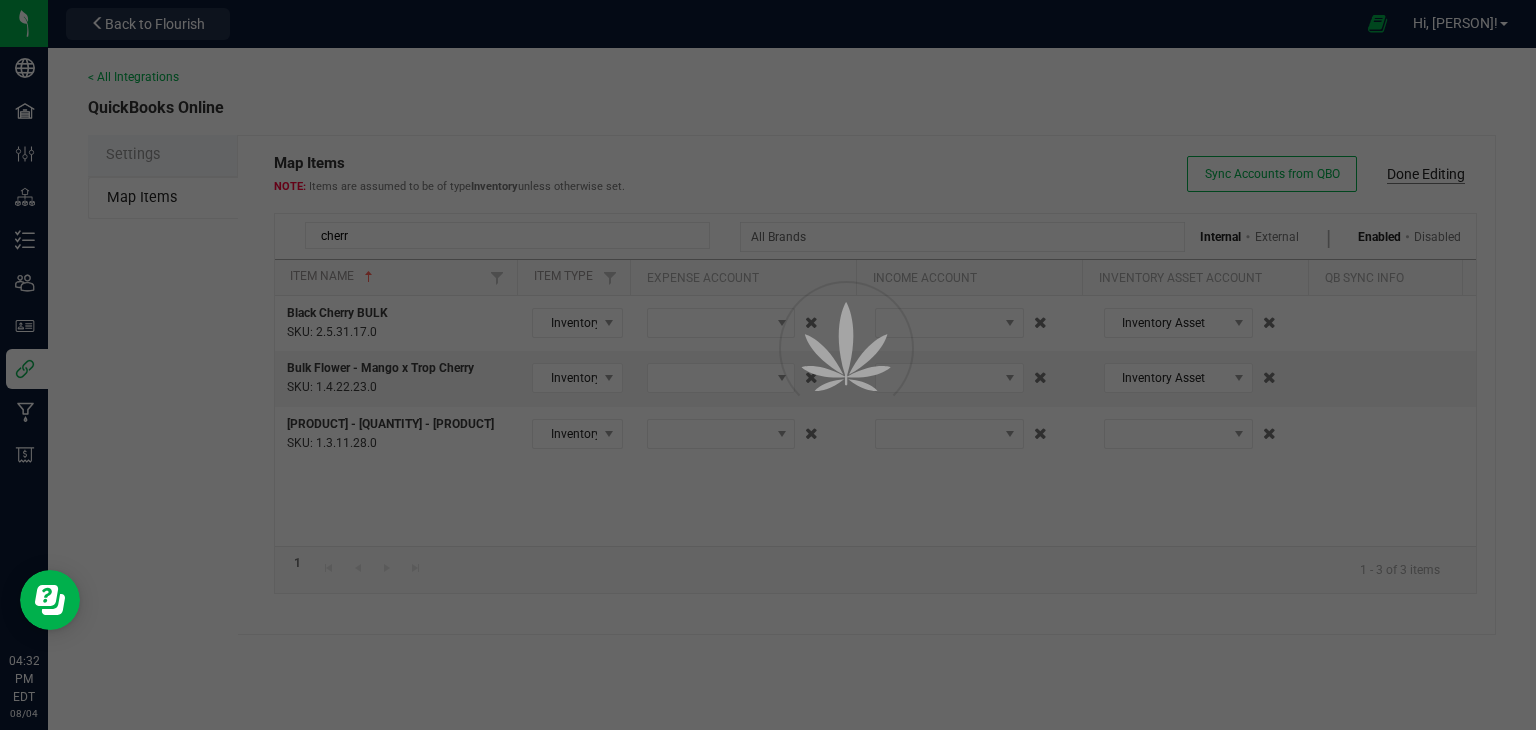scroll, scrollTop: 0, scrollLeft: 0, axis: both 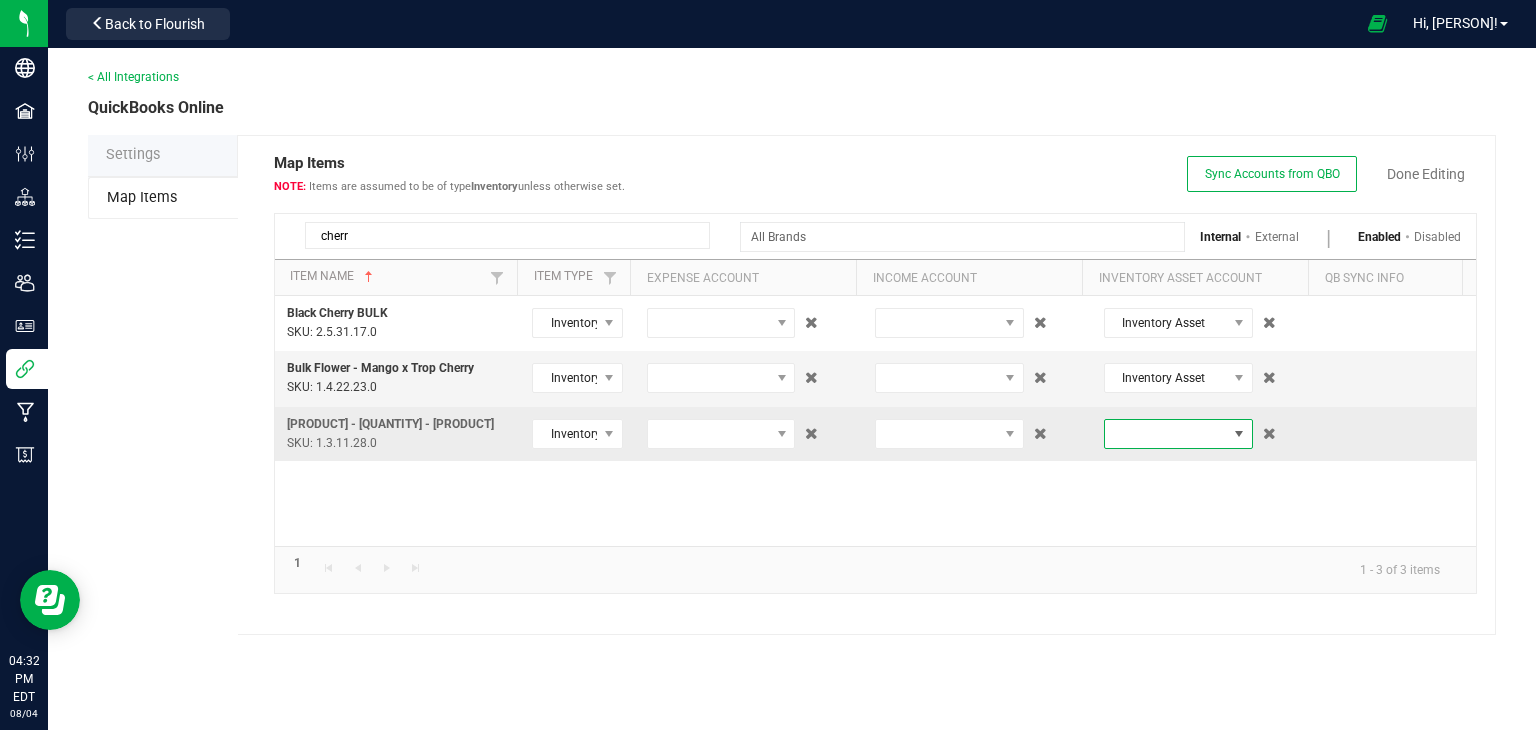 click at bounding box center [1239, 434] 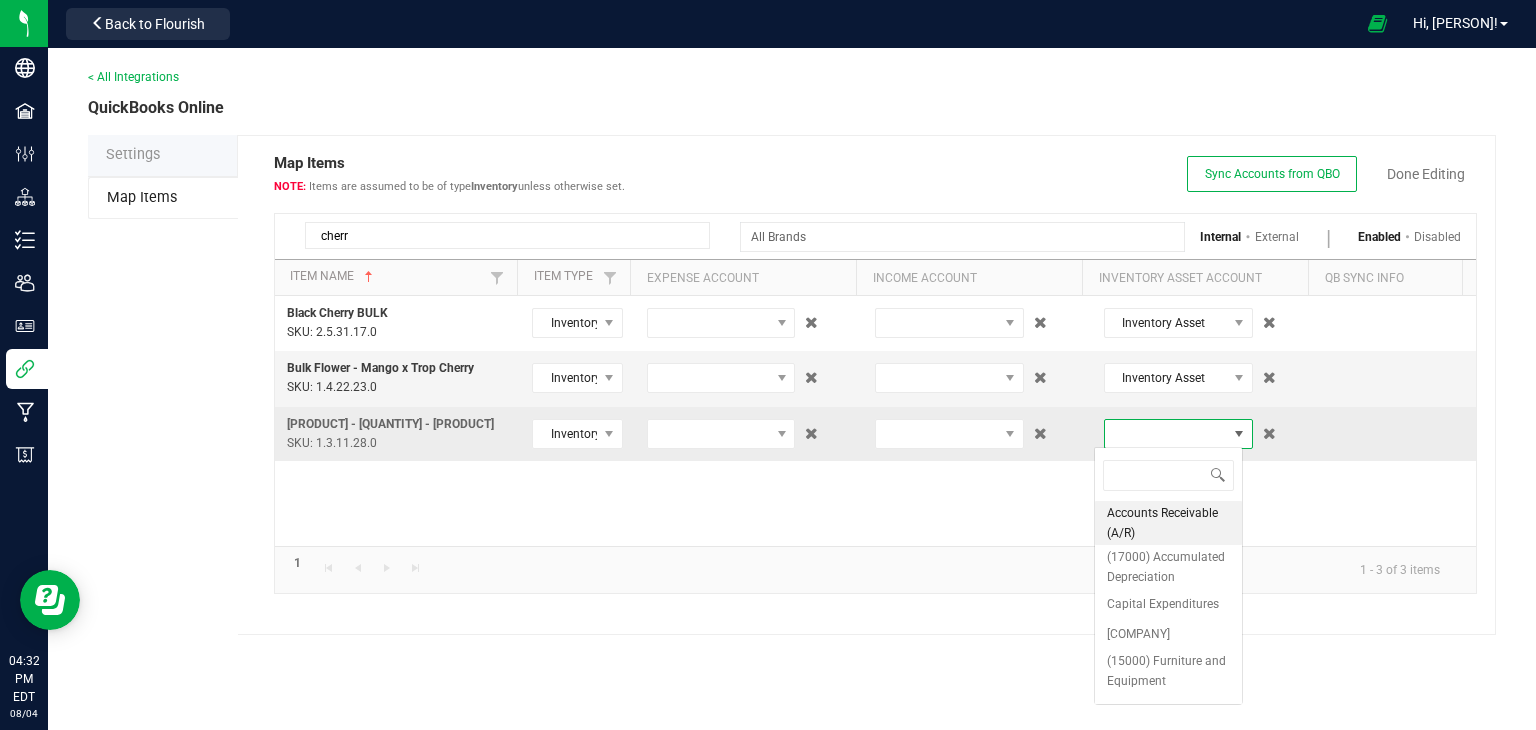 scroll, scrollTop: 99970, scrollLeft: 99851, axis: both 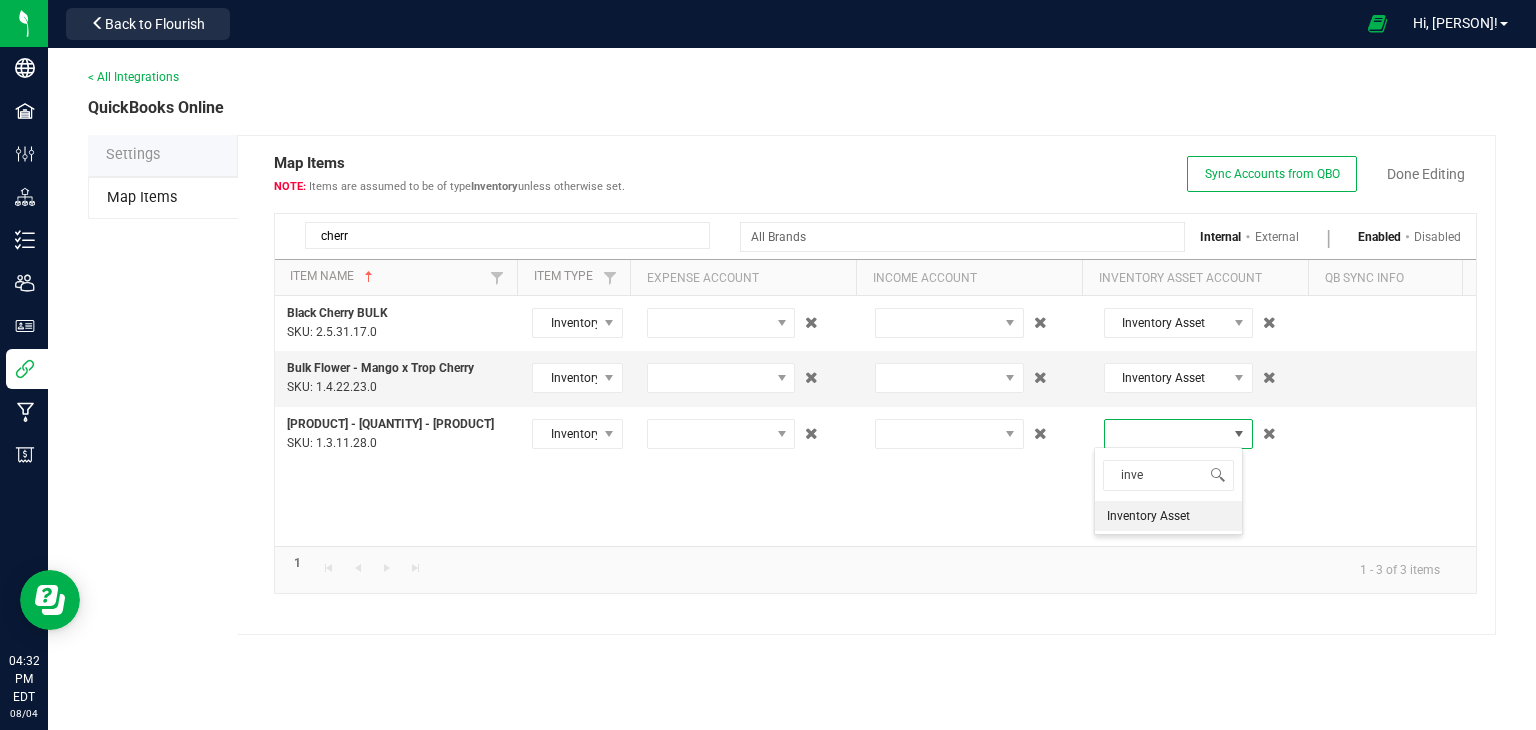 type on "inven" 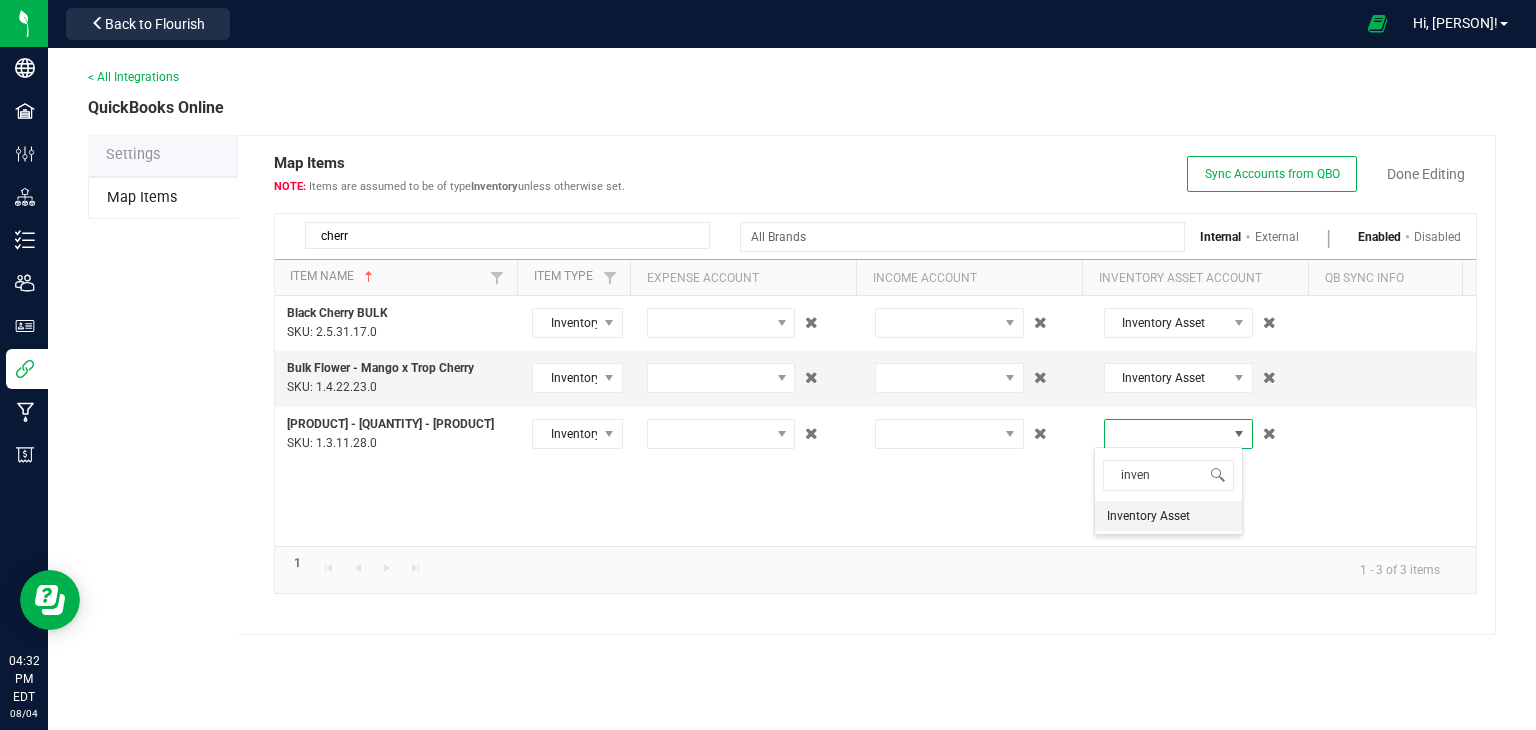 click on "Inventory Asset" at bounding box center [1148, 516] 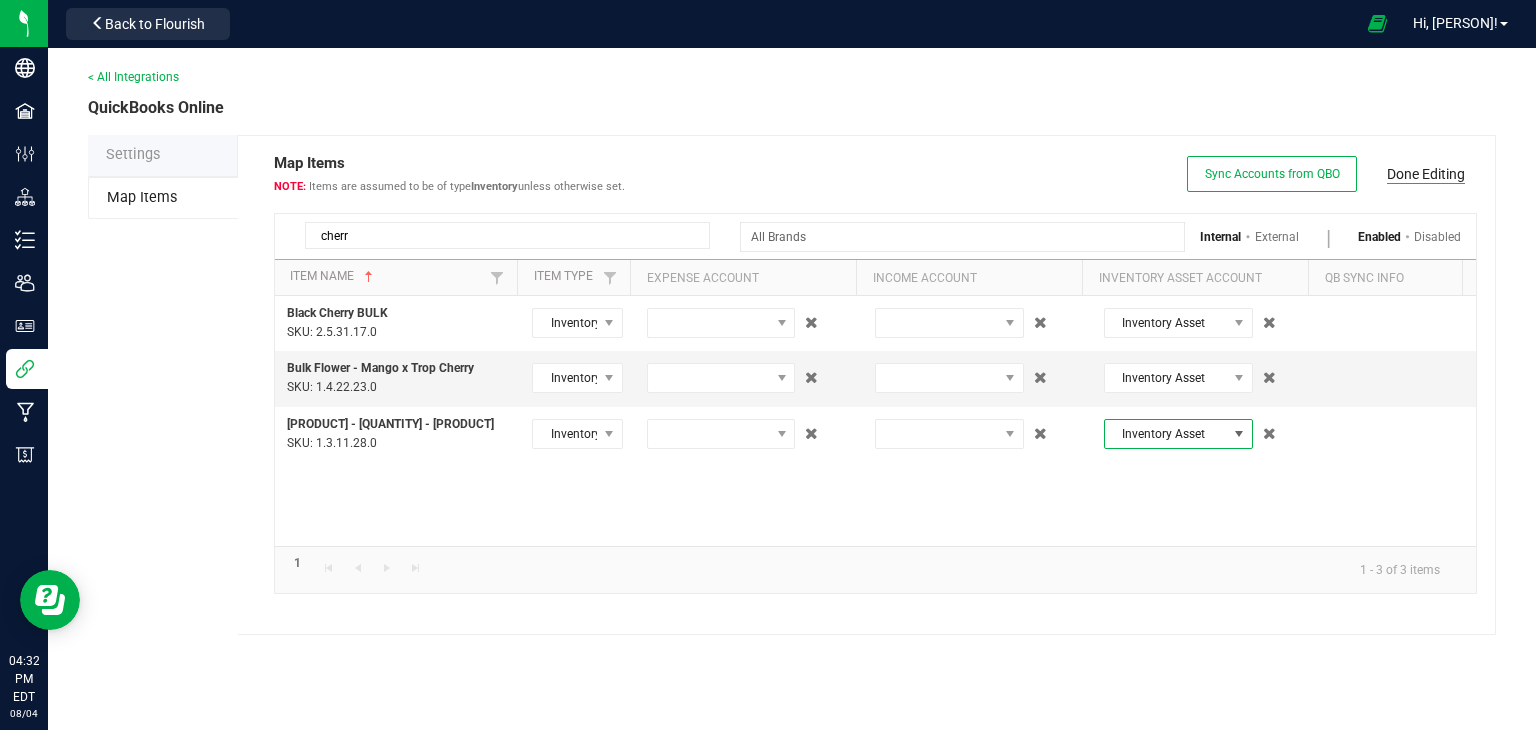 click on "Done Editing" 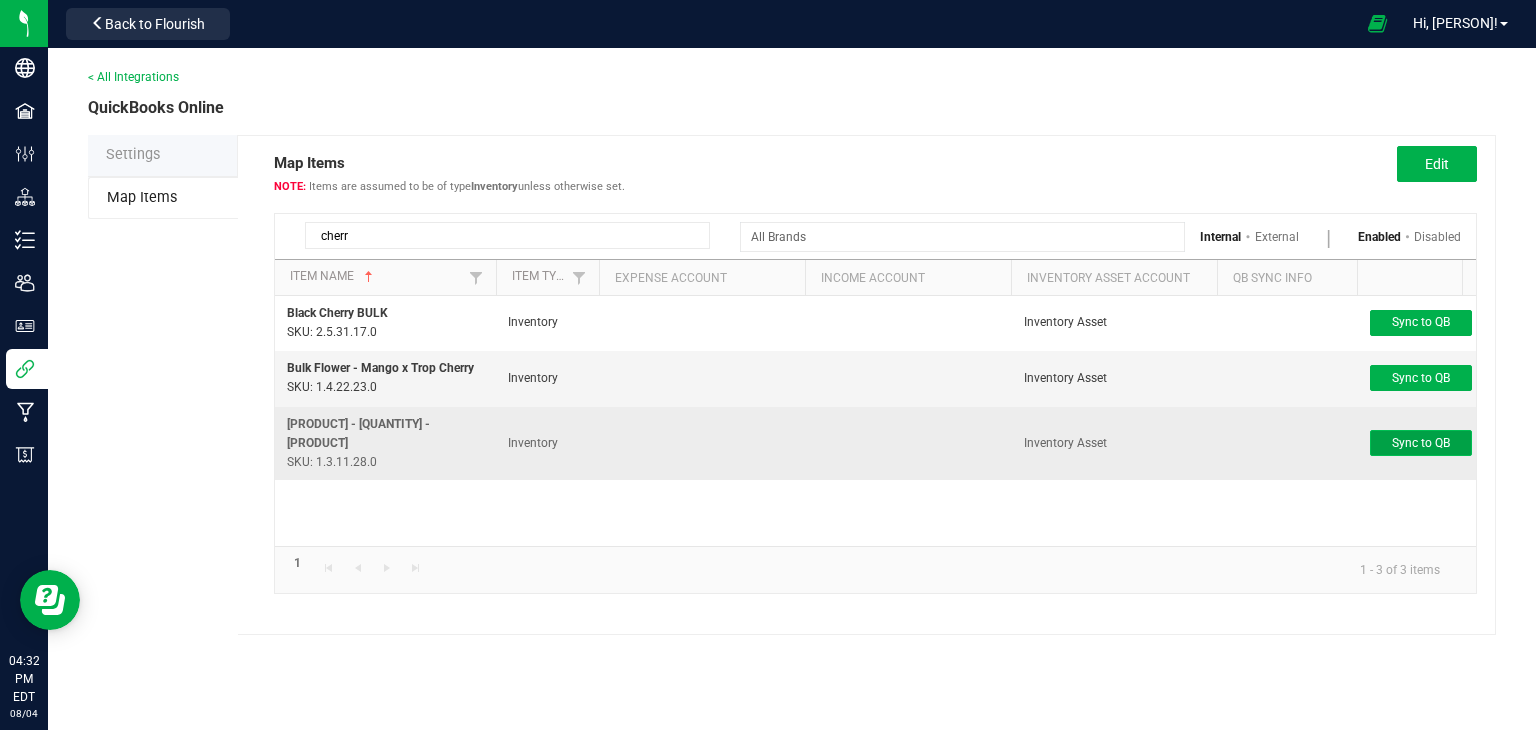 click on "Sync to QB" at bounding box center (1421, 443) 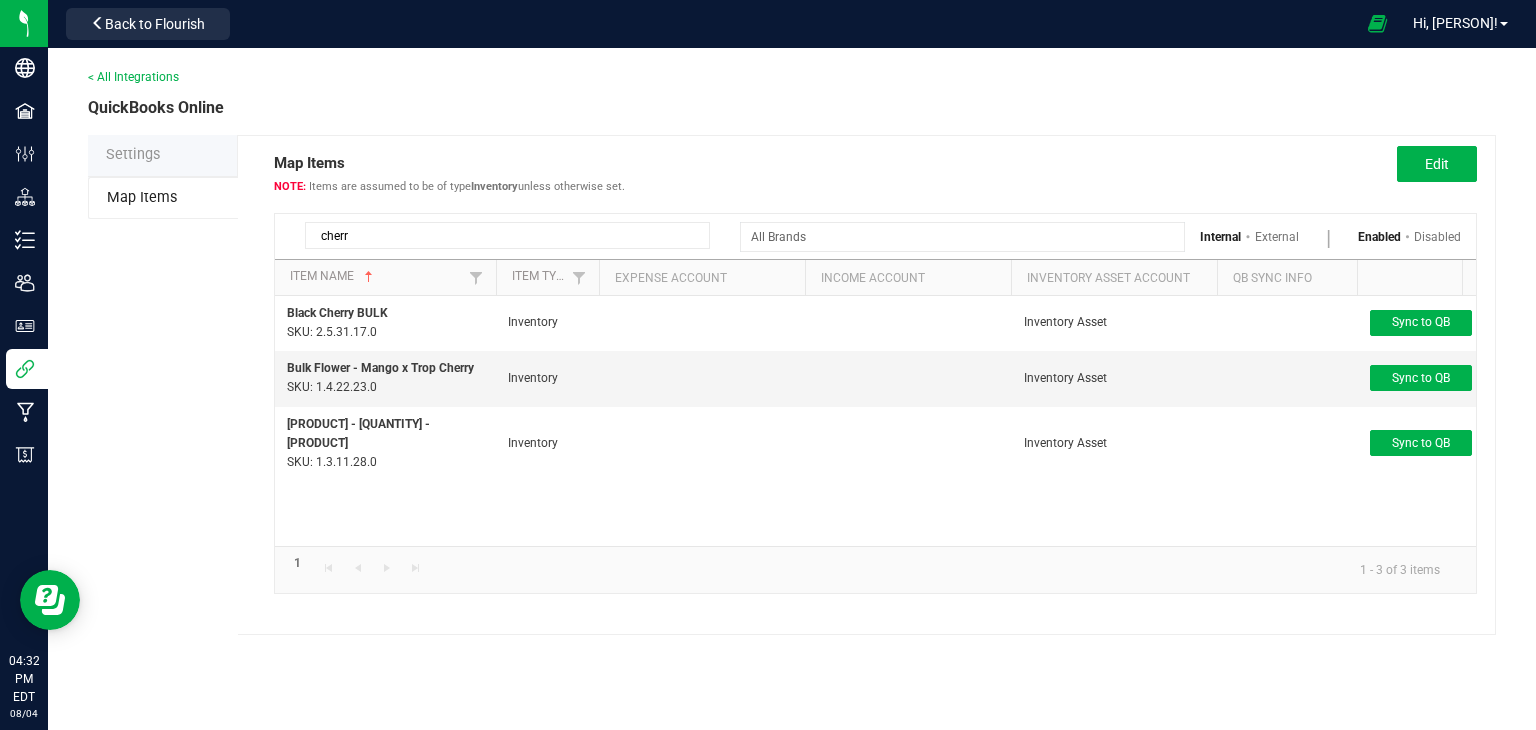 click on "cherr" at bounding box center (507, 235) 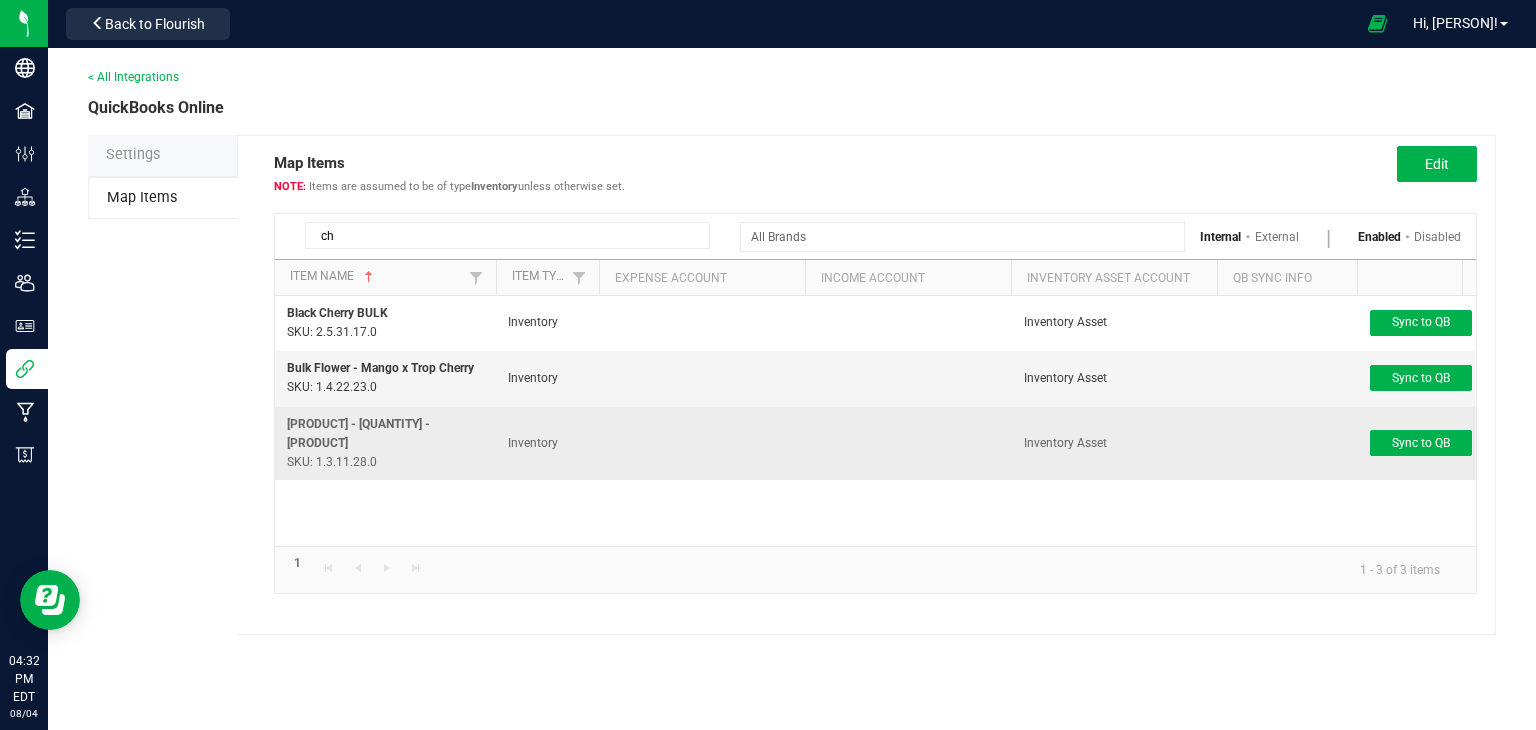 type on "c" 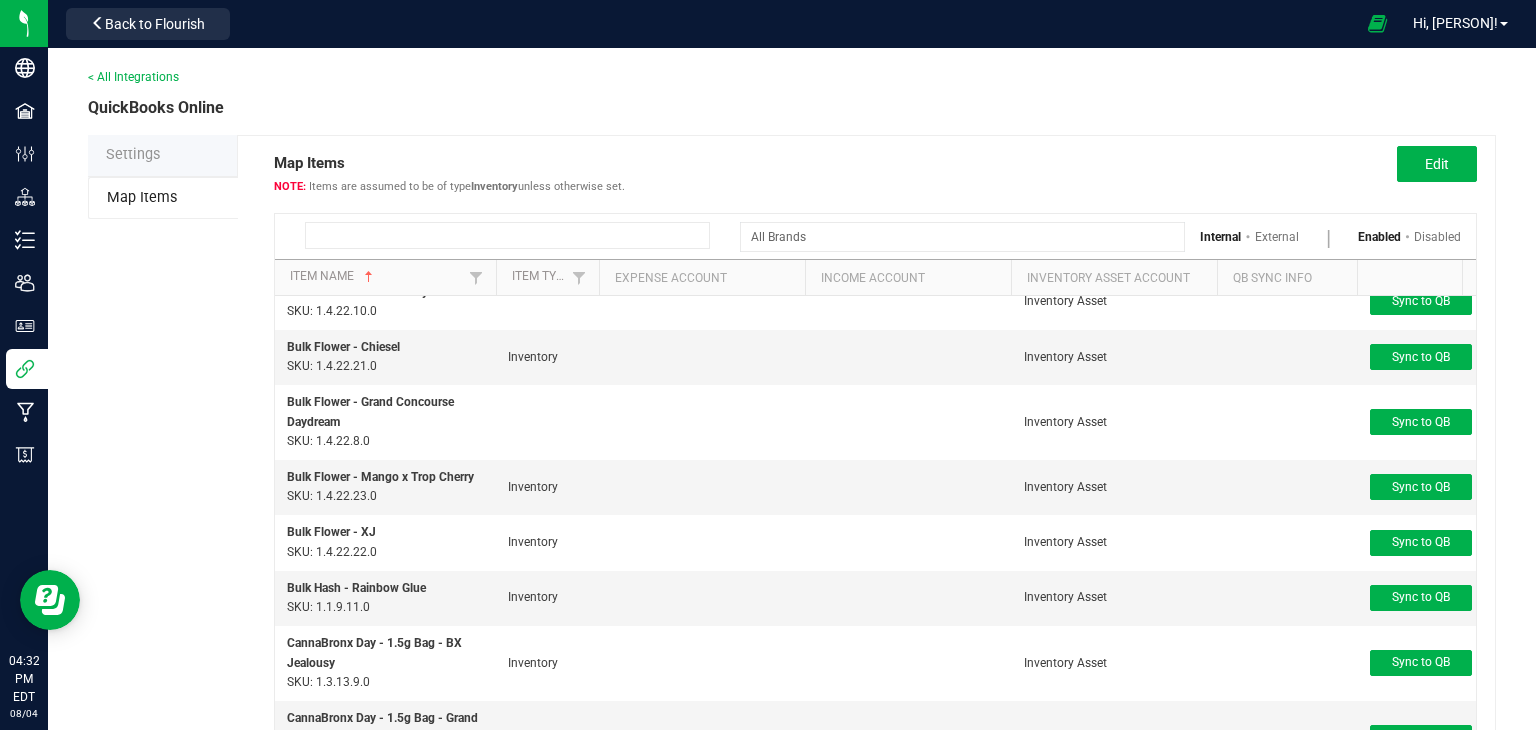 scroll, scrollTop: 468, scrollLeft: 0, axis: vertical 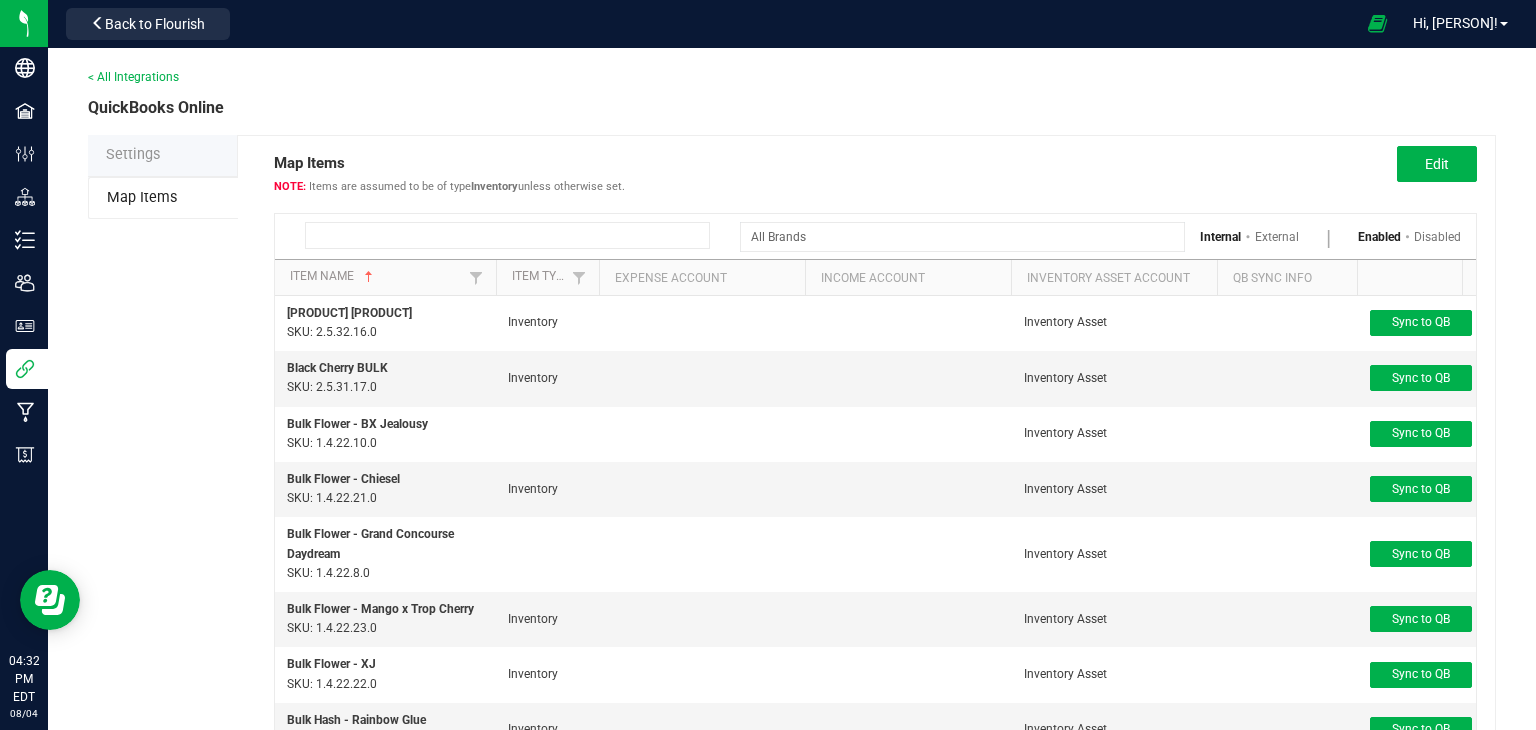 click at bounding box center (507, 235) 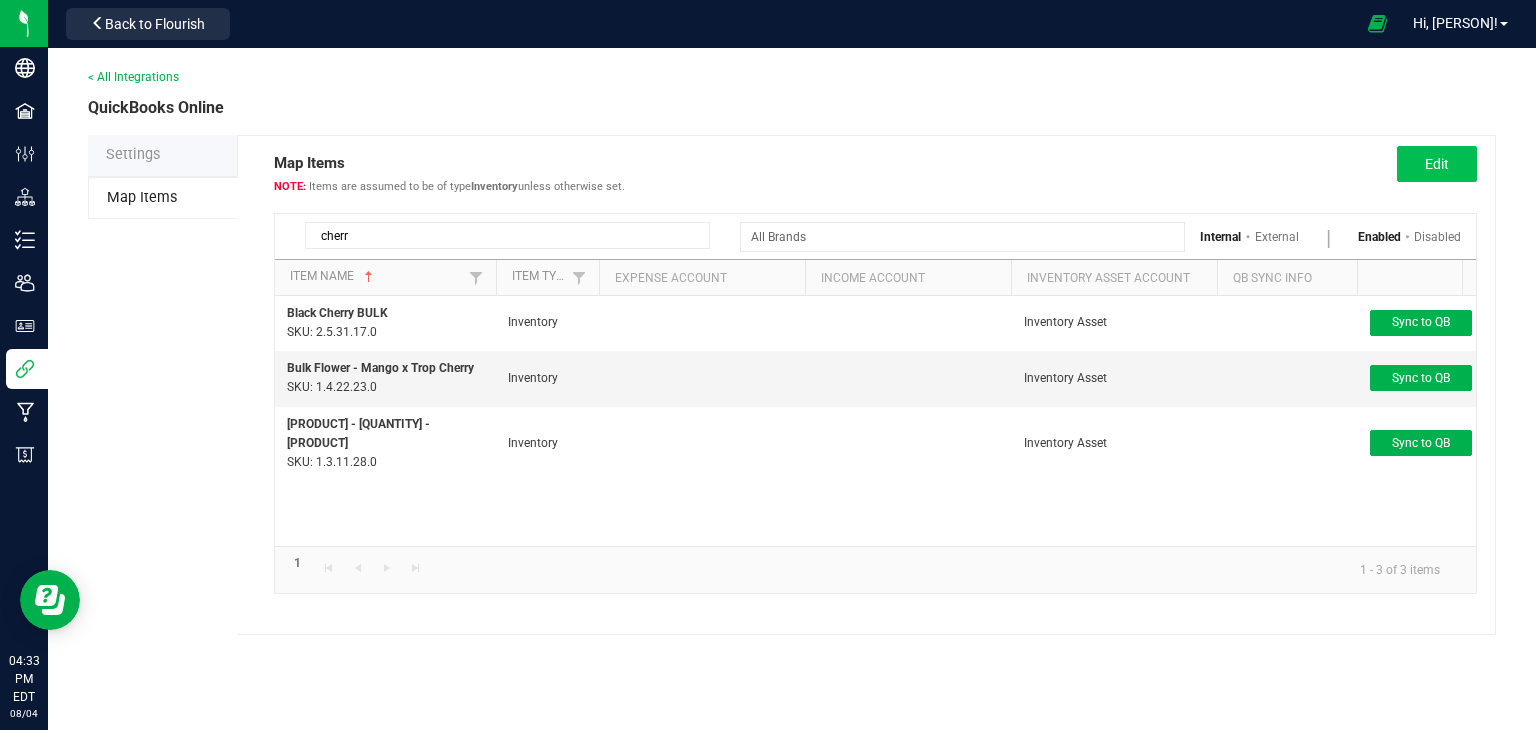 type on "cherr" 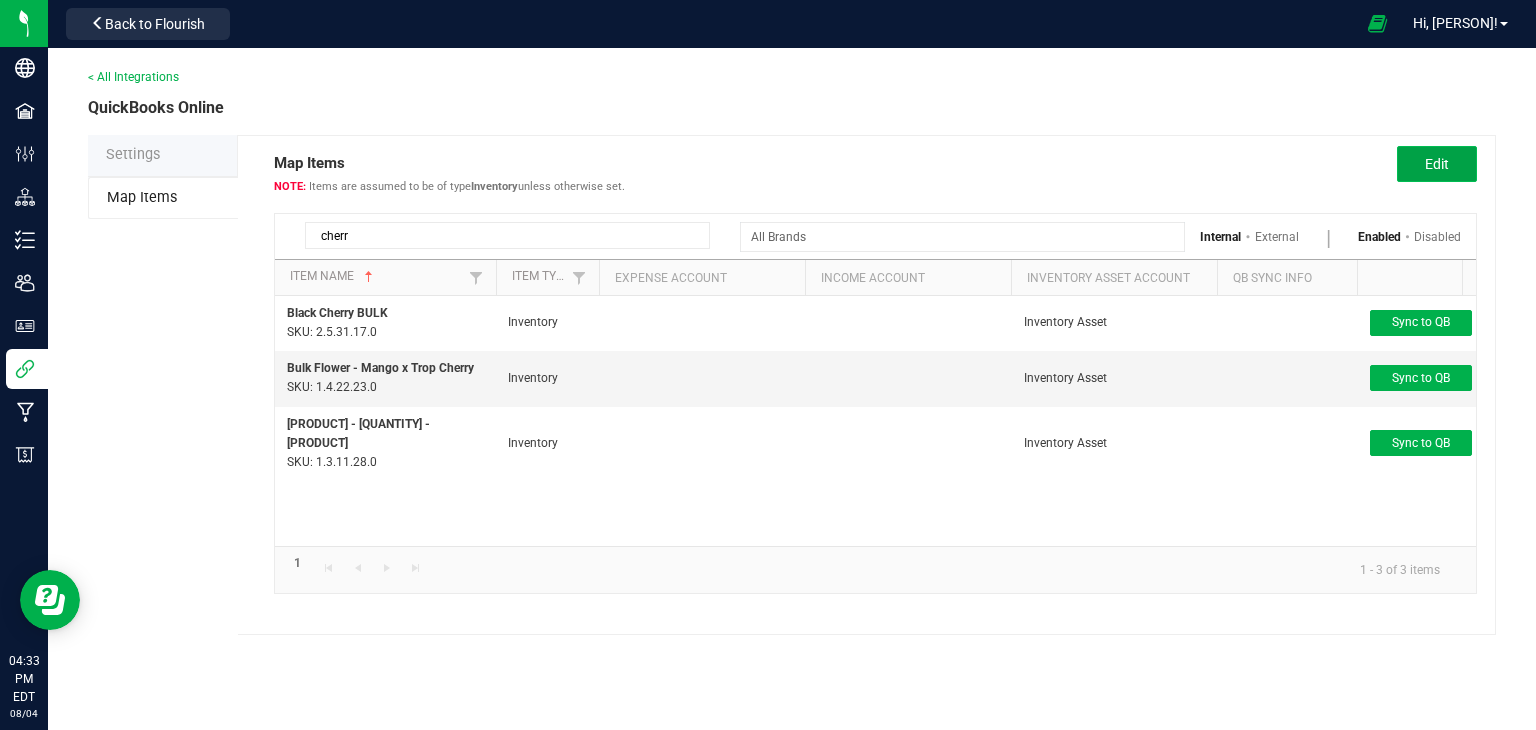 click on "Edit" at bounding box center (1437, 164) 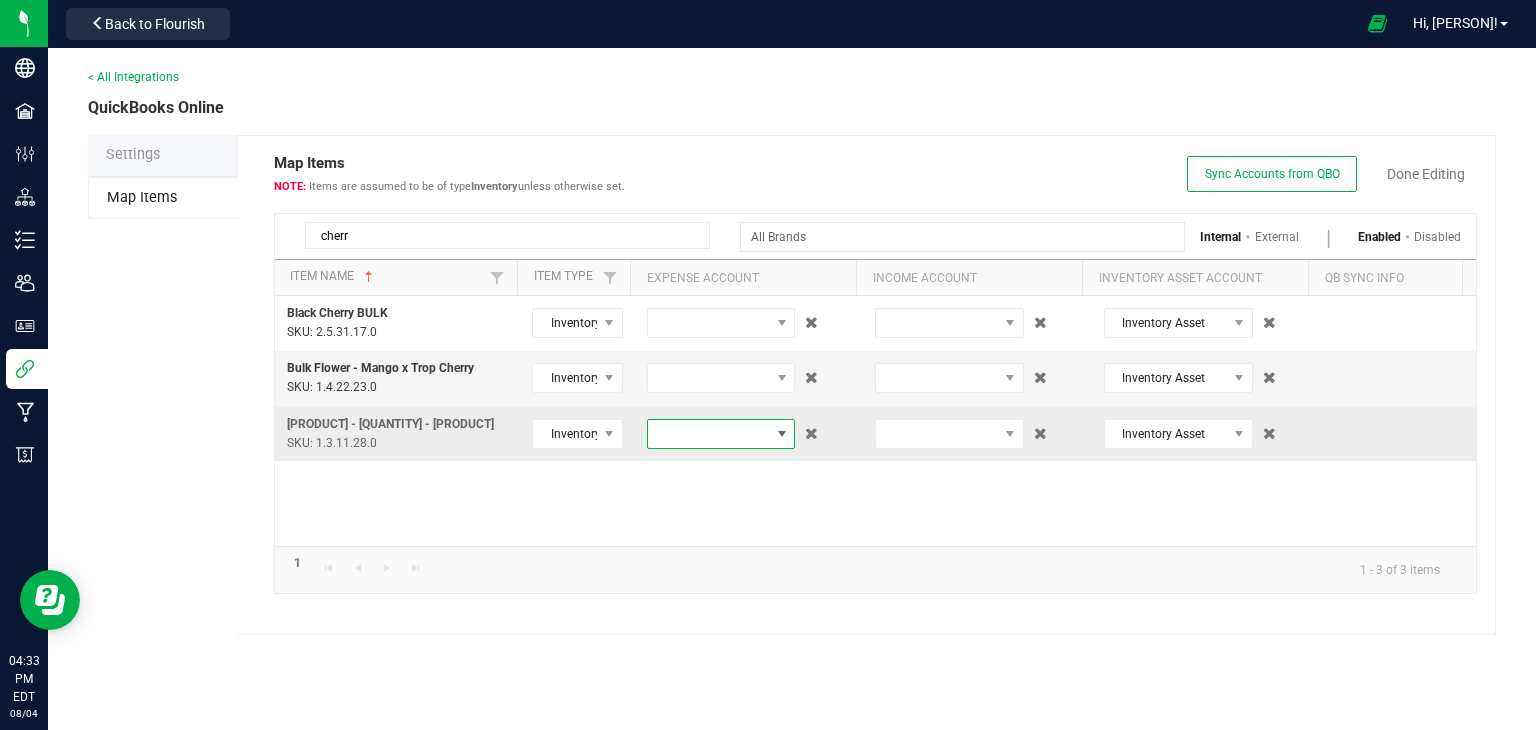 click at bounding box center [782, 434] 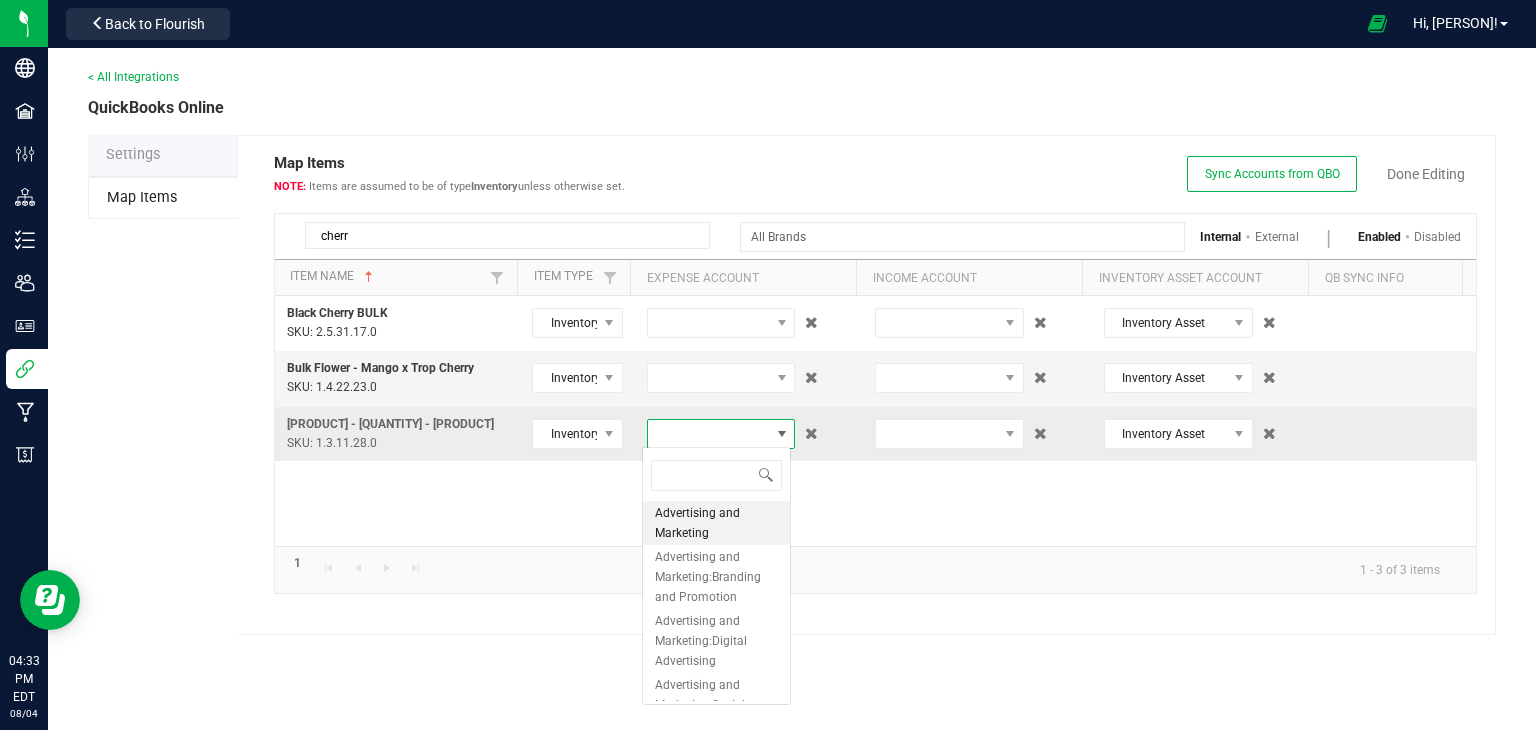 scroll, scrollTop: 99970, scrollLeft: 99851, axis: both 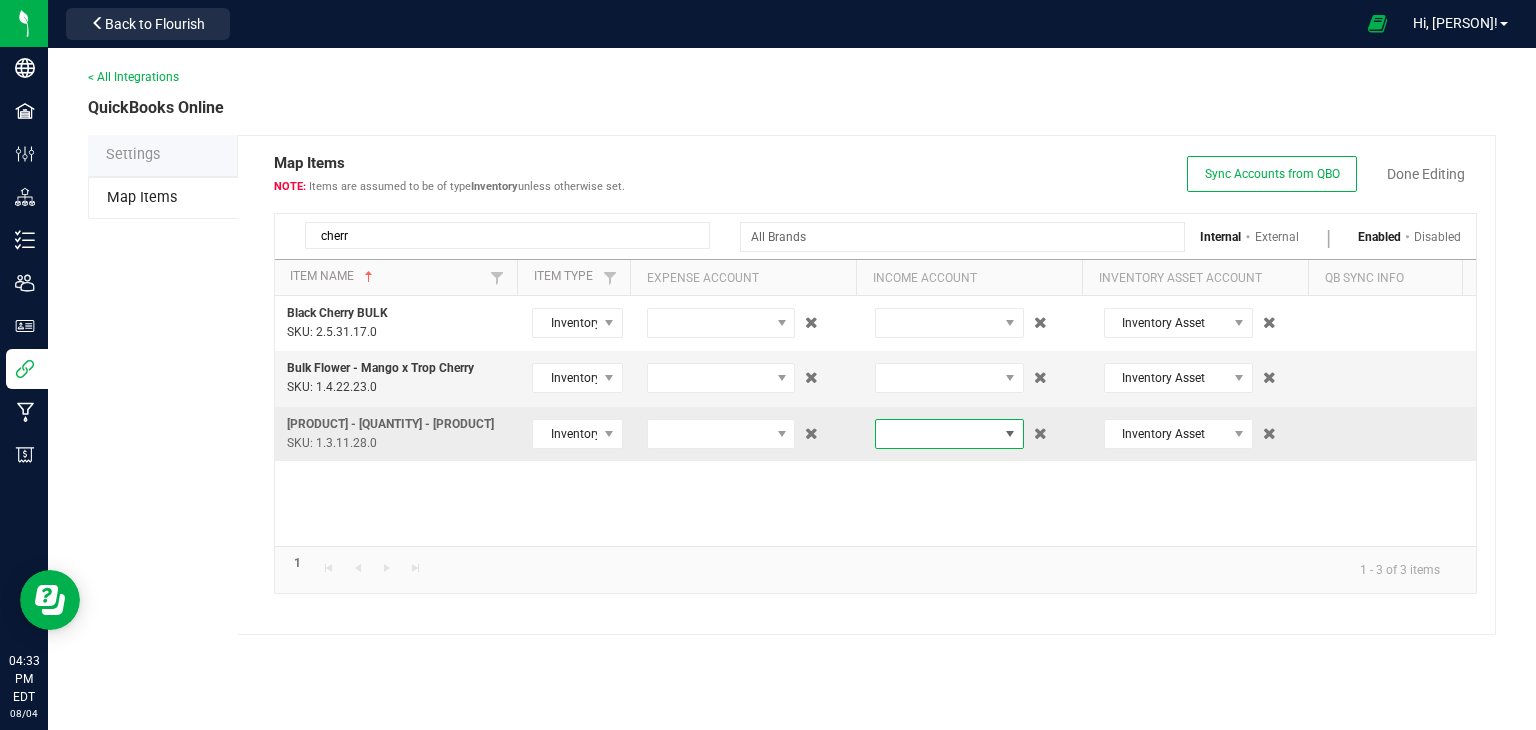 click at bounding box center [1010, 434] 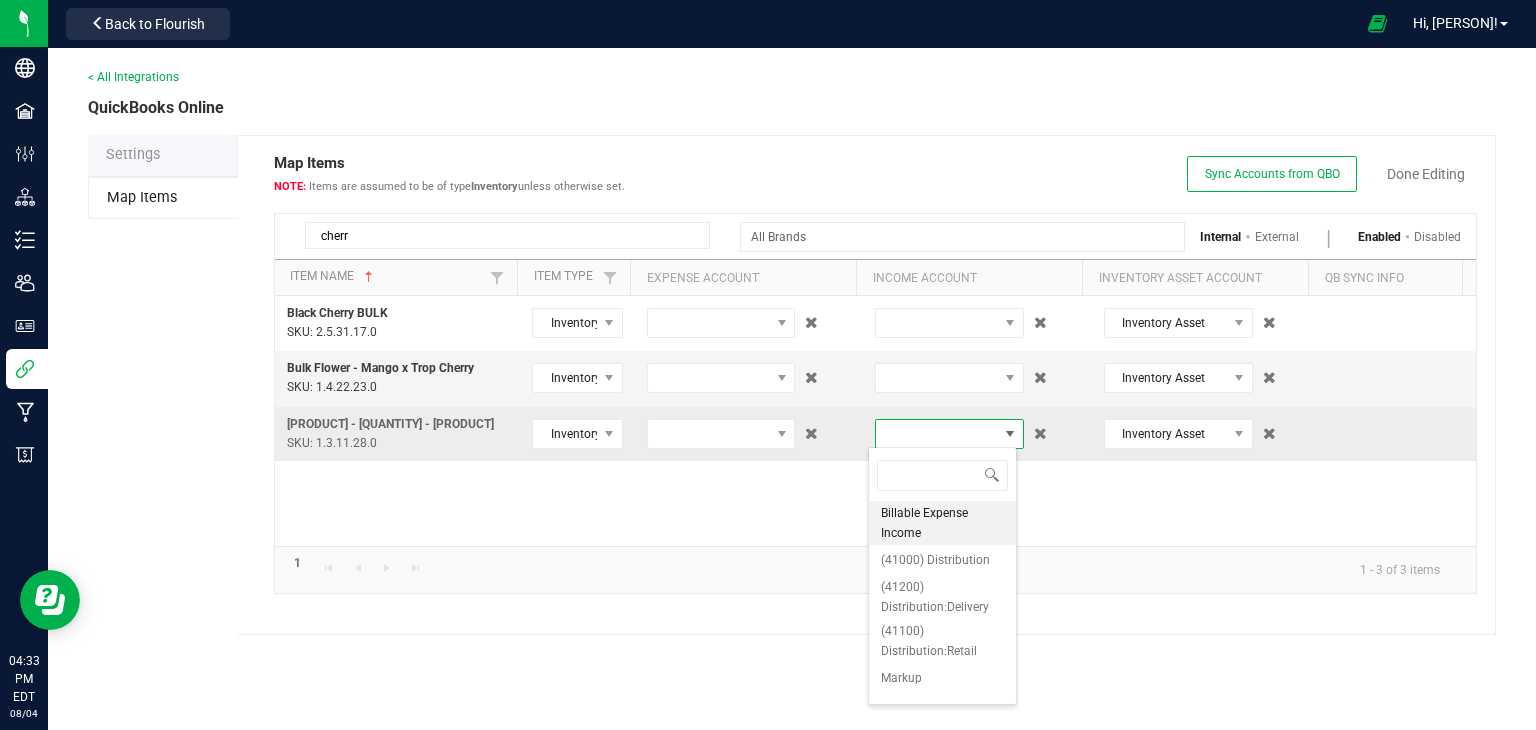 scroll, scrollTop: 99970, scrollLeft: 99851, axis: both 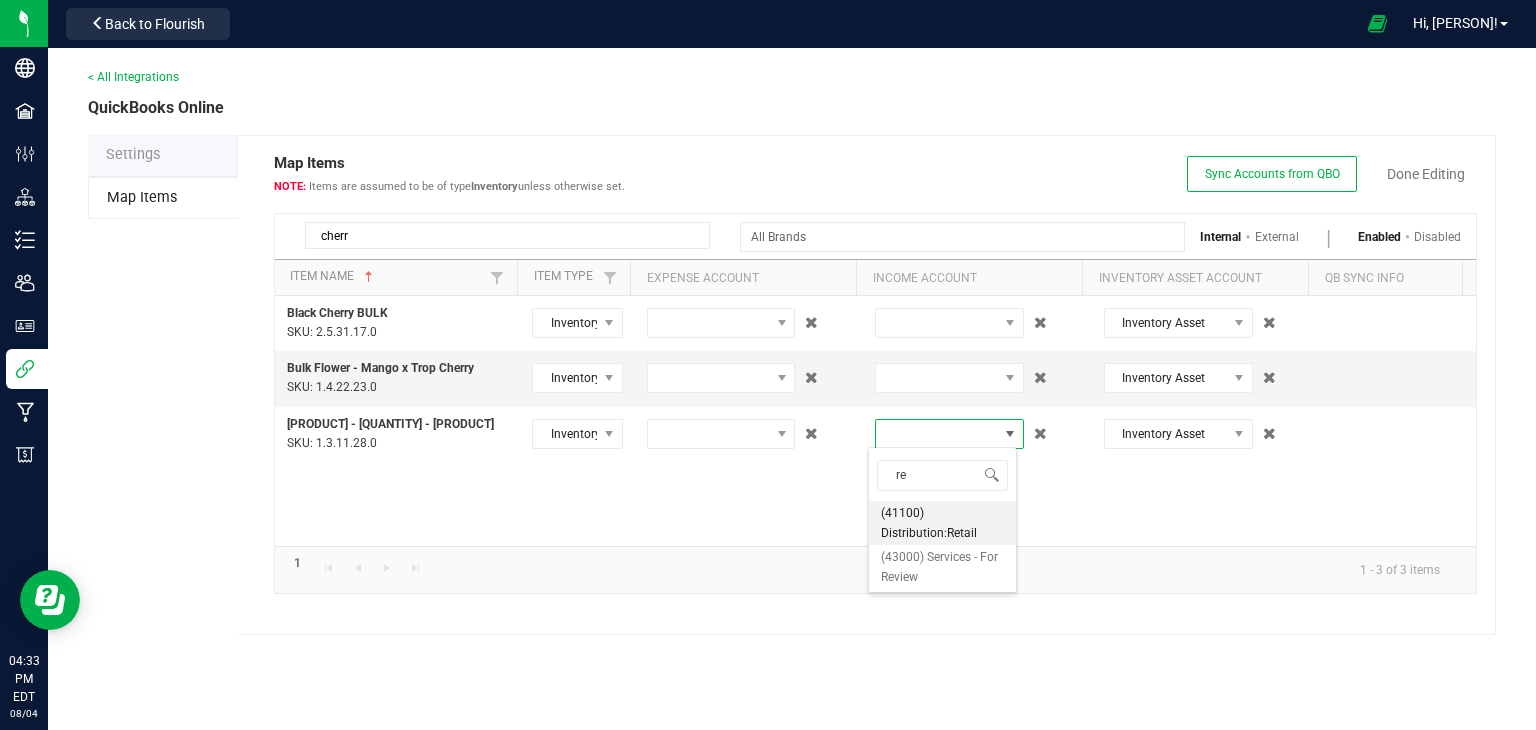 type on "ret" 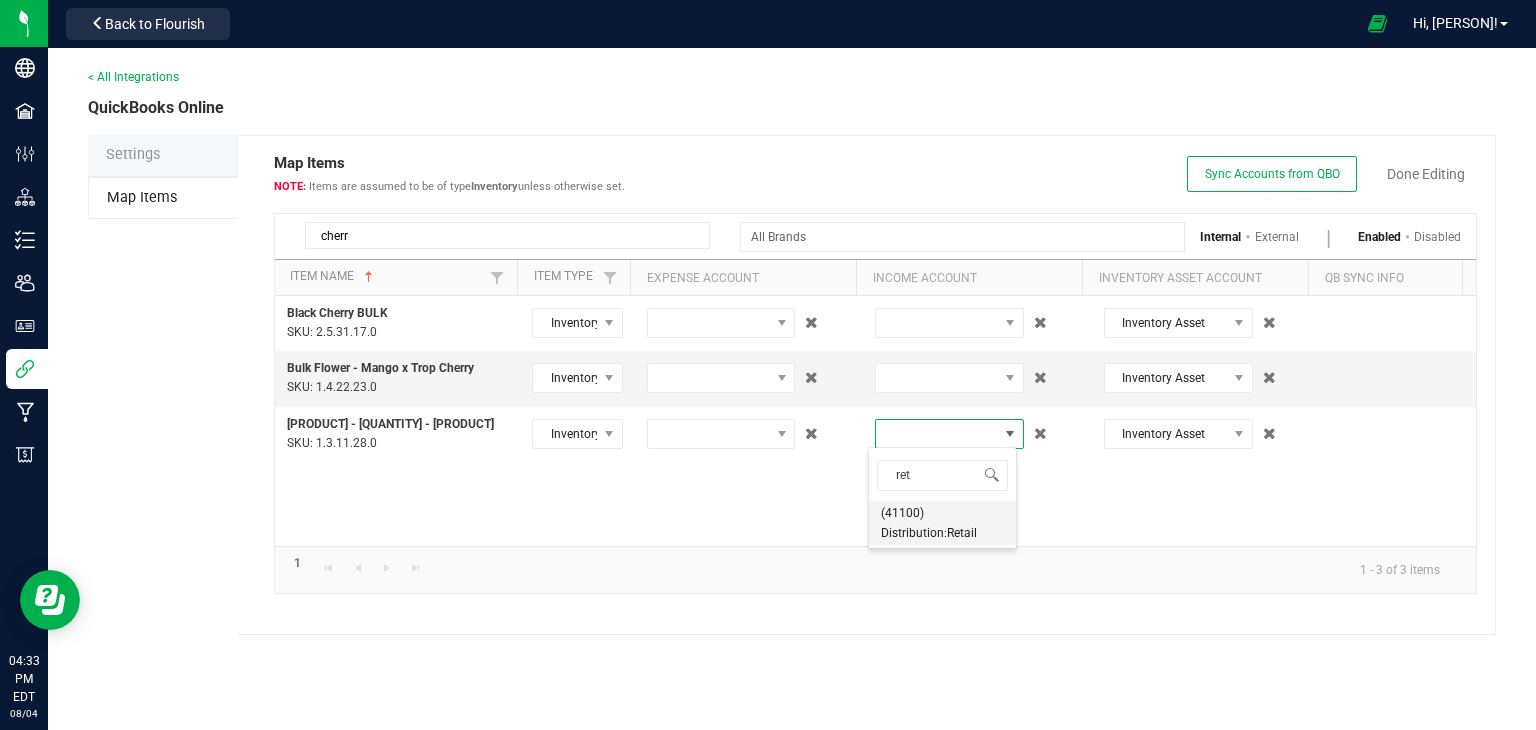 click on "(41100) Distribution:Retail" at bounding box center [942, 523] 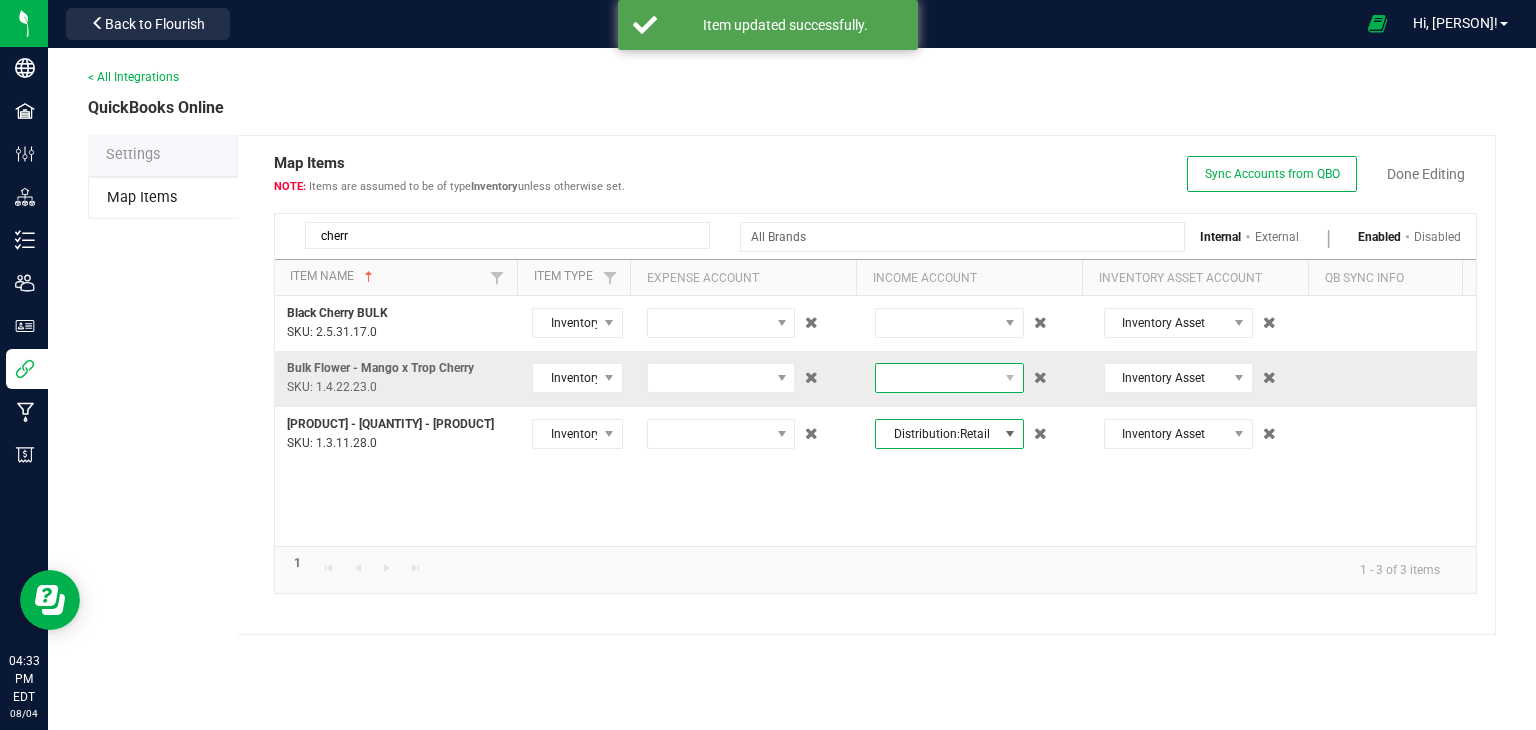 click at bounding box center [937, 378] 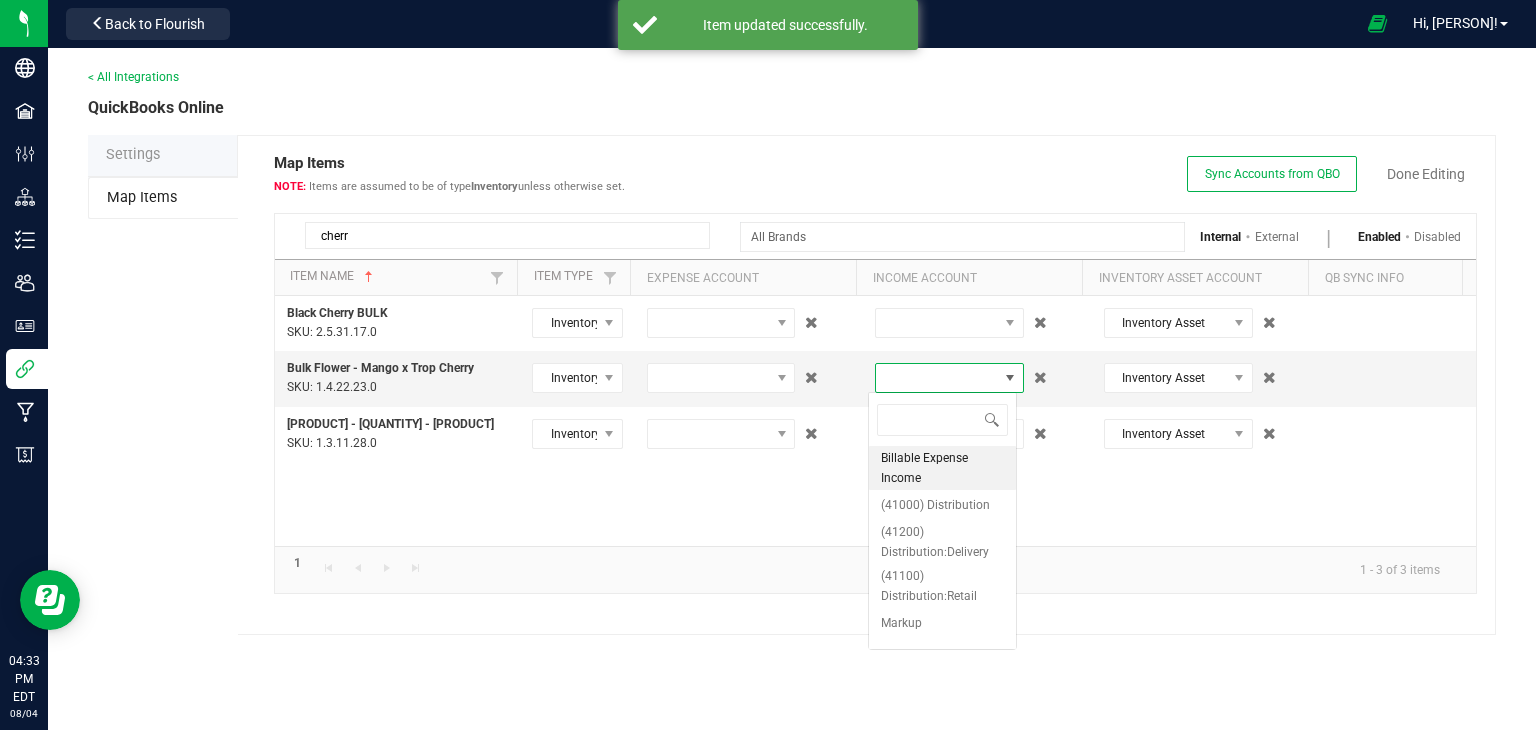 scroll, scrollTop: 99970, scrollLeft: 99851, axis: both 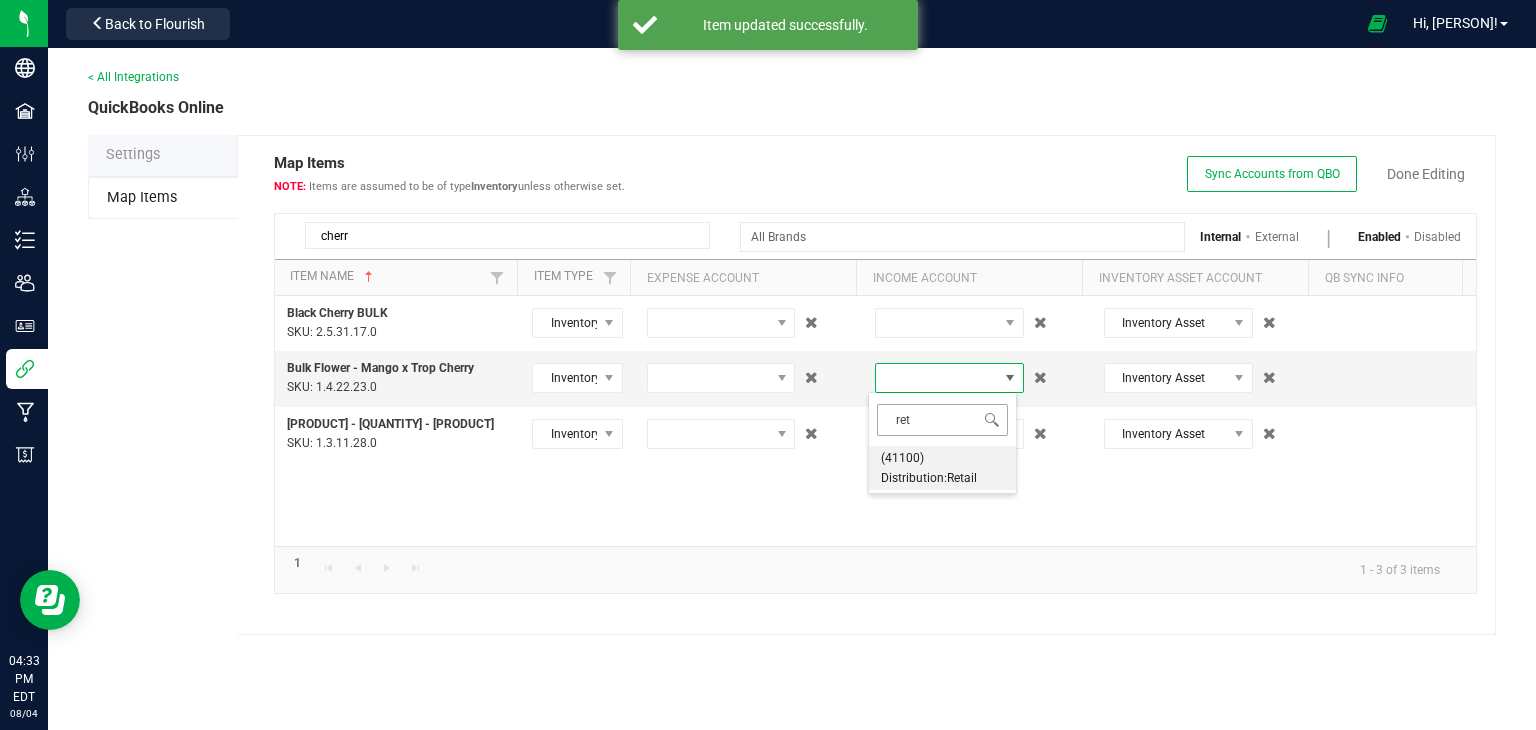 type on "reta" 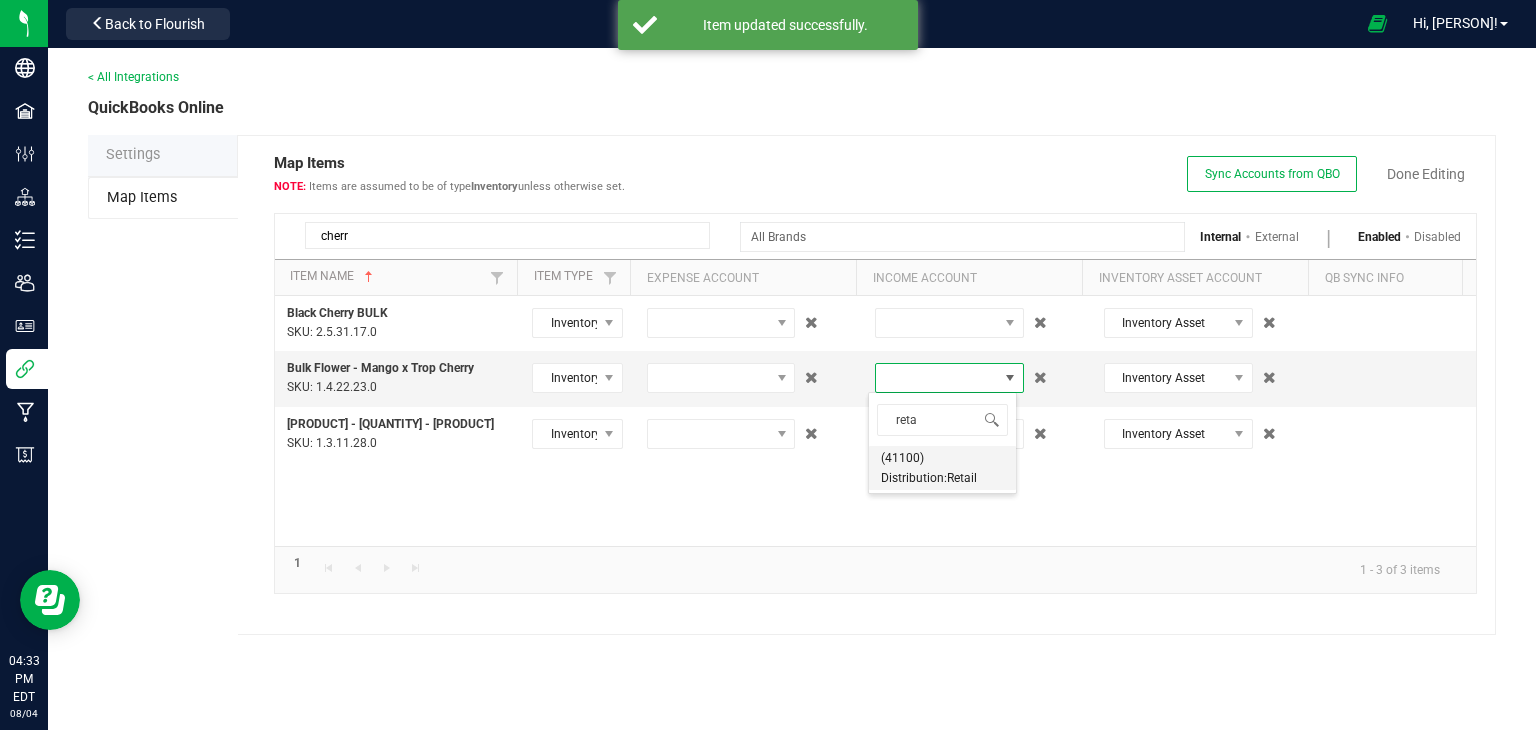 click on "(41100) Distribution:Retail" at bounding box center [942, 468] 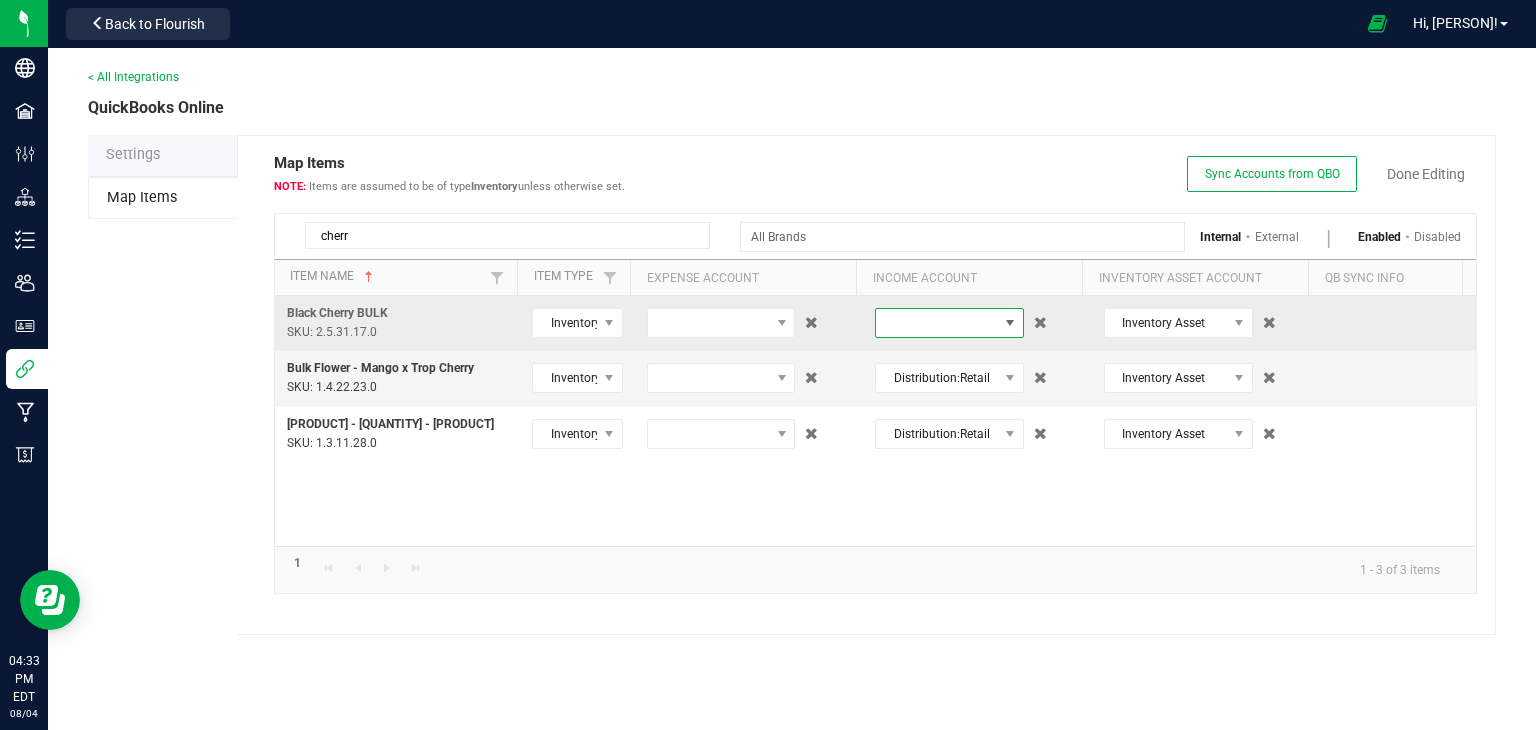 click at bounding box center [937, 323] 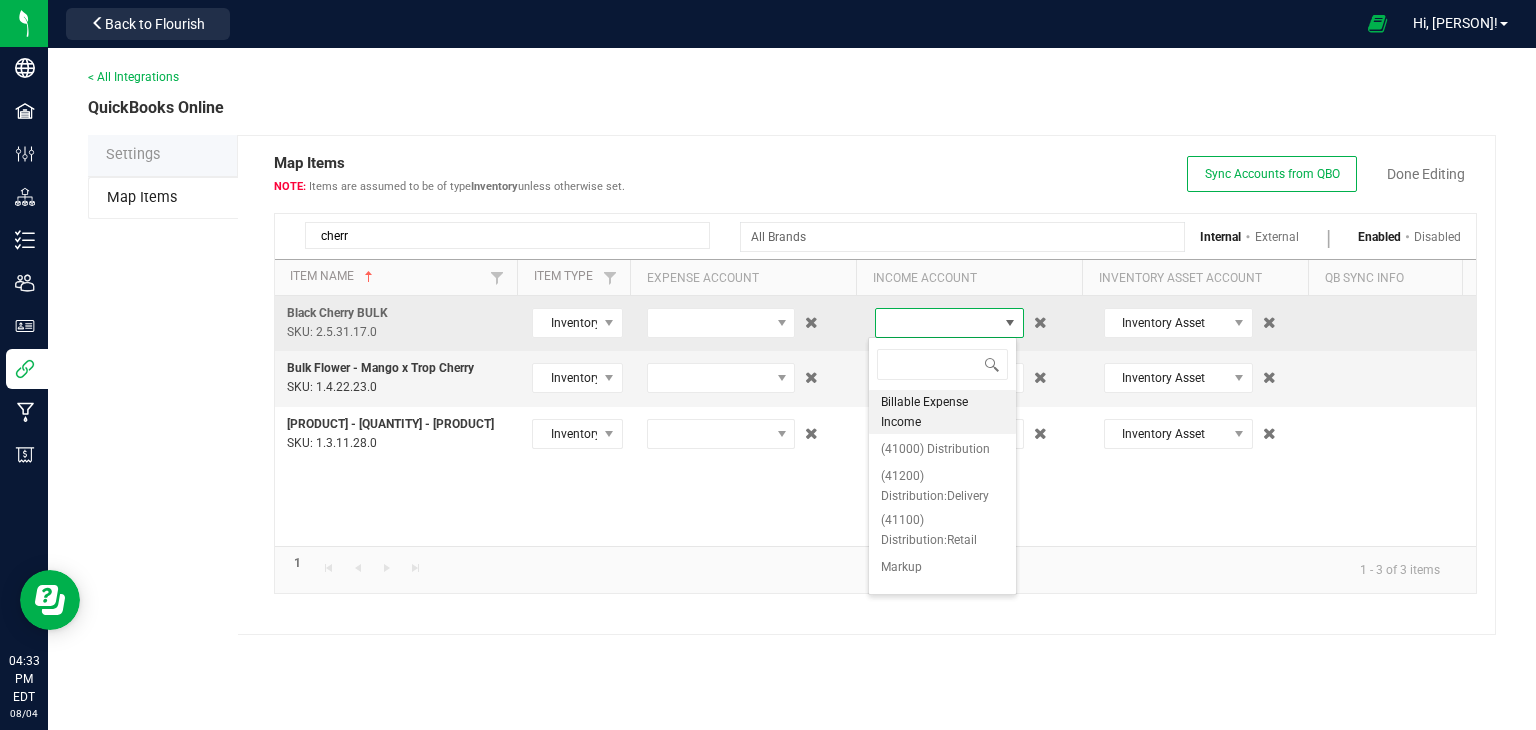 scroll, scrollTop: 99970, scrollLeft: 99851, axis: both 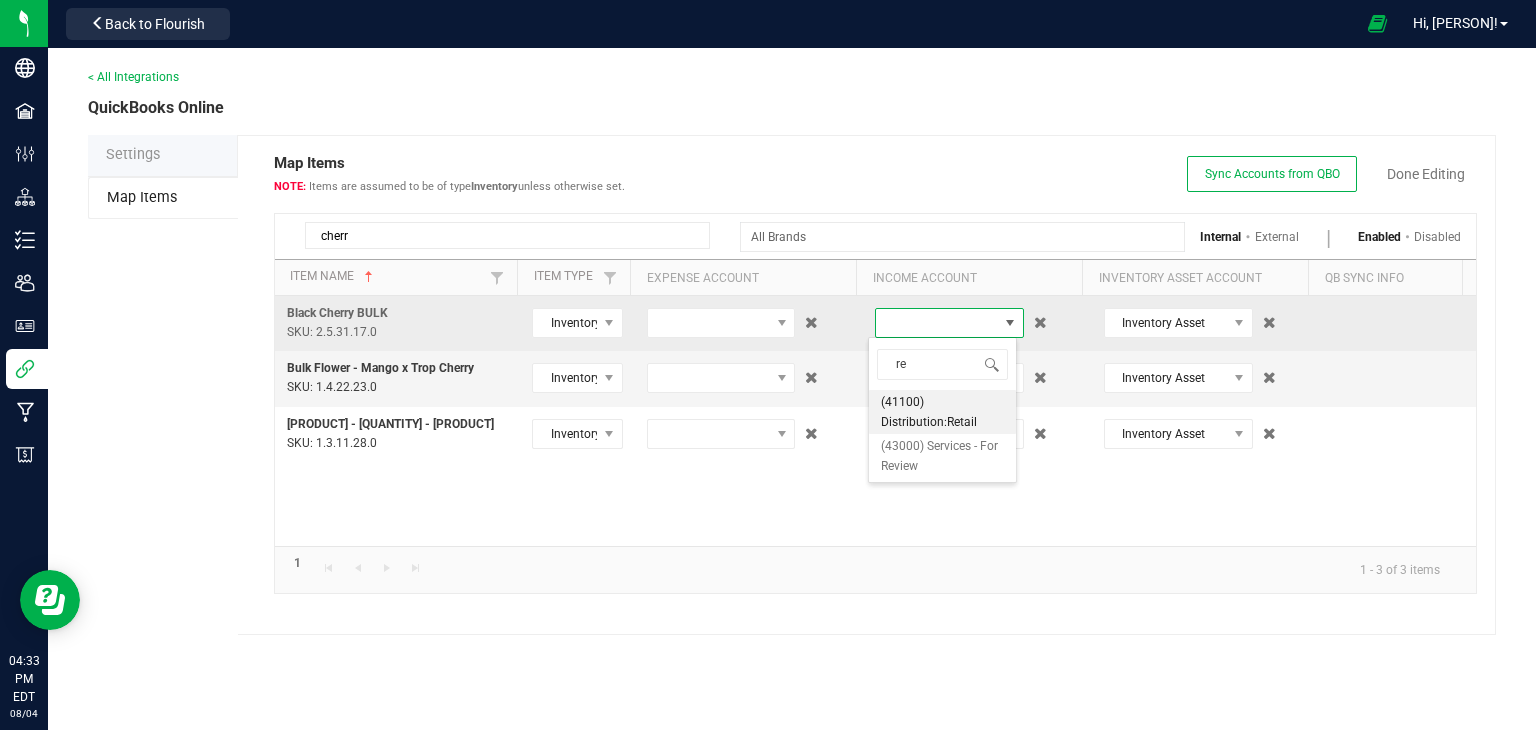 type on "ret" 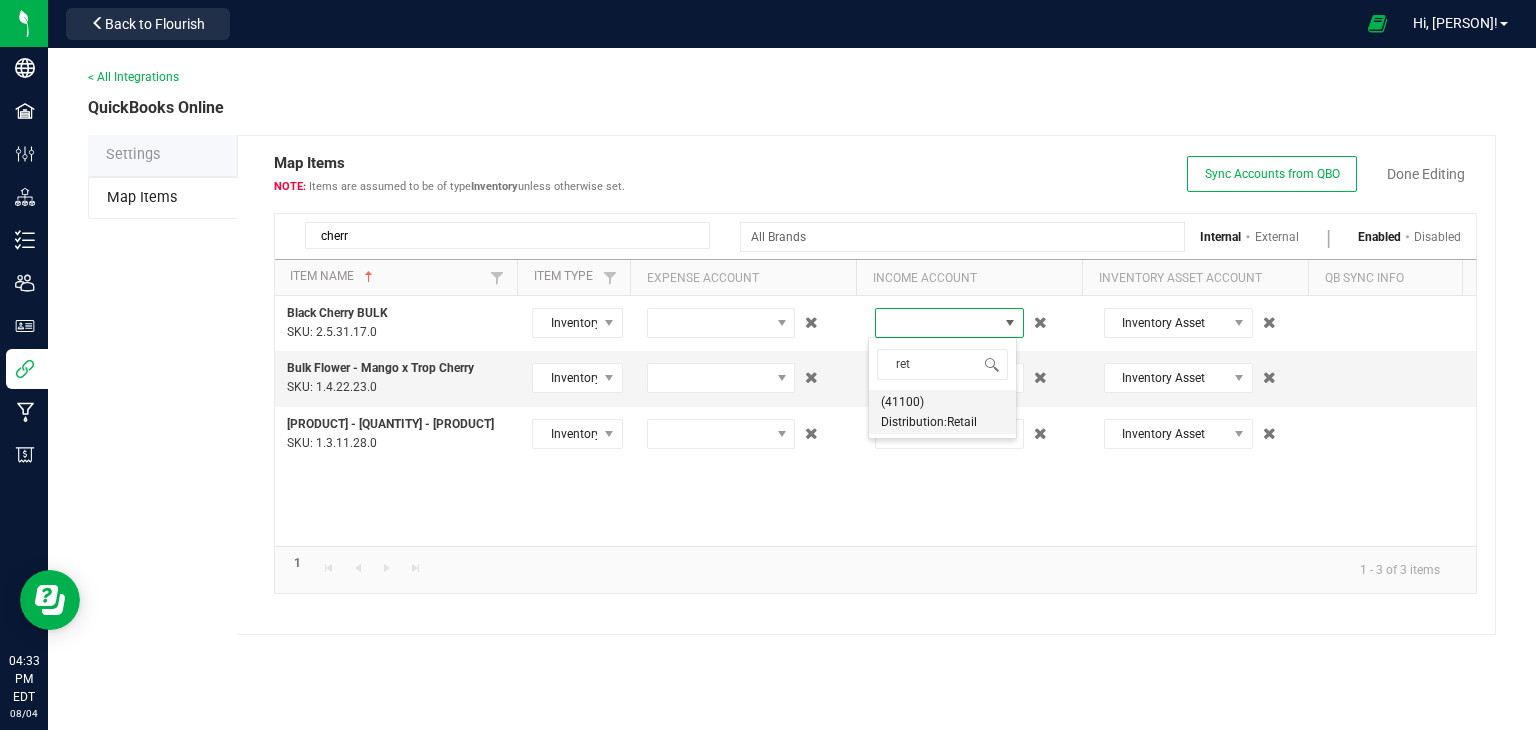 click on "(41100) Distribution:Retail" at bounding box center [942, 412] 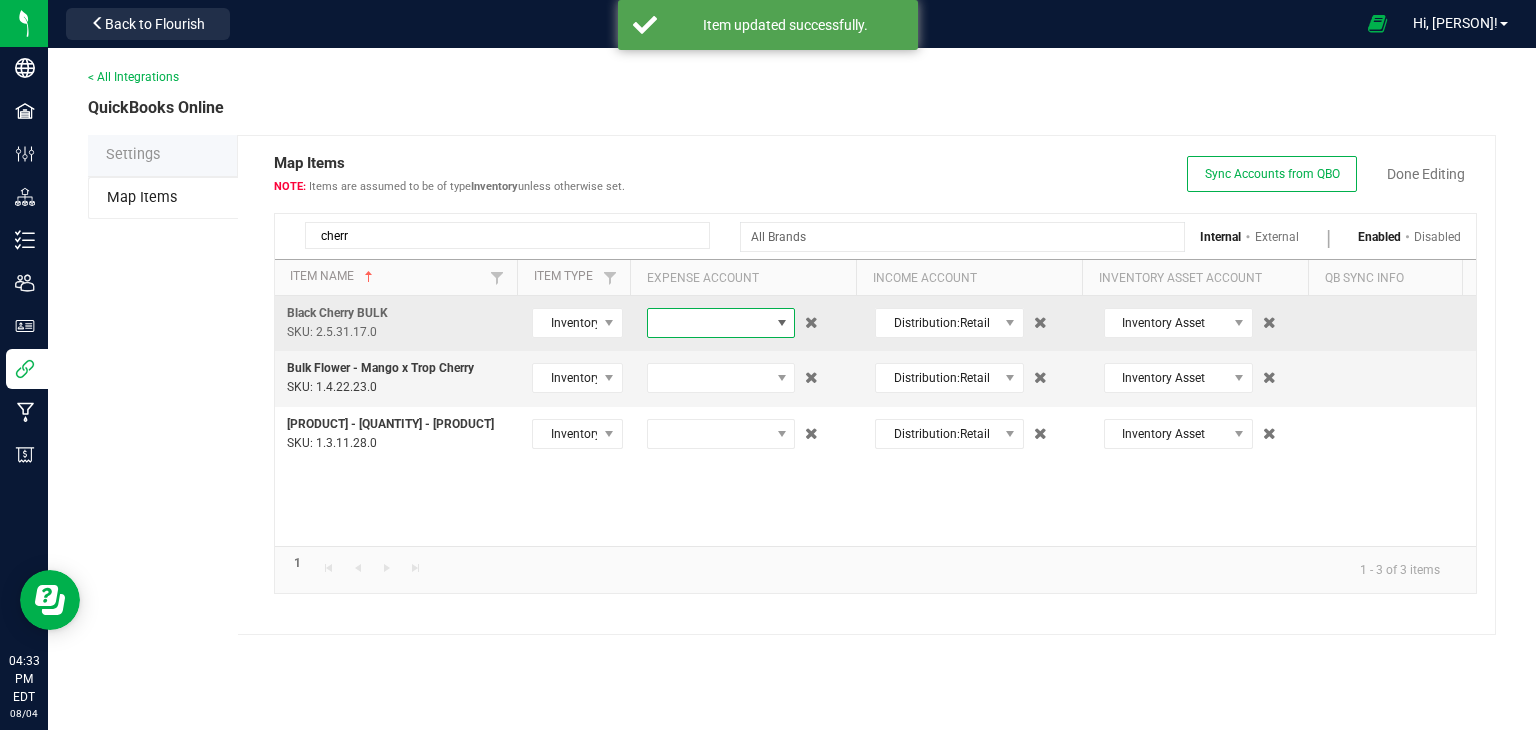 click at bounding box center (709, 323) 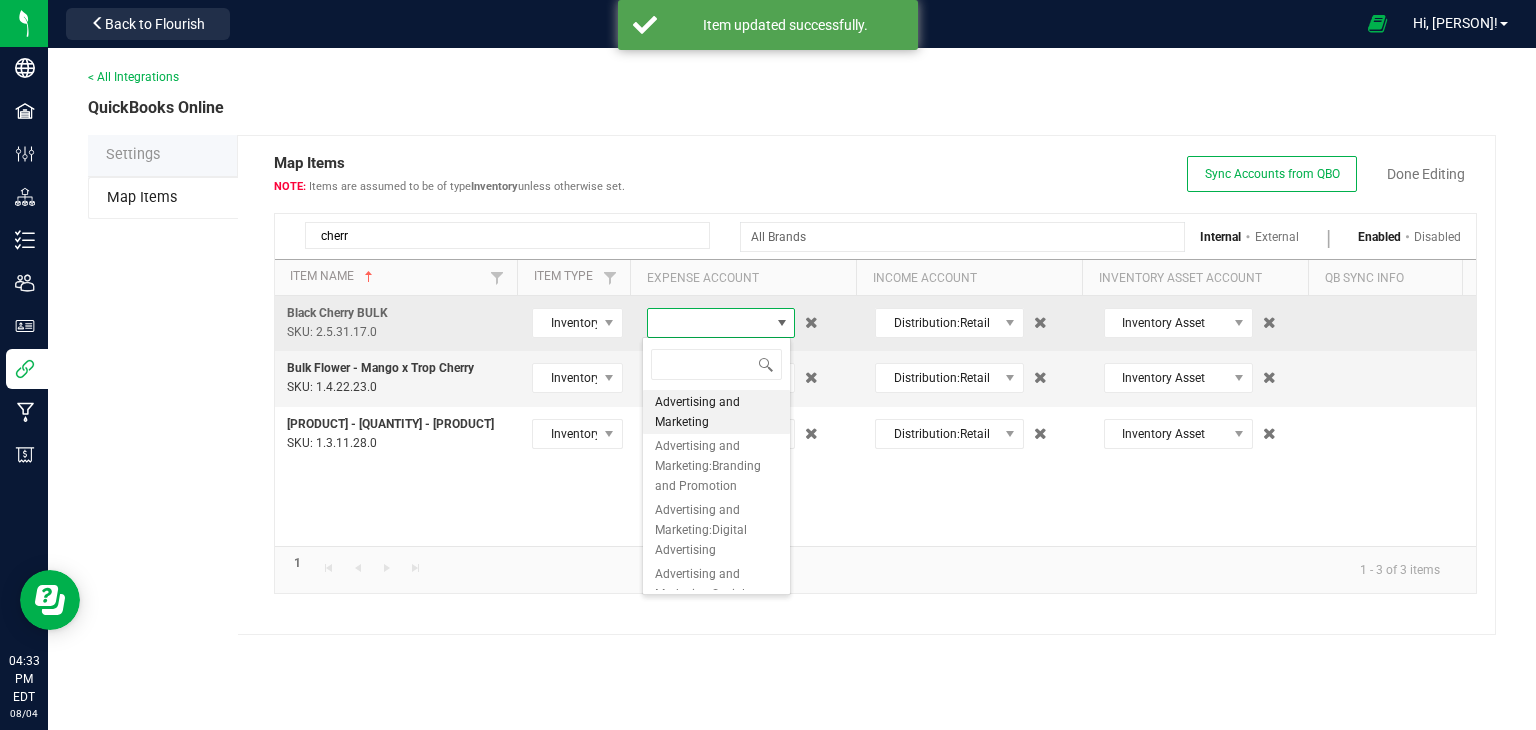 scroll, scrollTop: 99970, scrollLeft: 99851, axis: both 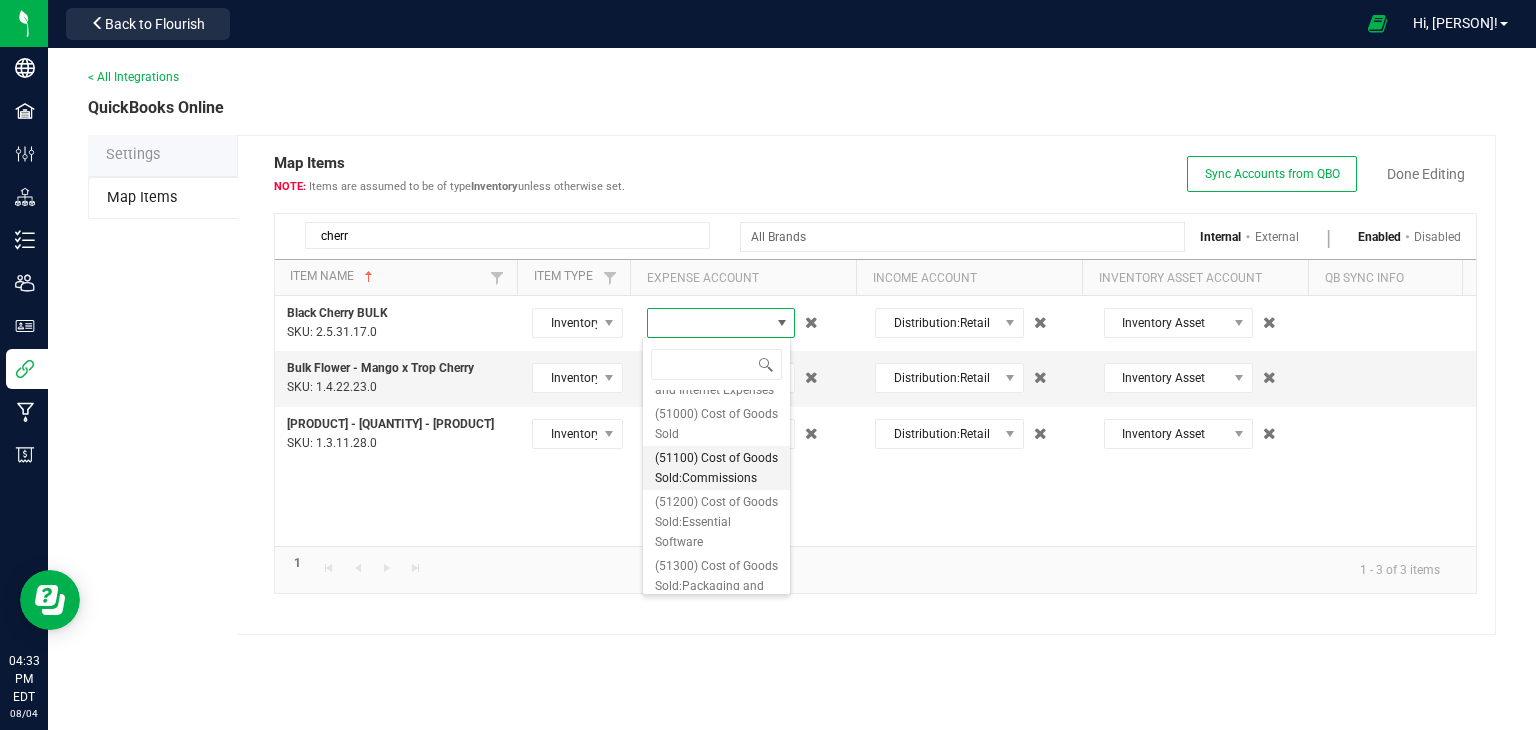 drag, startPoint x: 682, startPoint y: 482, endPoint x: 728, endPoint y: 473, distance: 46.872166 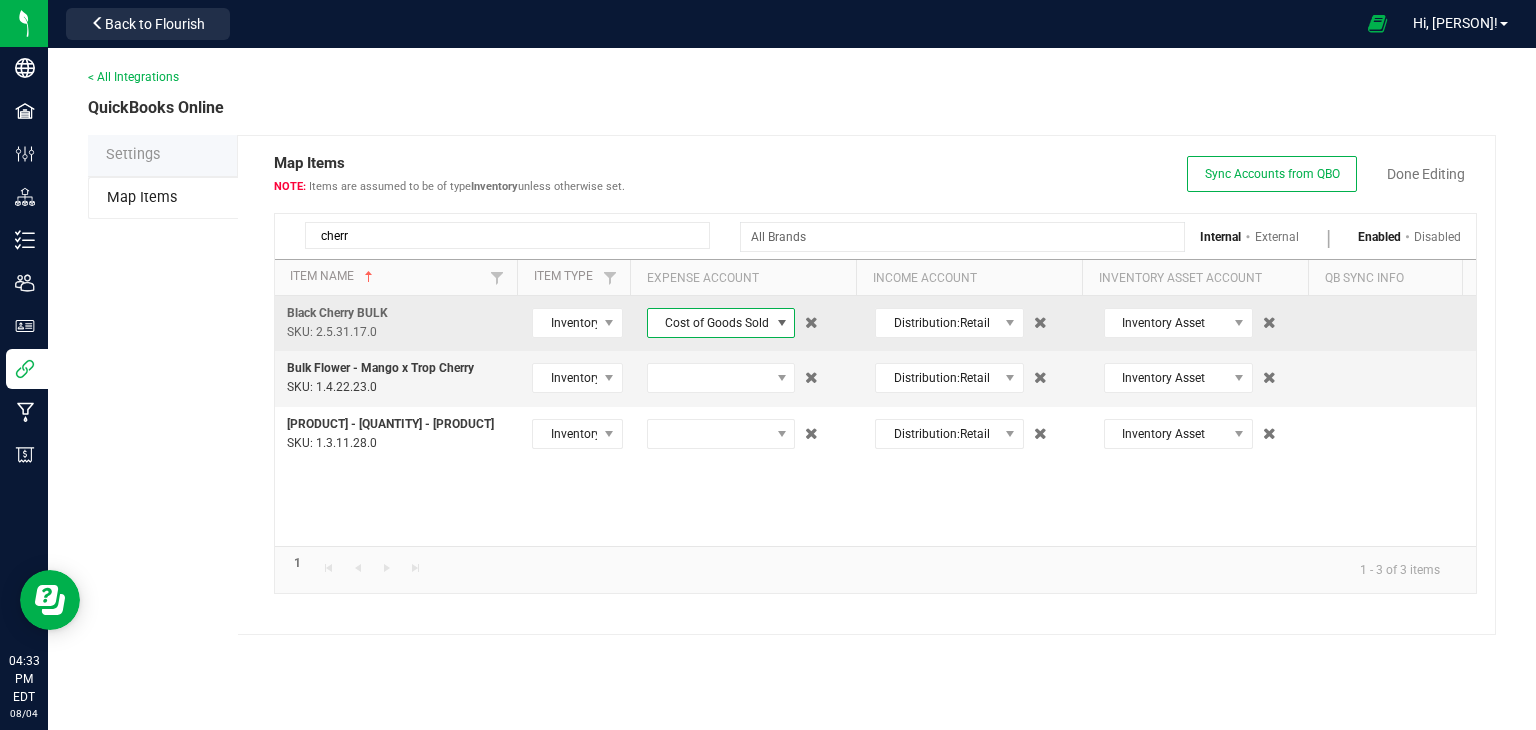 click on "Cost of Goods Sold:Commissions" at bounding box center [709, 323] 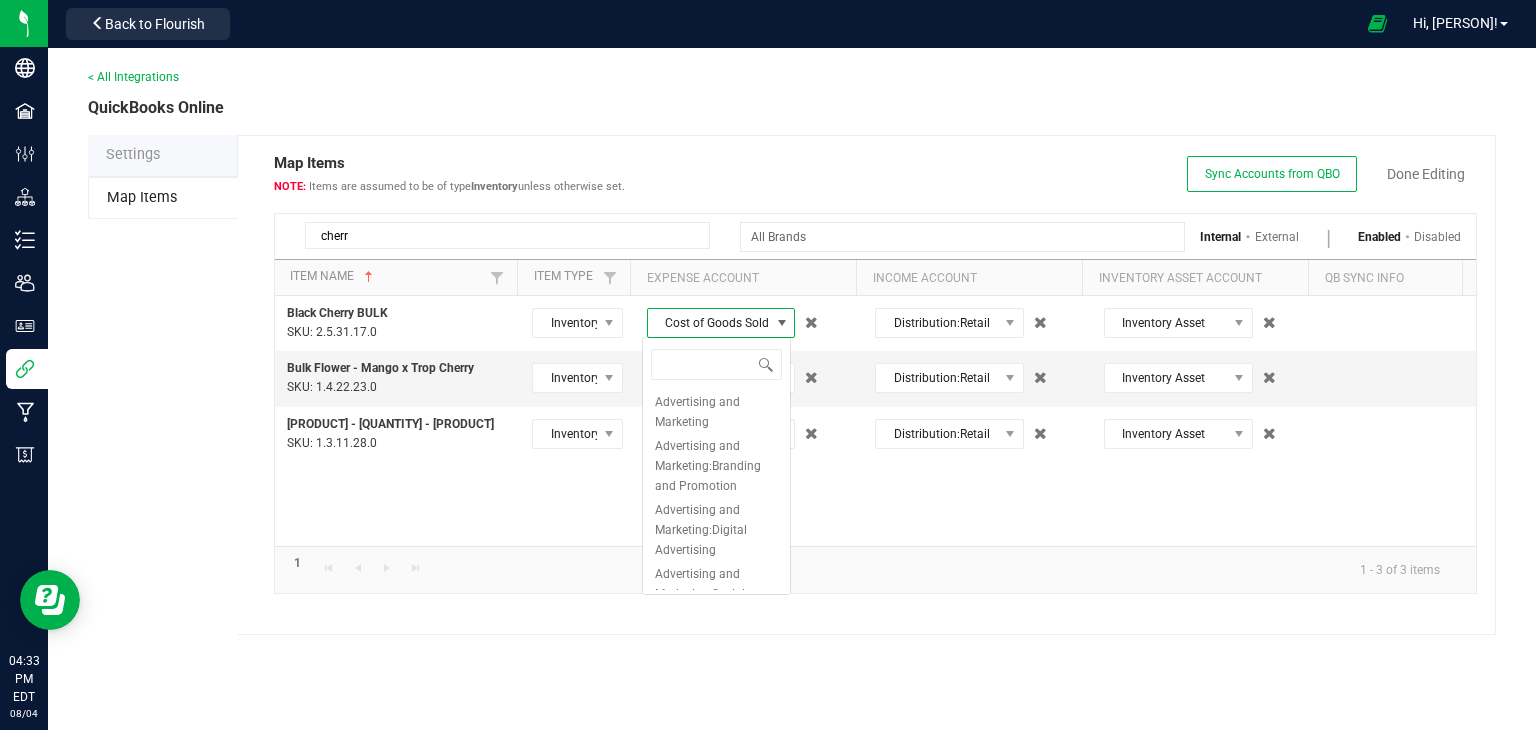 scroll, scrollTop: 336, scrollLeft: 0, axis: vertical 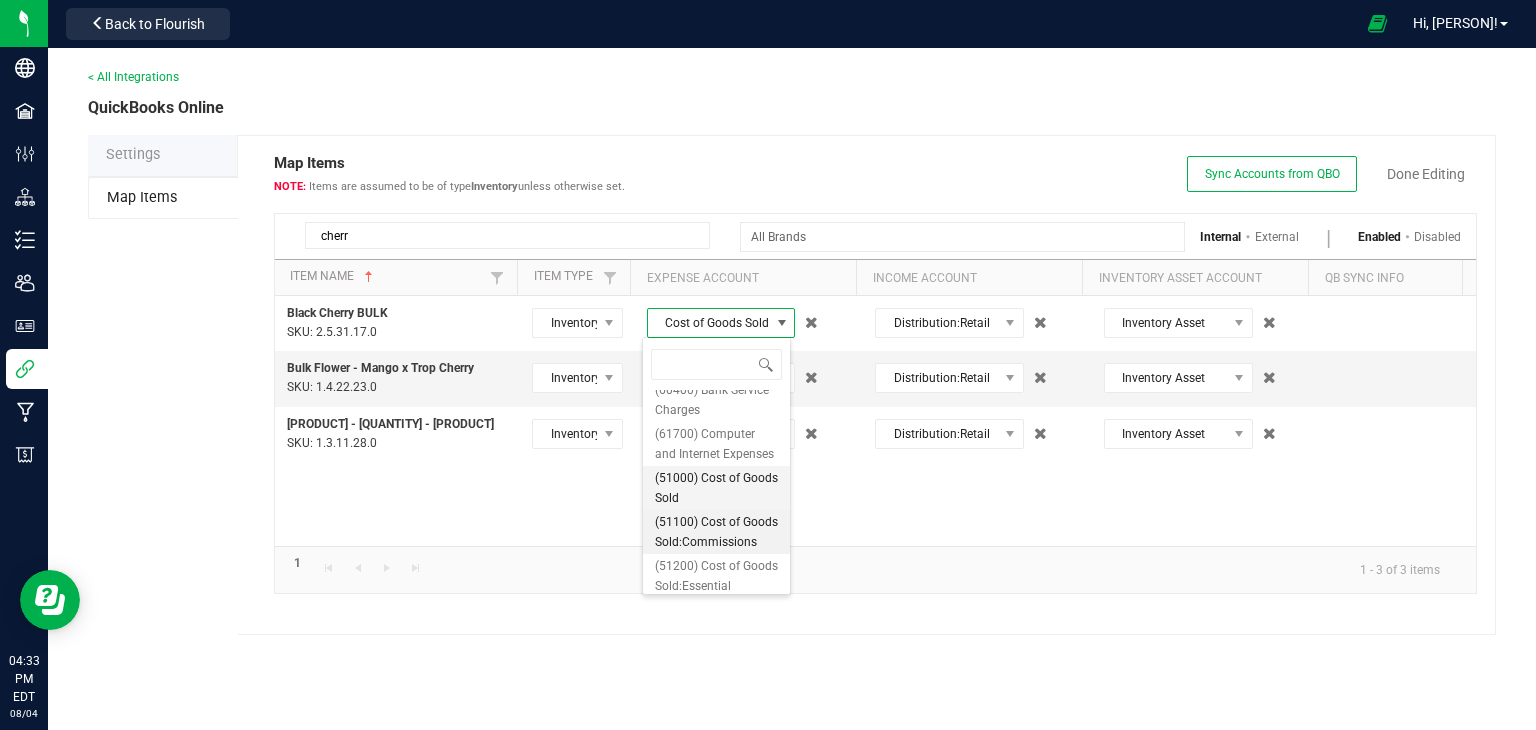 click on "(51000) Cost of Goods Sold" at bounding box center (716, 488) 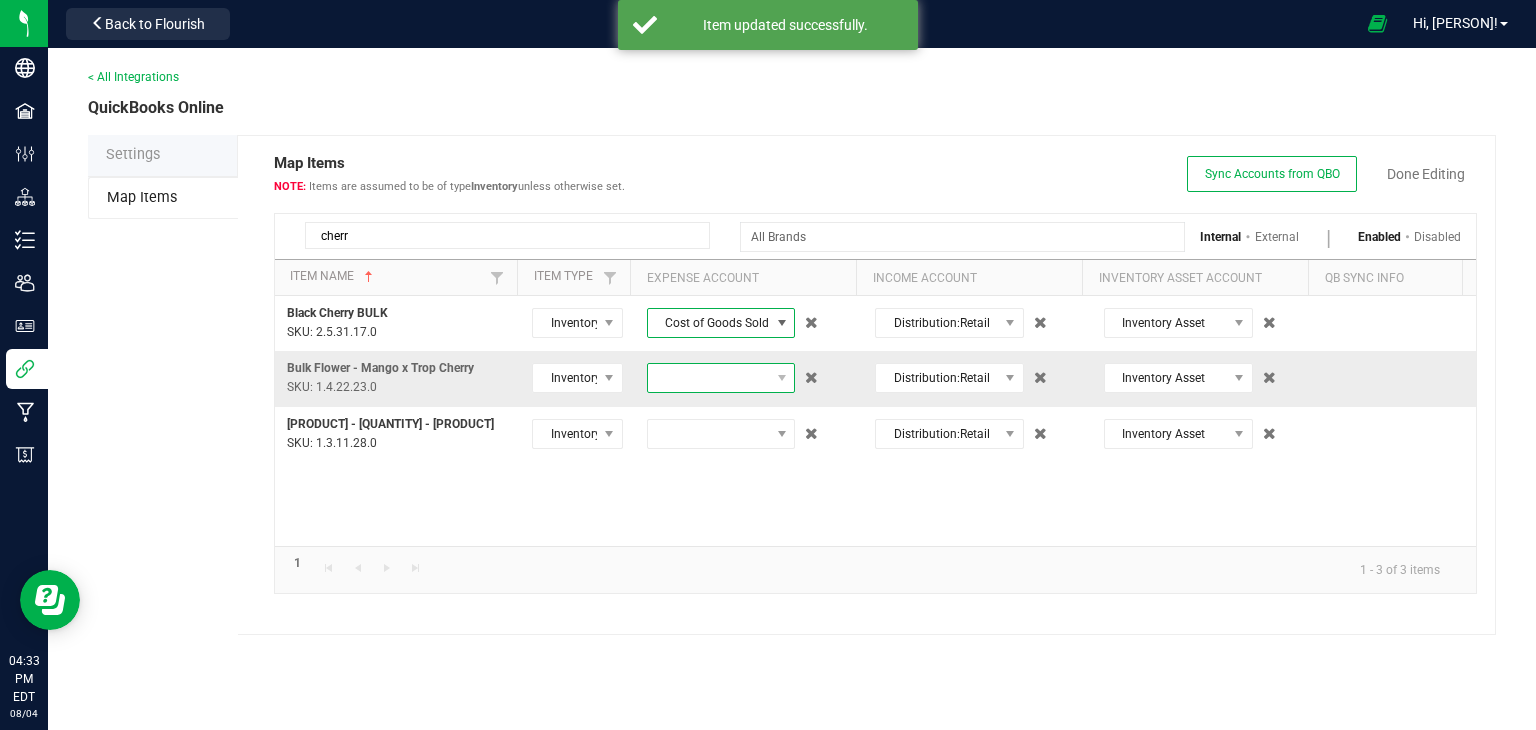 click at bounding box center [709, 378] 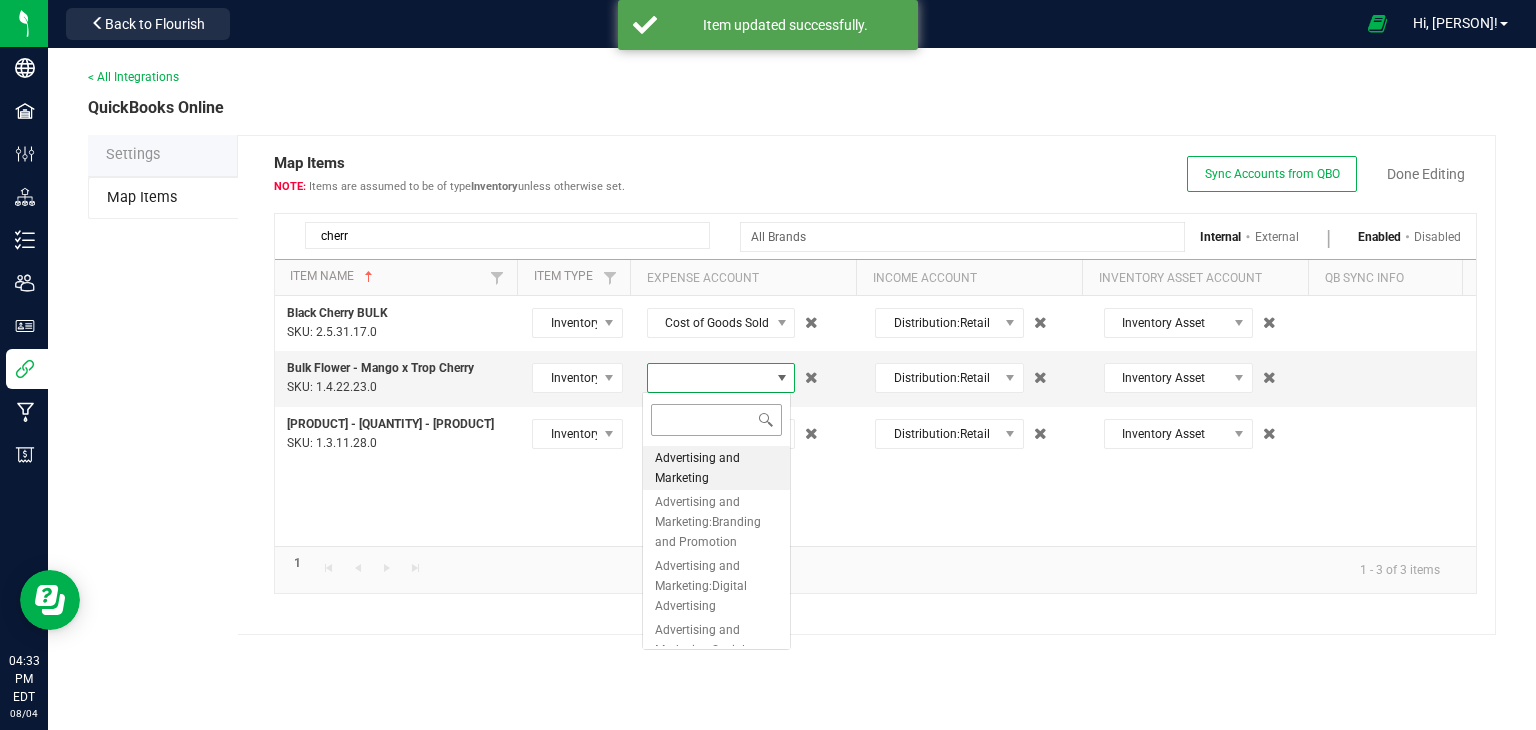 scroll, scrollTop: 99970, scrollLeft: 99851, axis: both 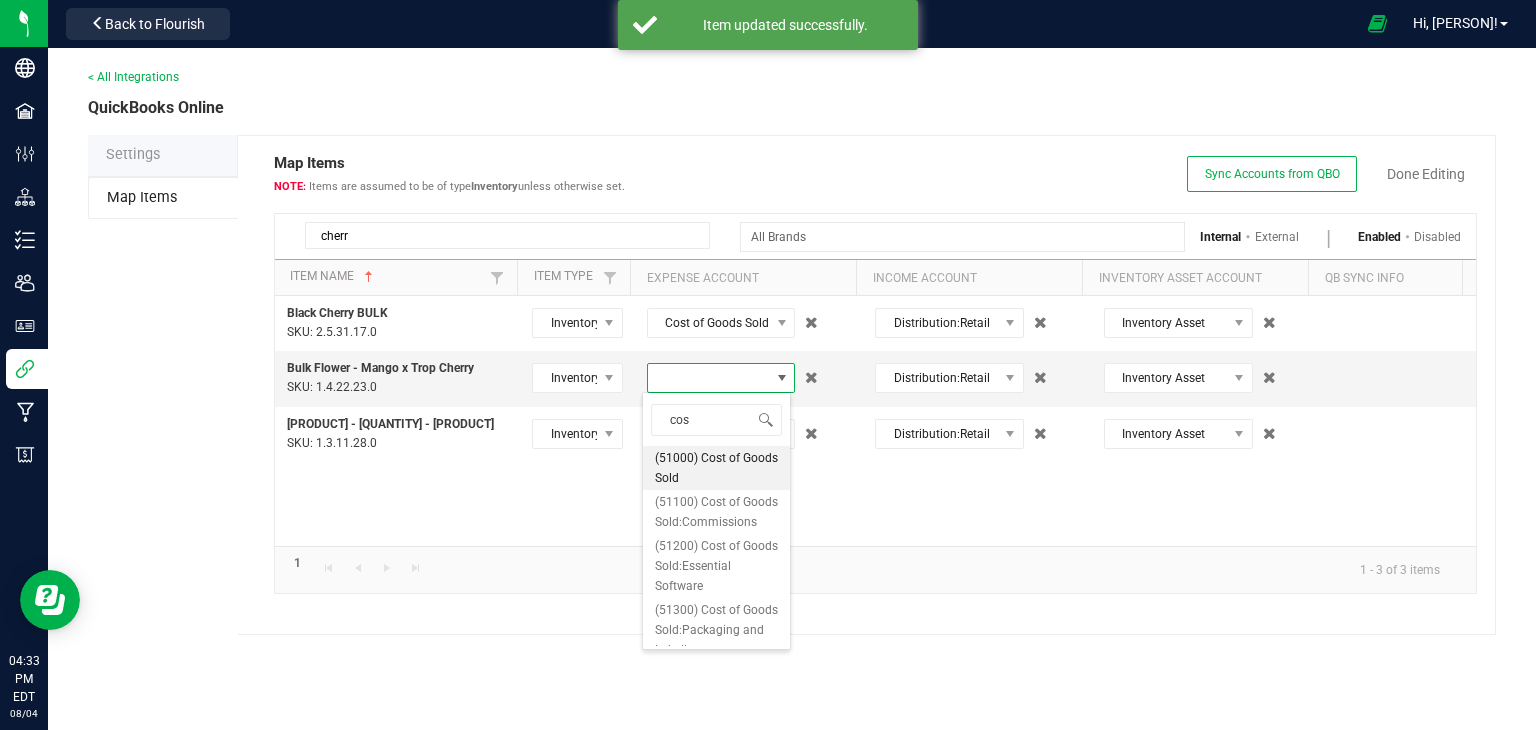 type on "cost" 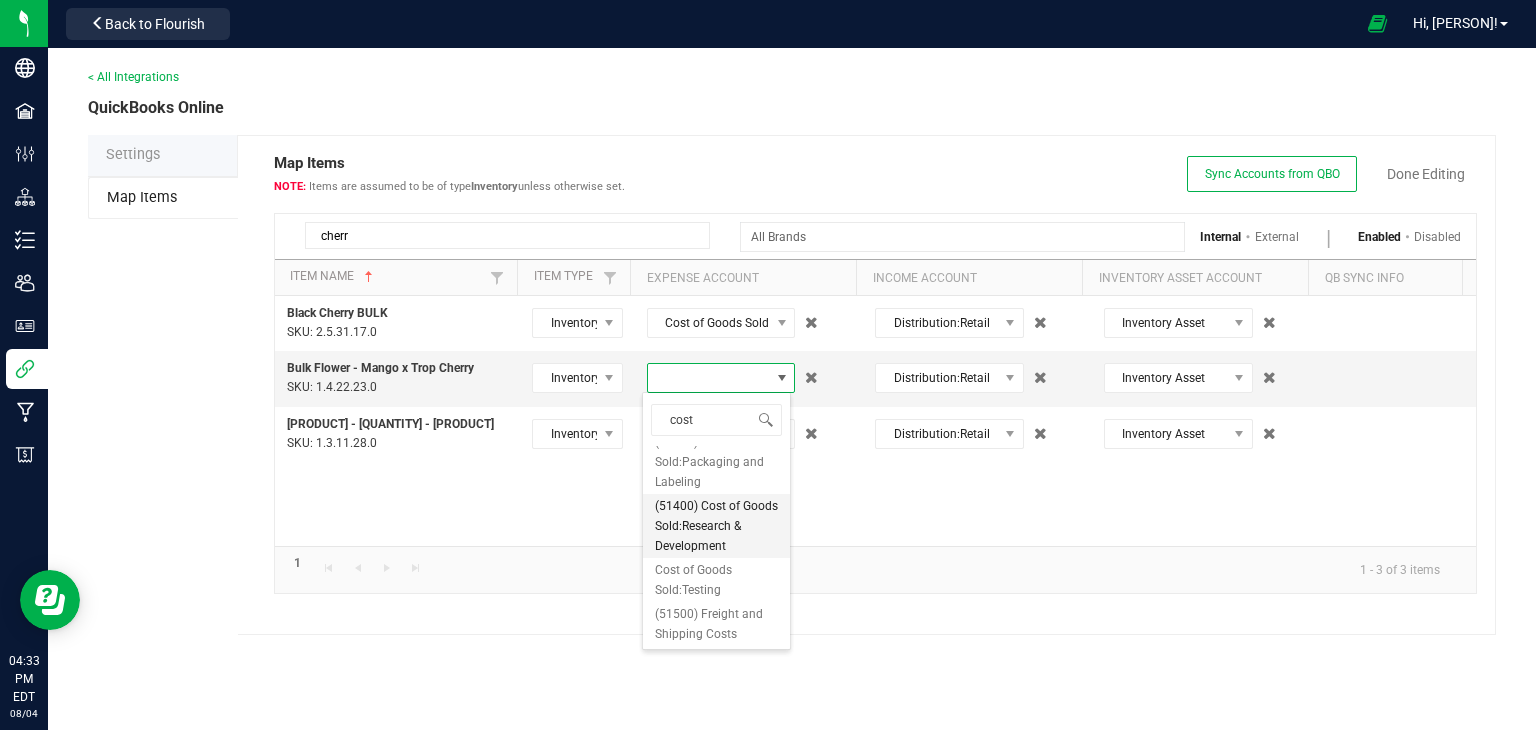 scroll, scrollTop: 0, scrollLeft: 0, axis: both 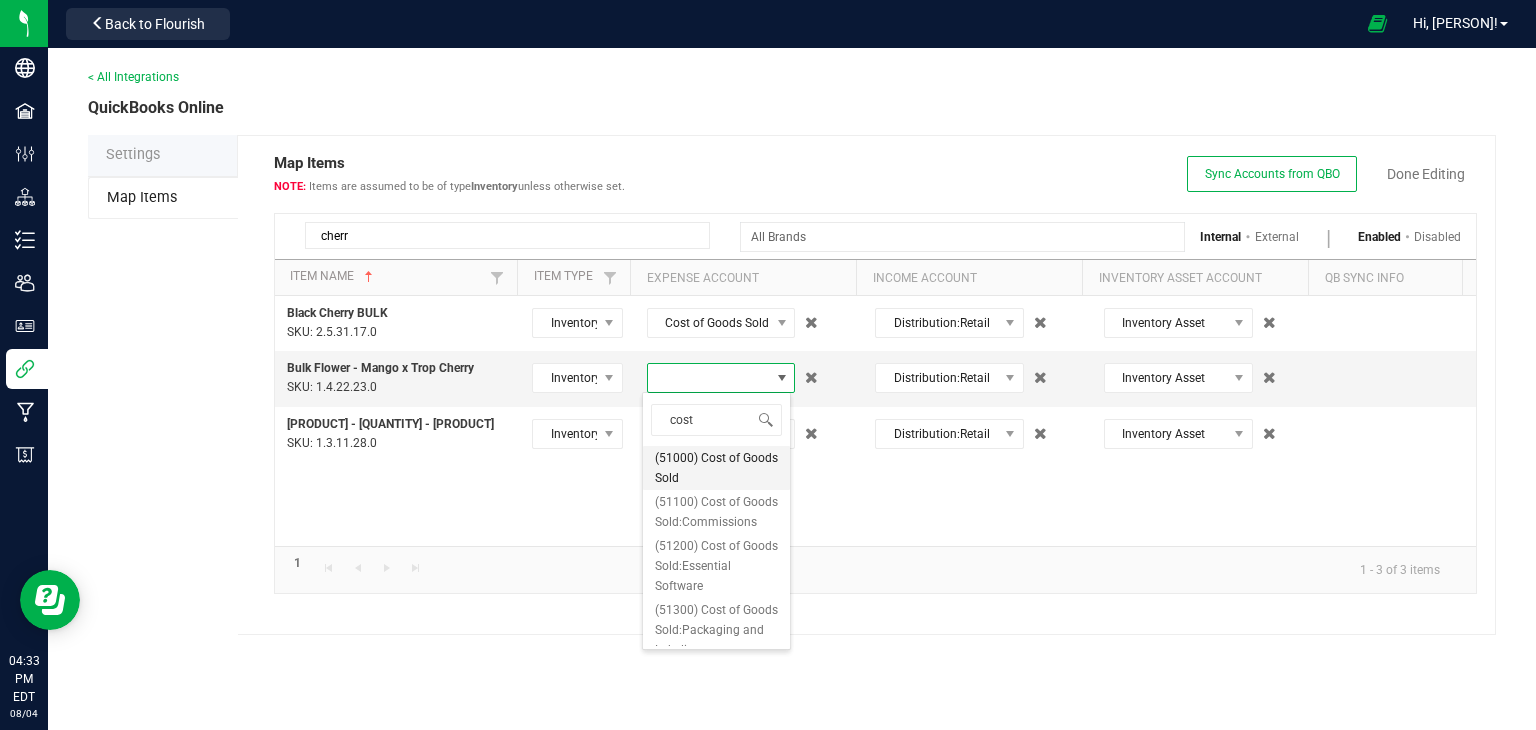 click on "(51000) Cost of Goods Sold" at bounding box center [716, 468] 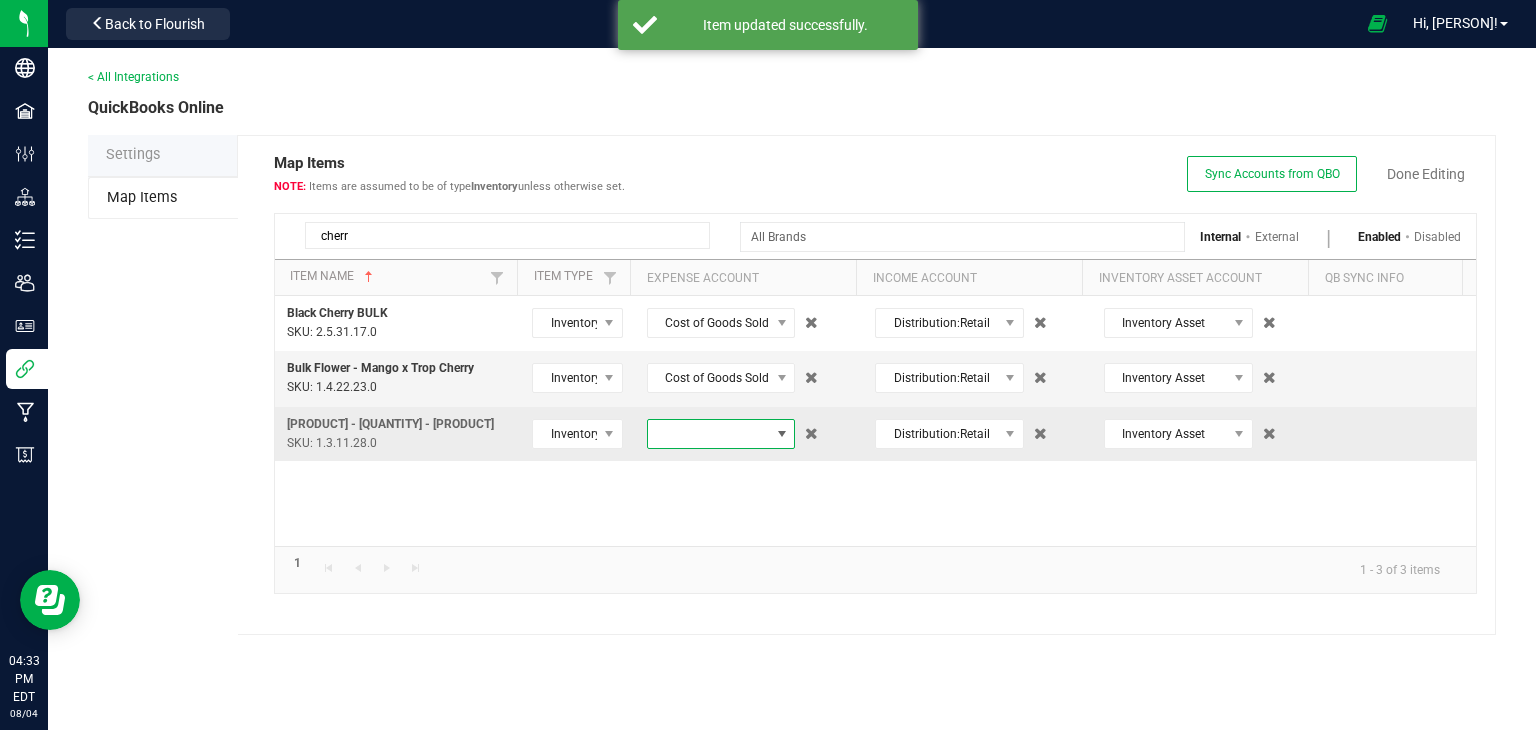 click at bounding box center (709, 434) 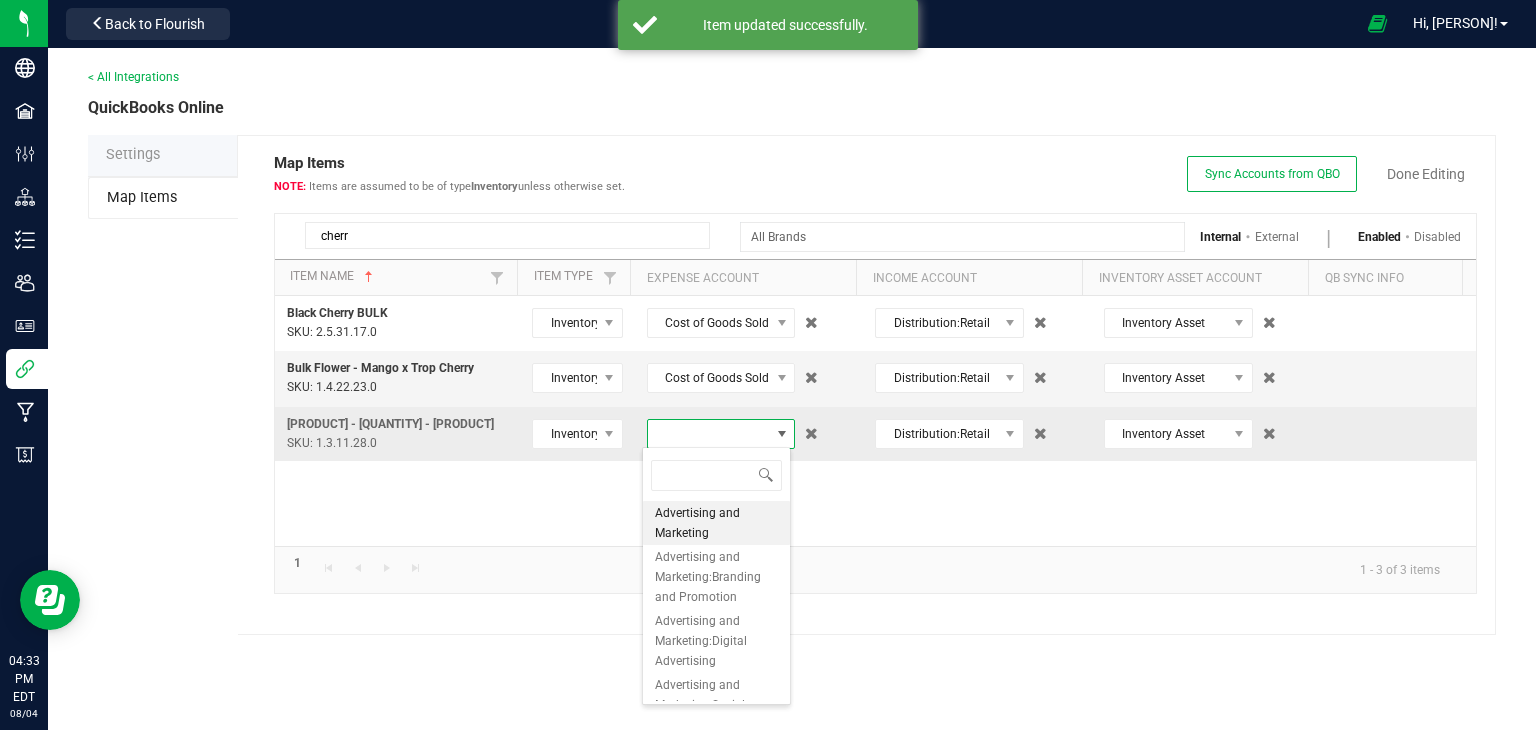 scroll, scrollTop: 99970, scrollLeft: 99851, axis: both 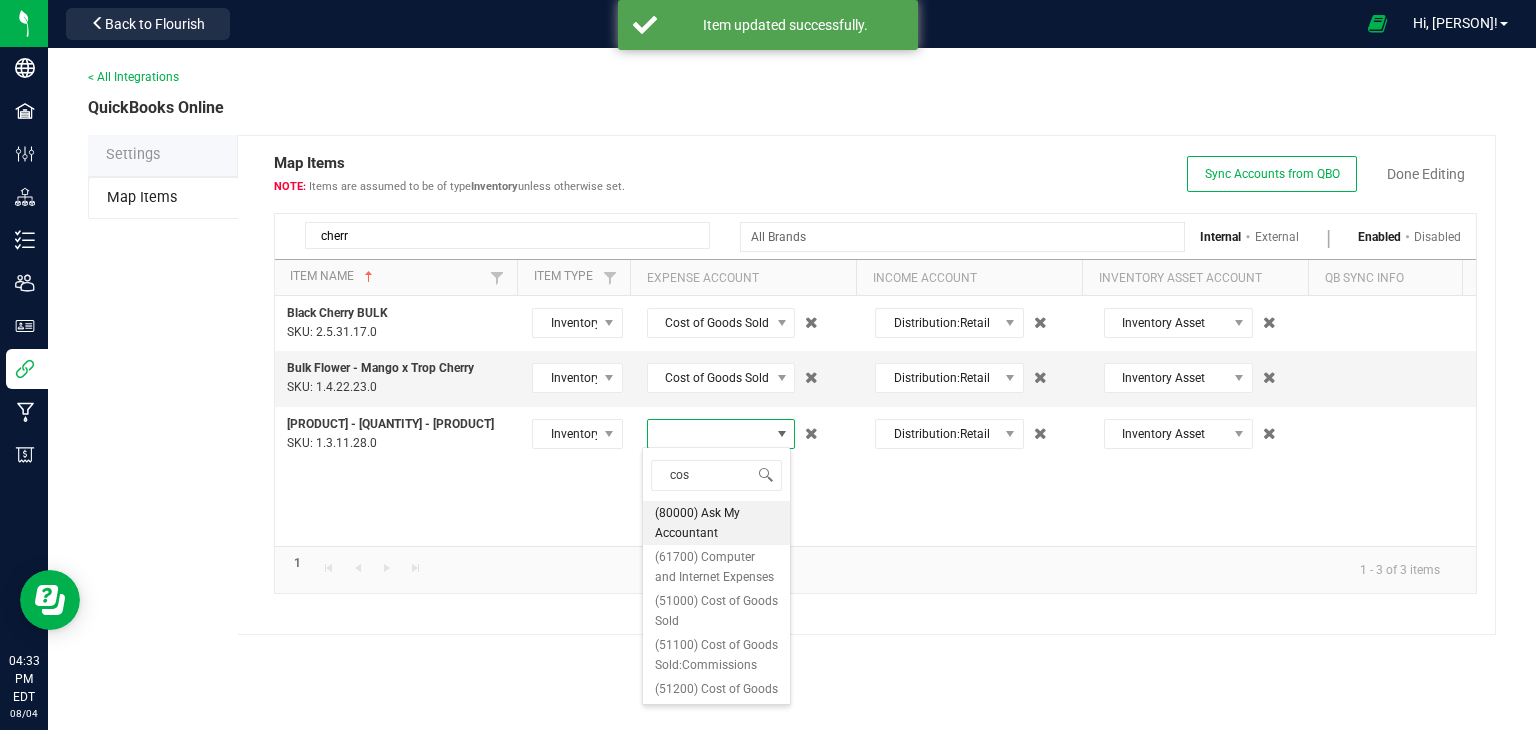 type on "cost" 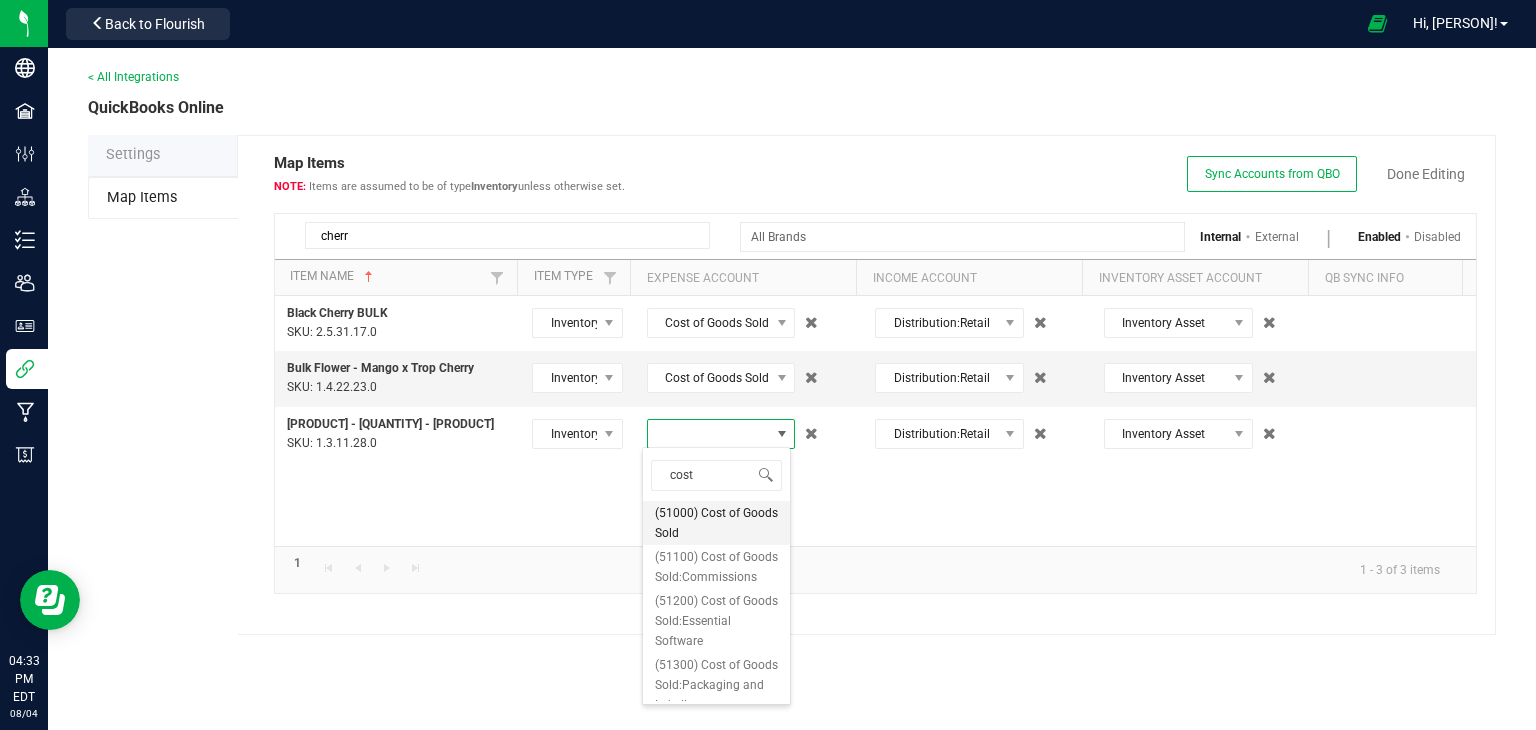 click on "(51000) Cost of Goods Sold" at bounding box center [716, 523] 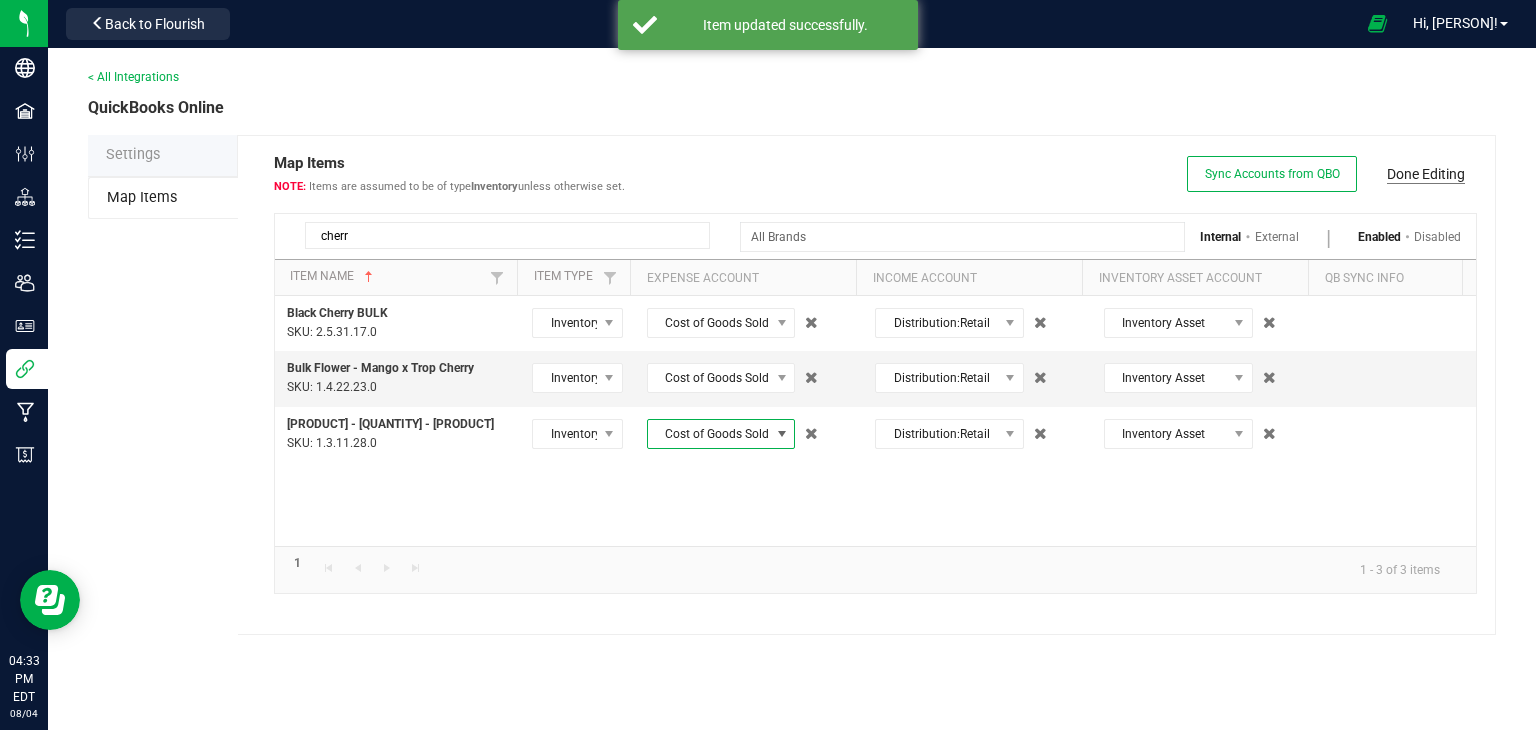 click on "Done Editing" 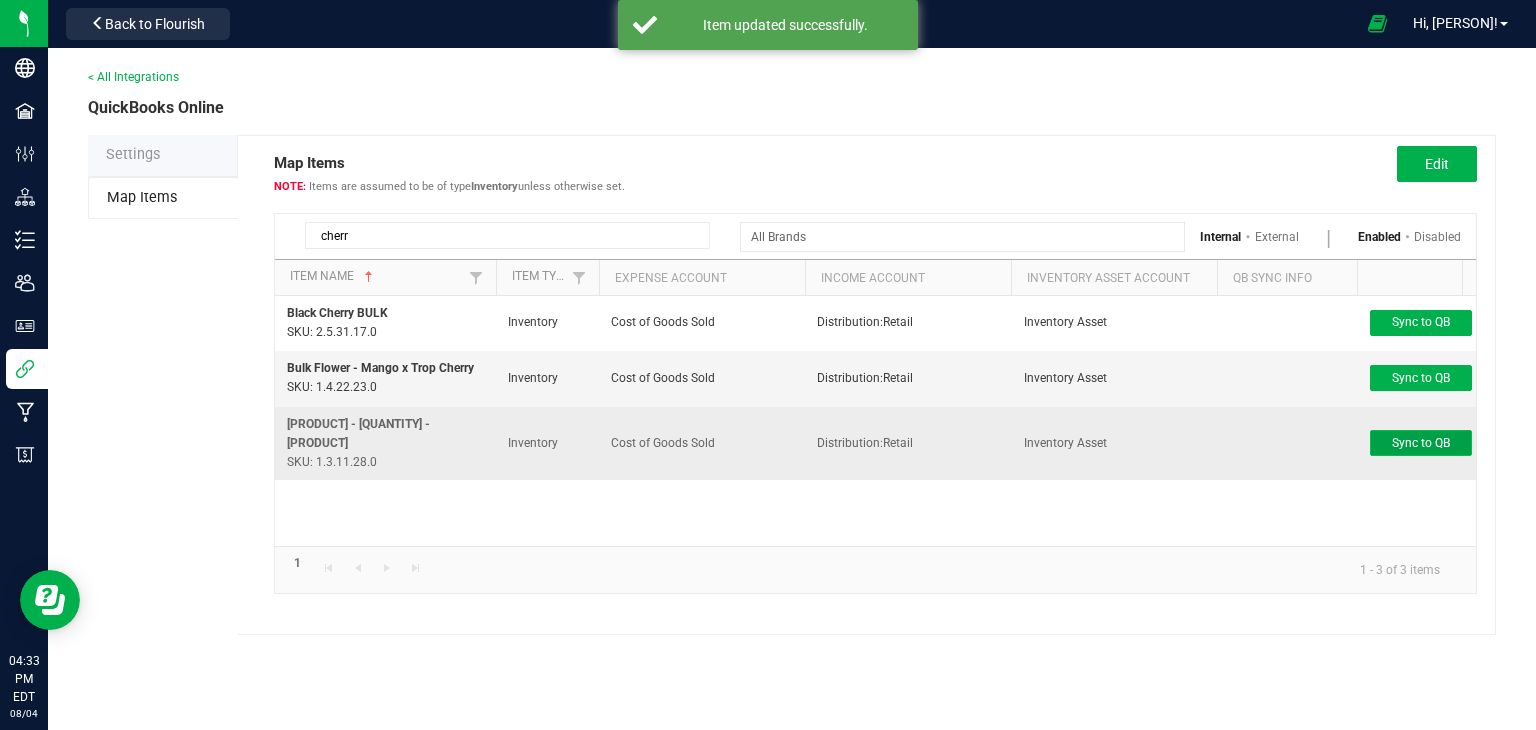 click on "Sync to QB" at bounding box center [1421, 443] 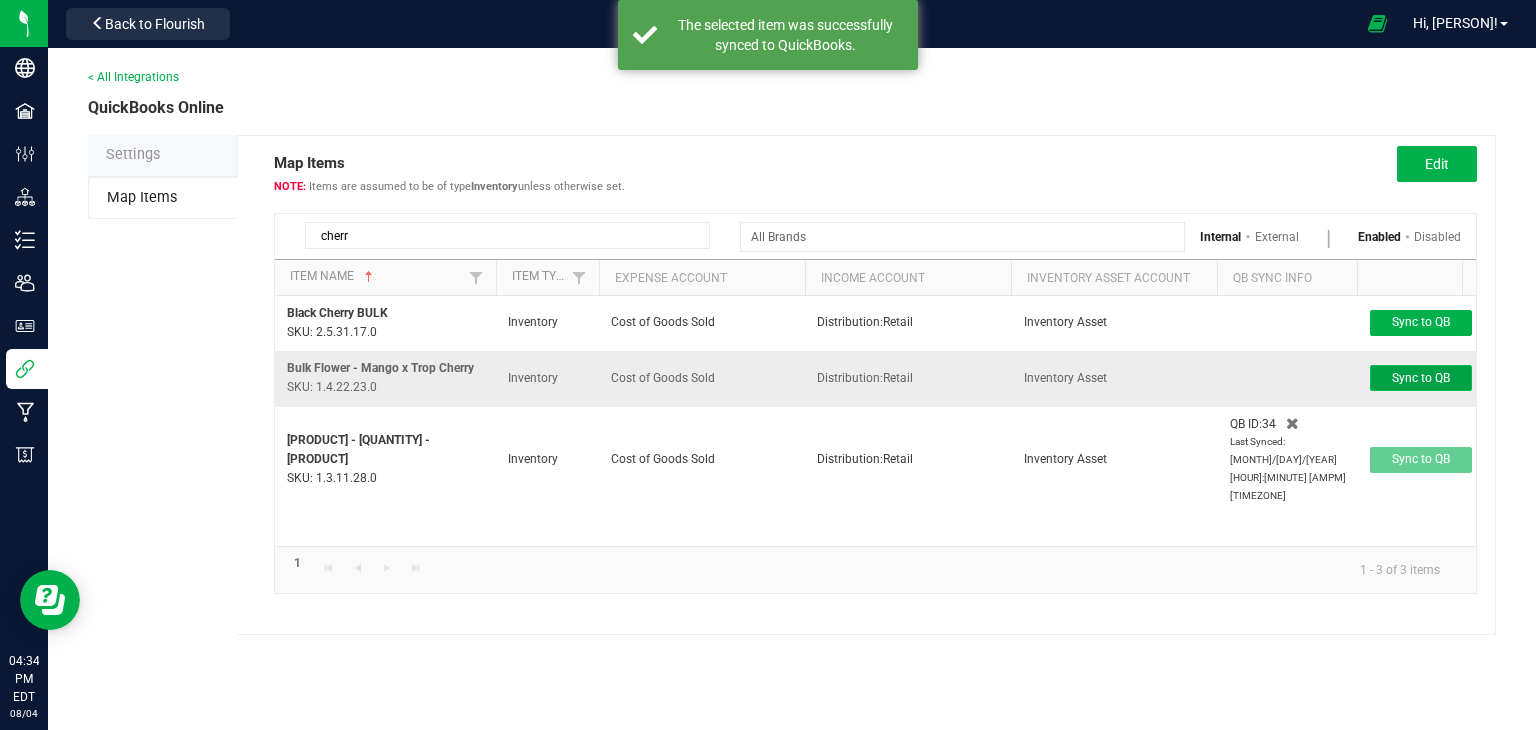 click on "Sync to QB" at bounding box center [1421, 378] 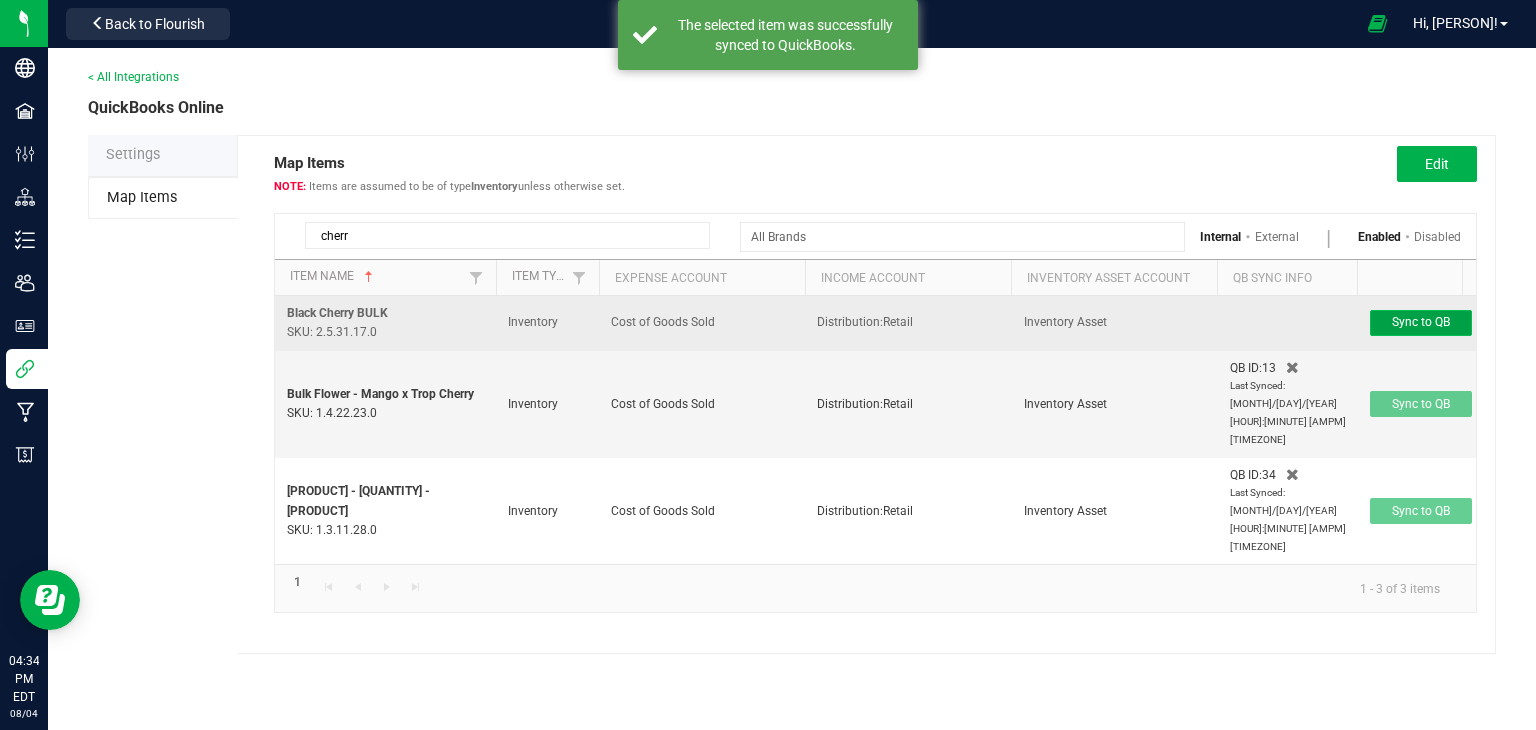 click on "Sync to QB" at bounding box center [1421, 322] 